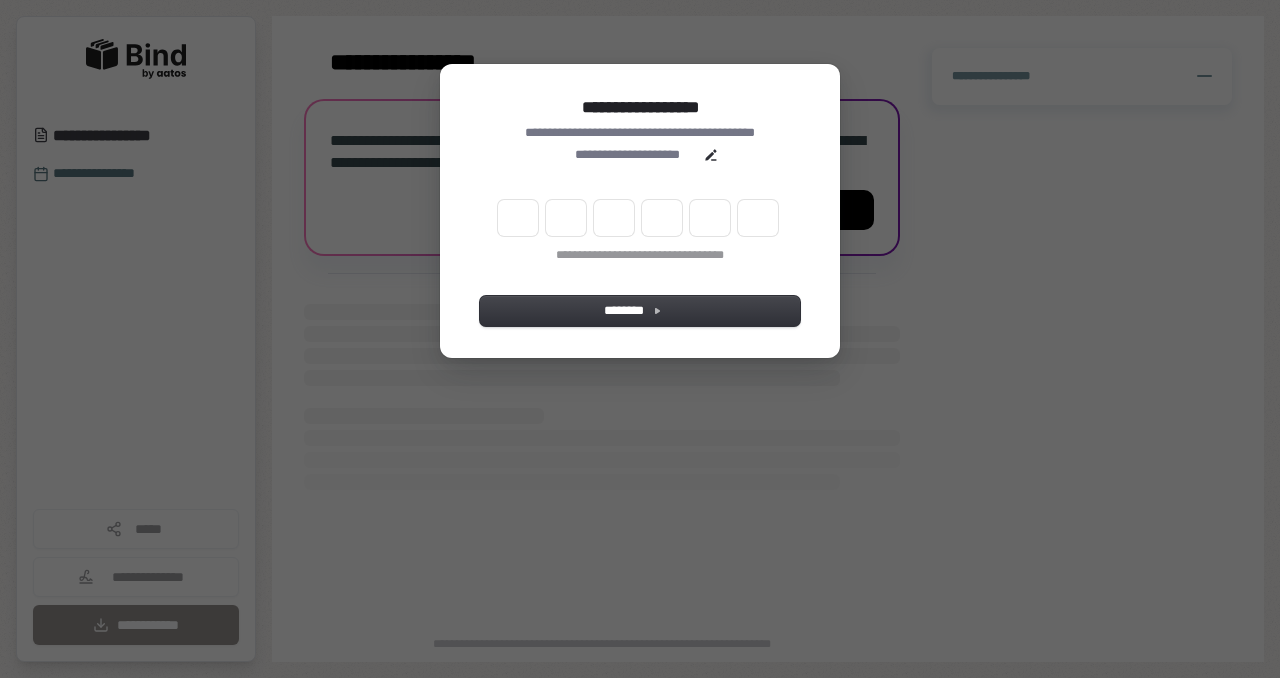 scroll, scrollTop: 0, scrollLeft: 0, axis: both 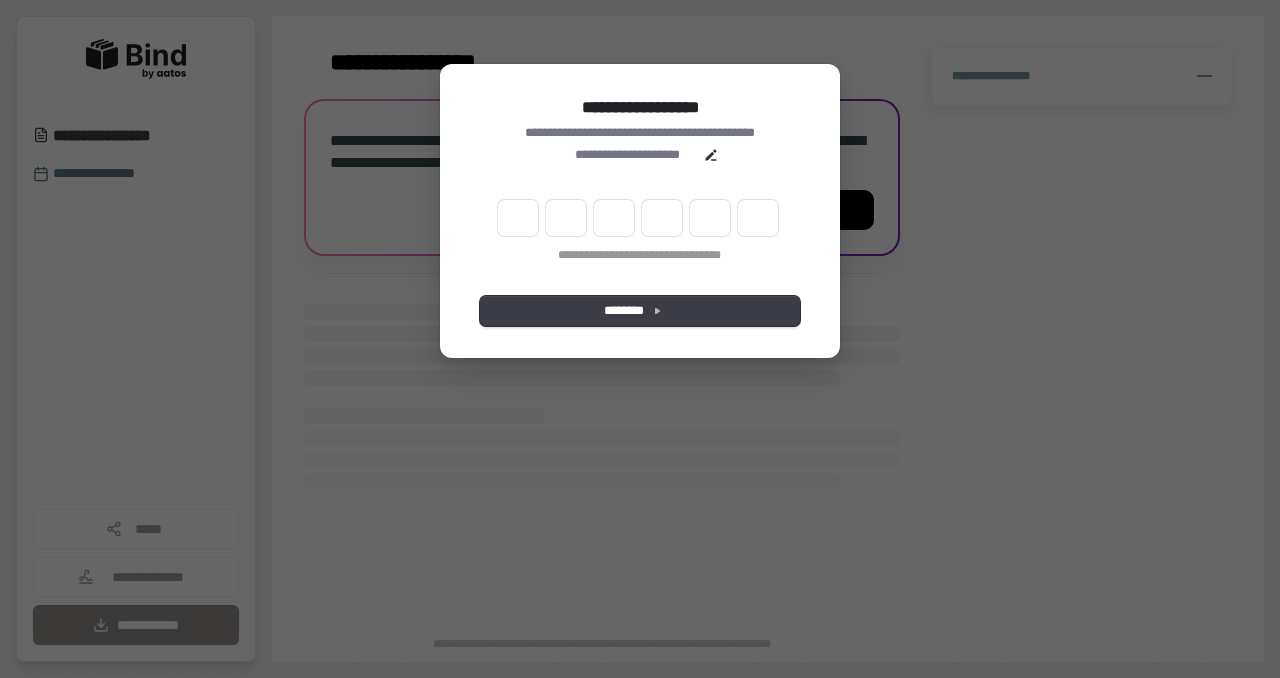type on "*" 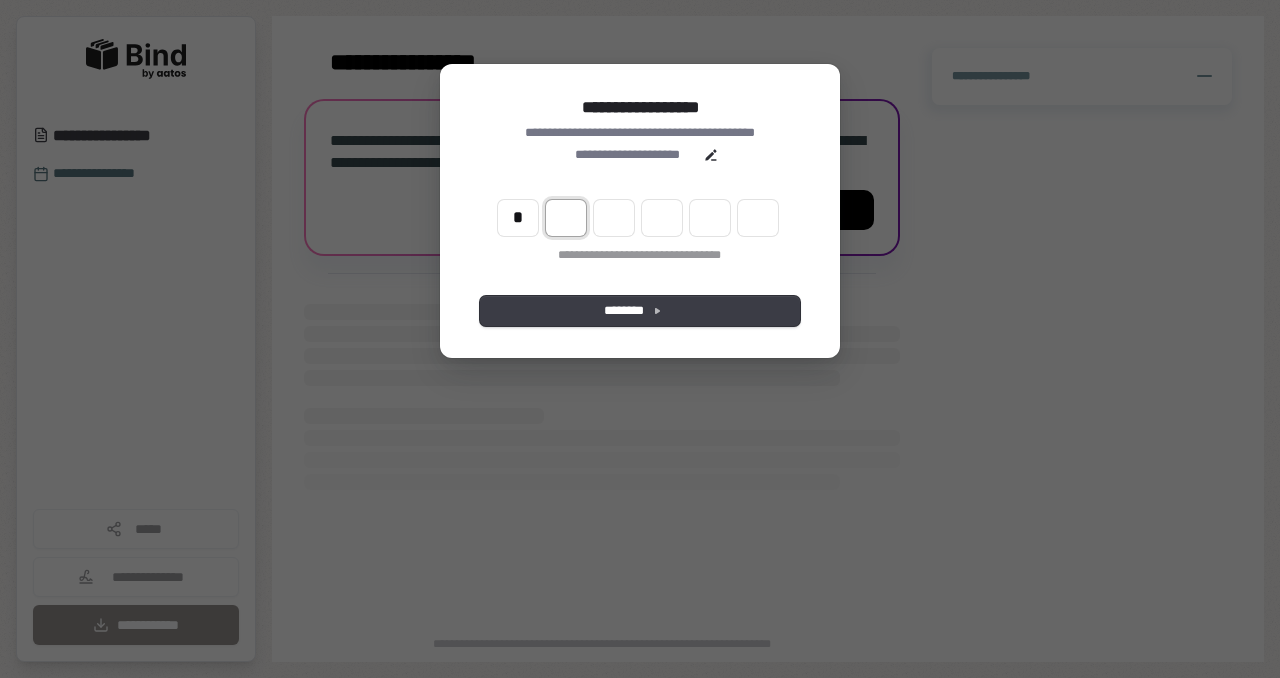type on "*" 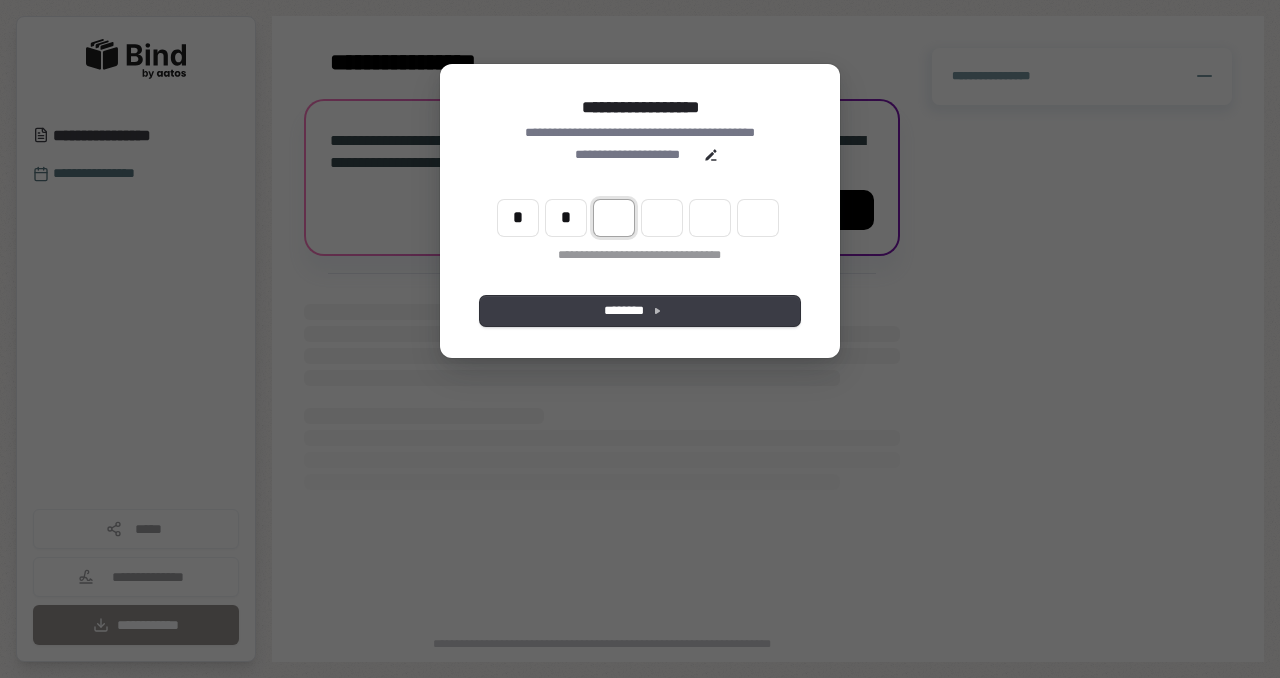 type on "**" 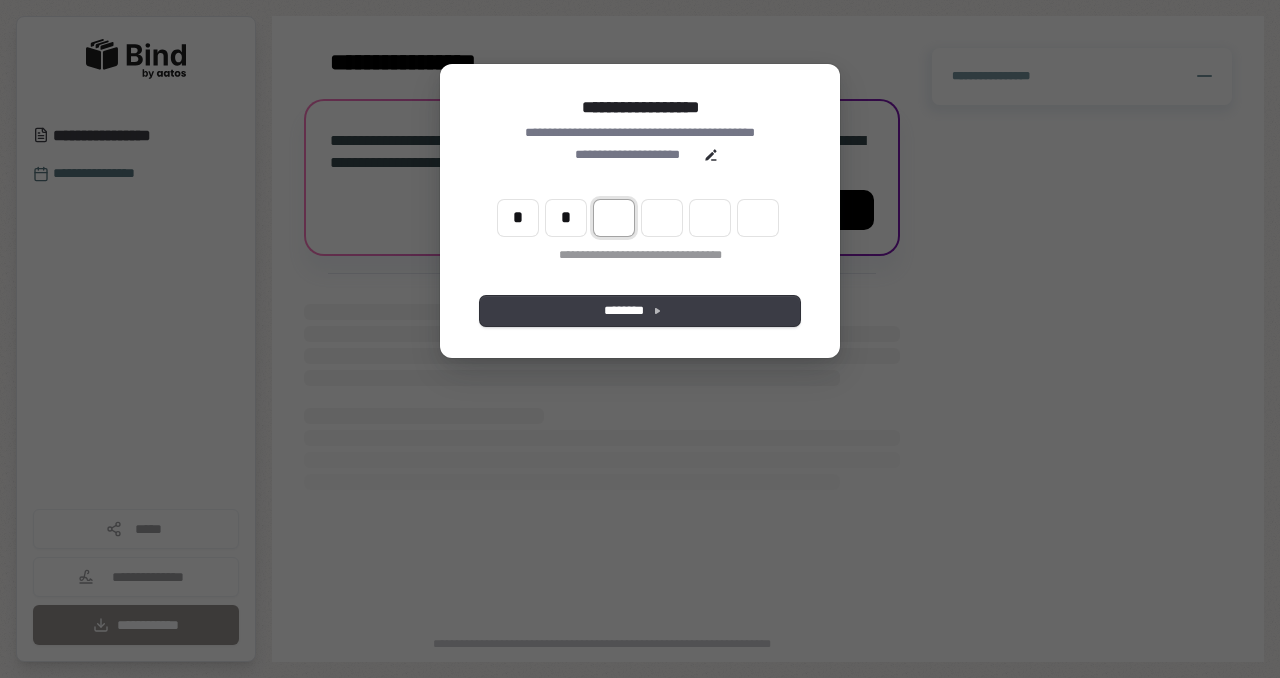 type on "*" 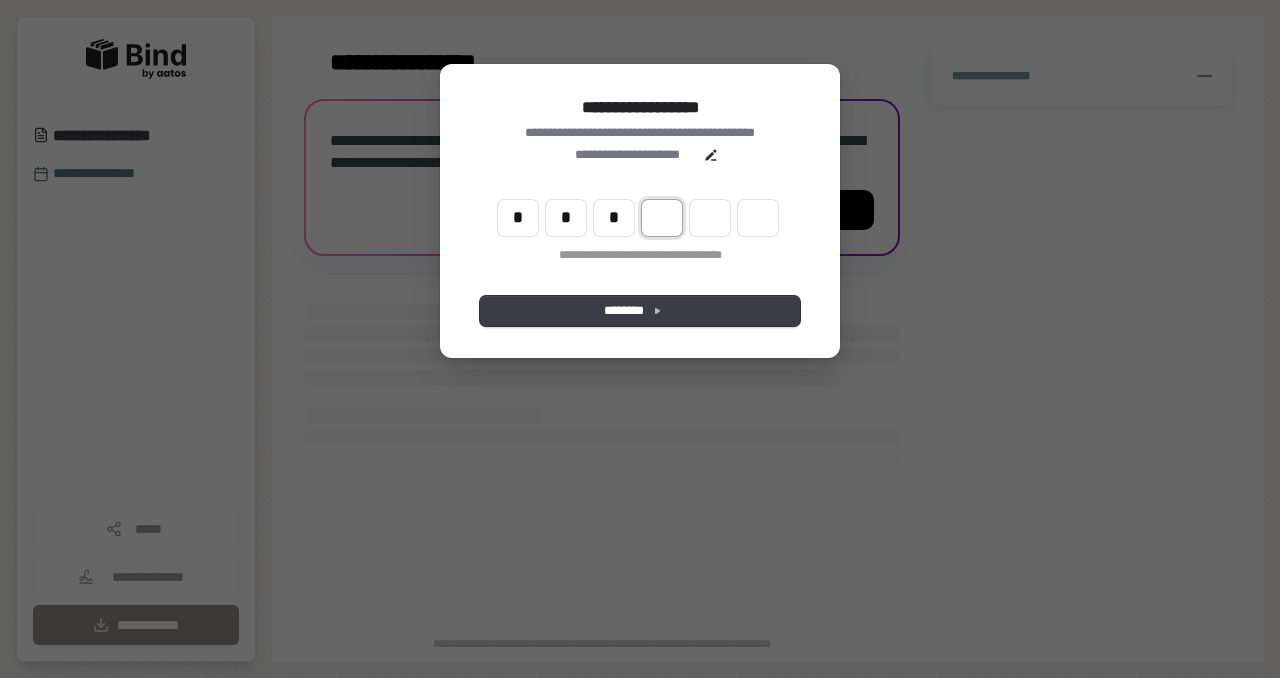type on "***" 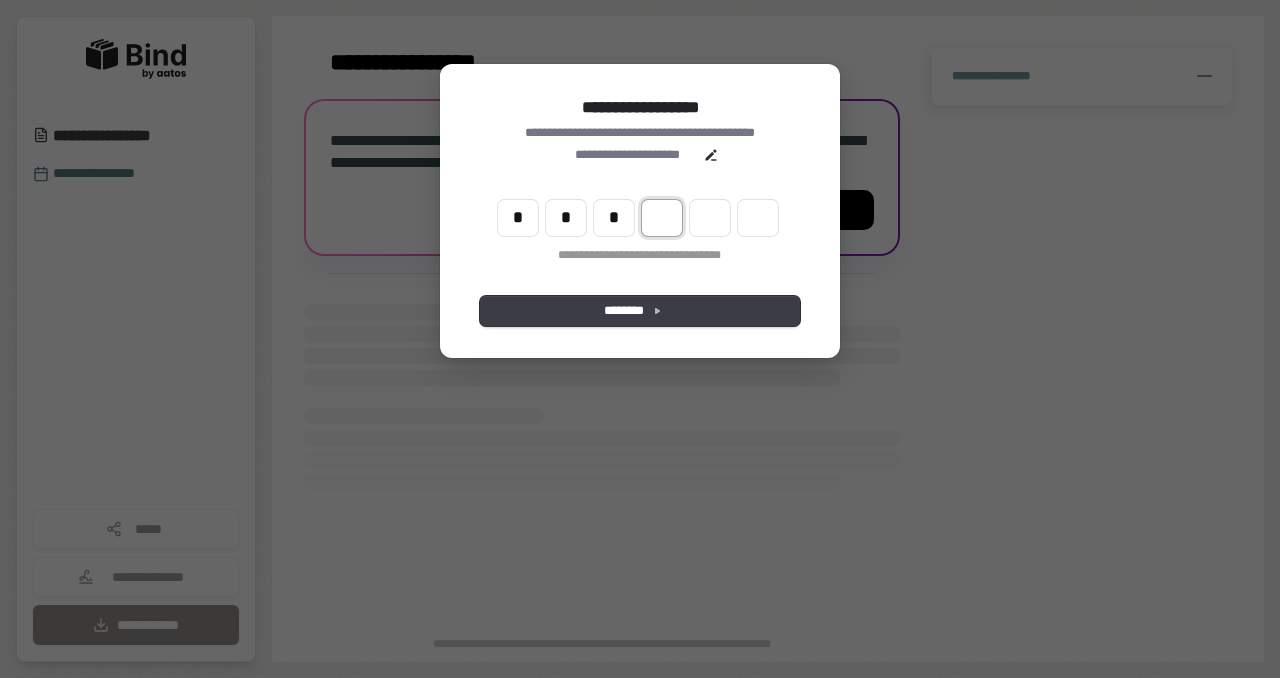 type on "*" 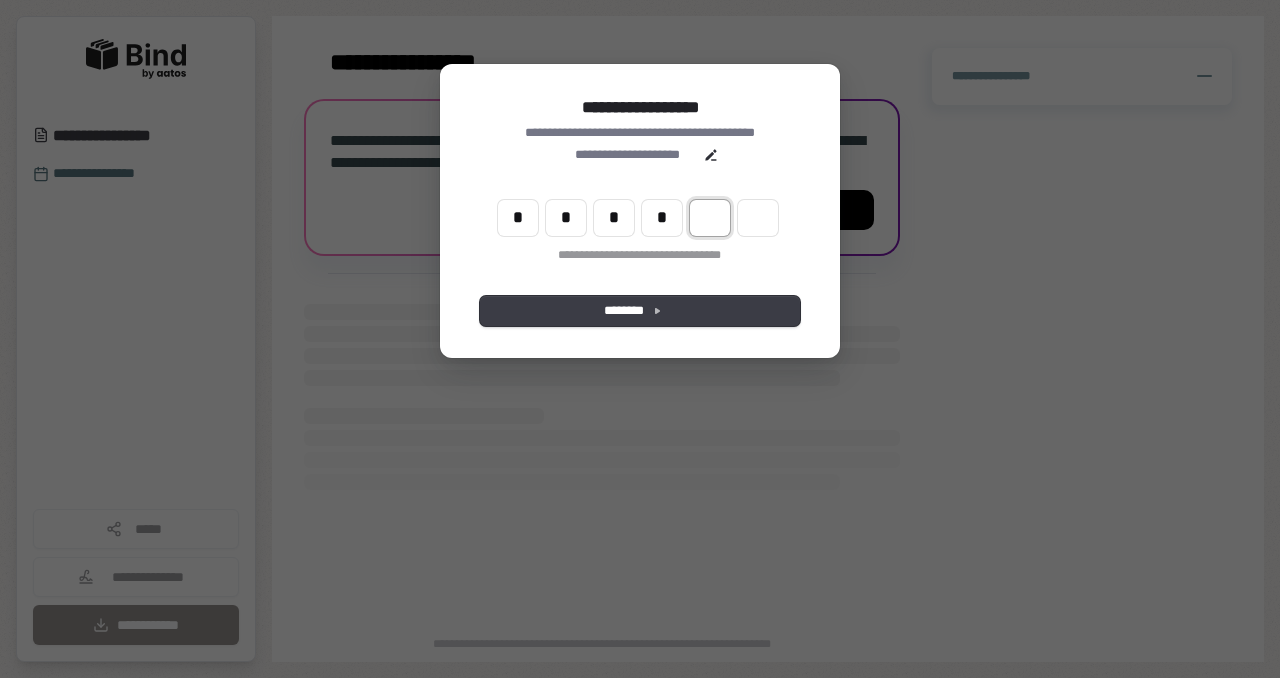type on "****" 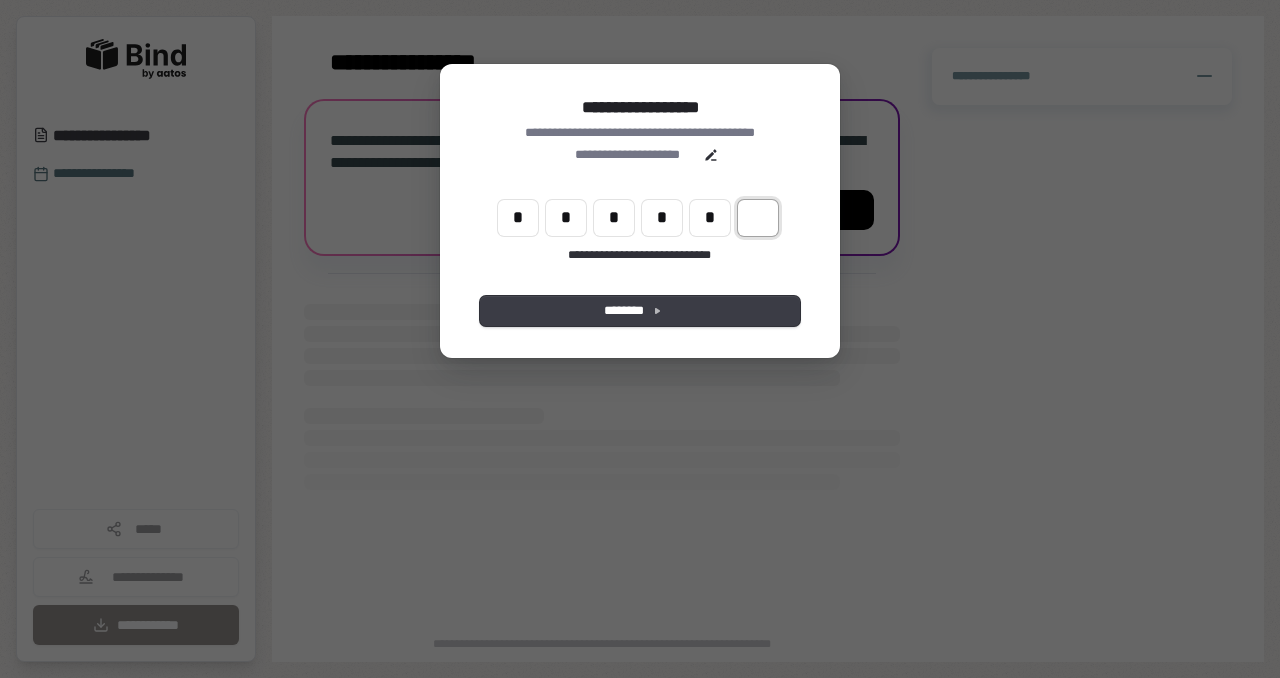 type on "******" 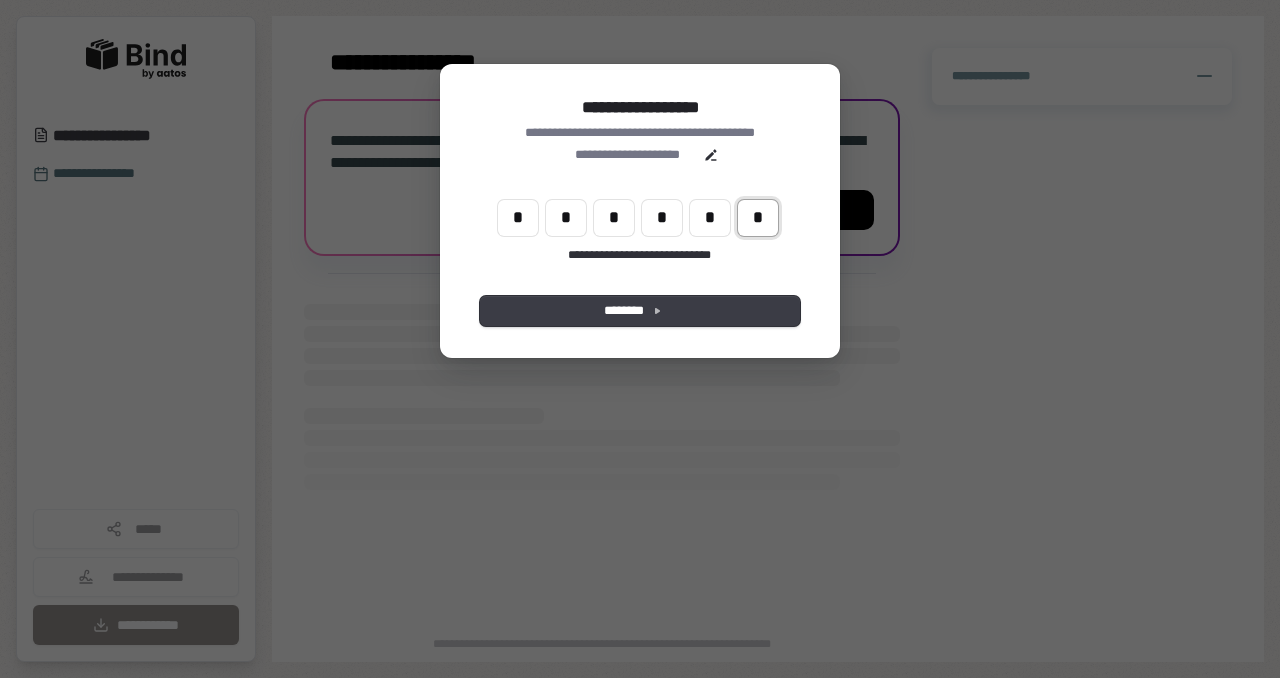type on "*" 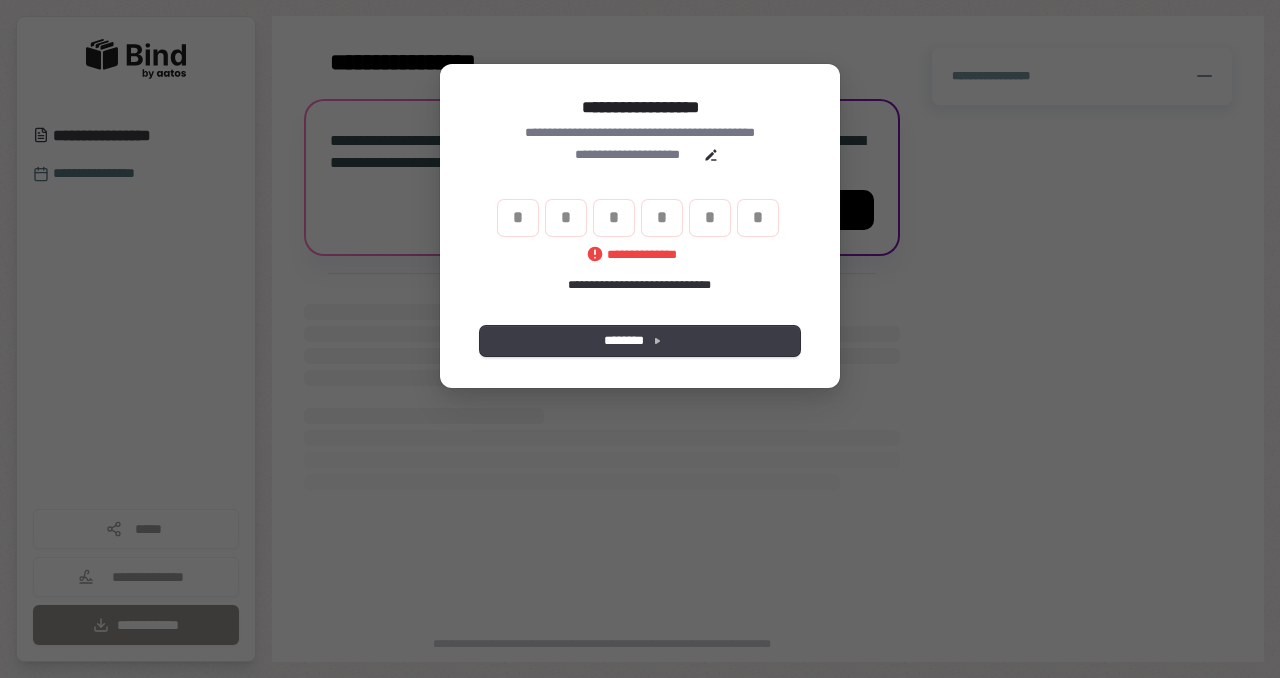 type 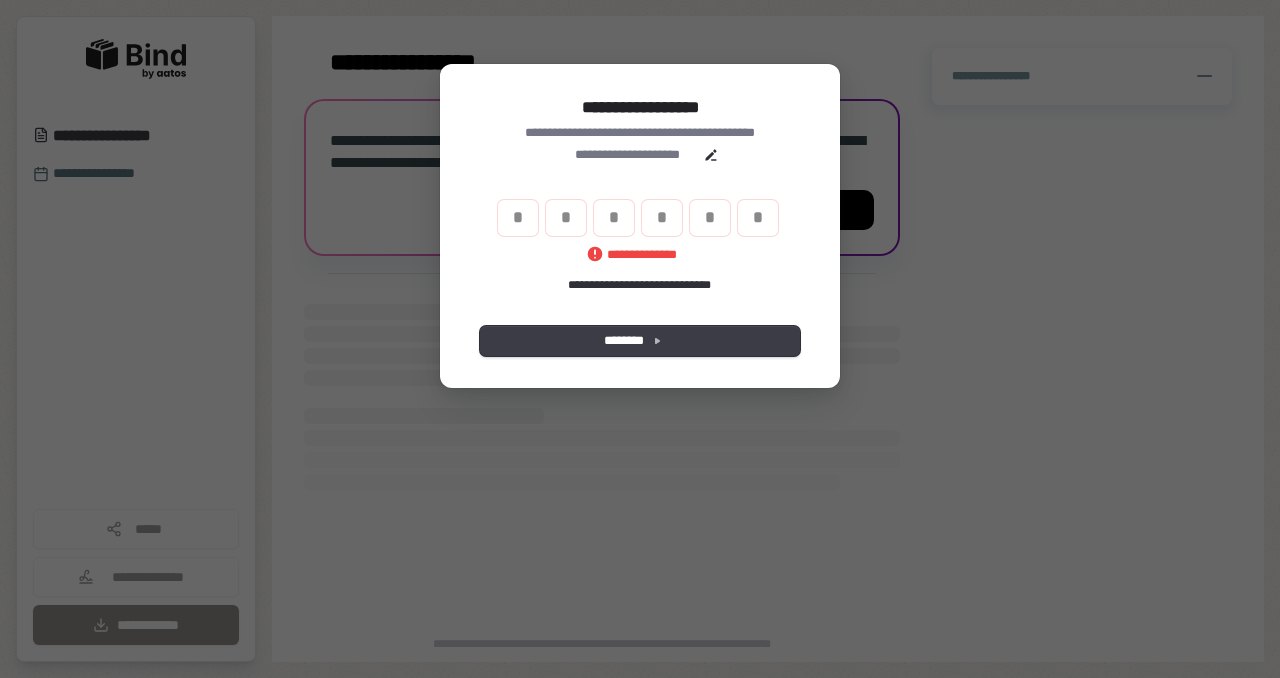 type 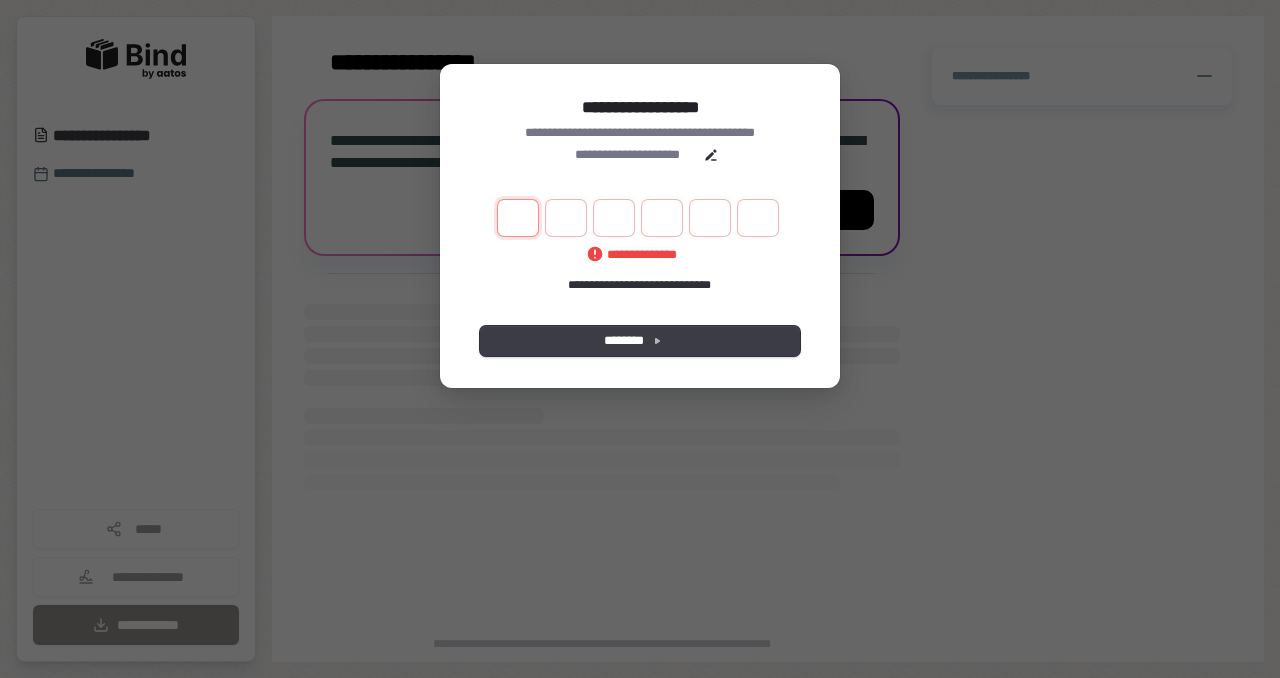 type on "*" 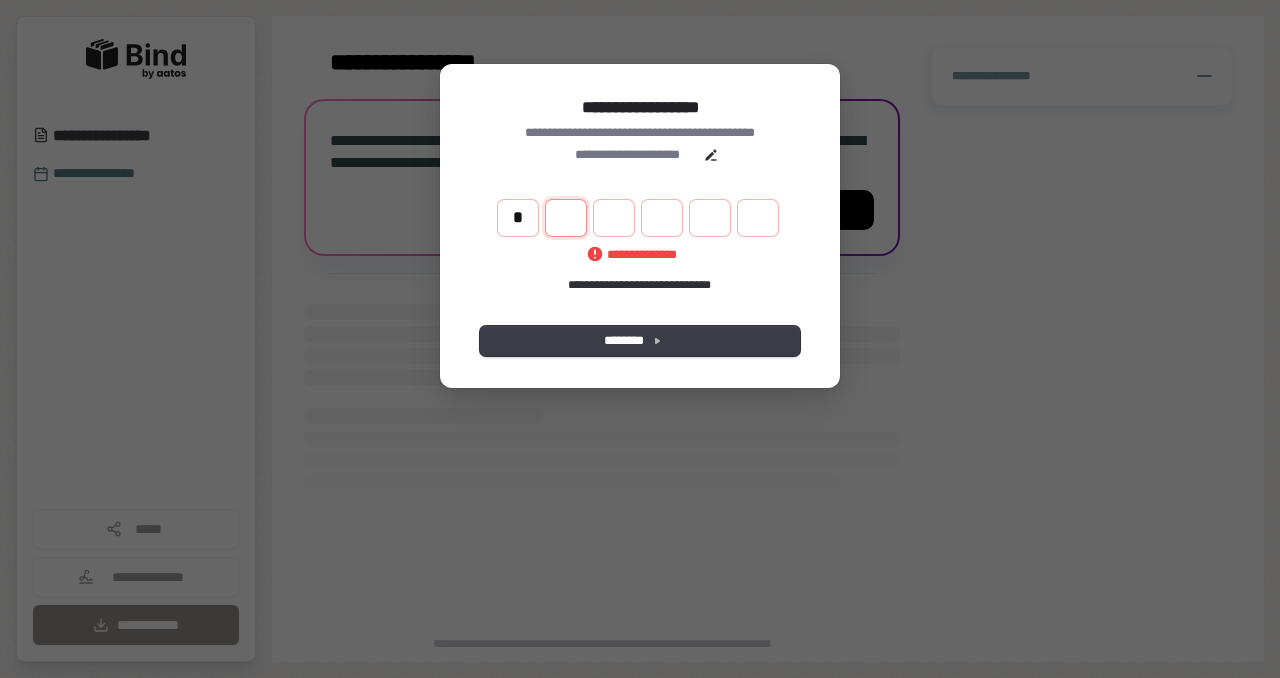 type on "*" 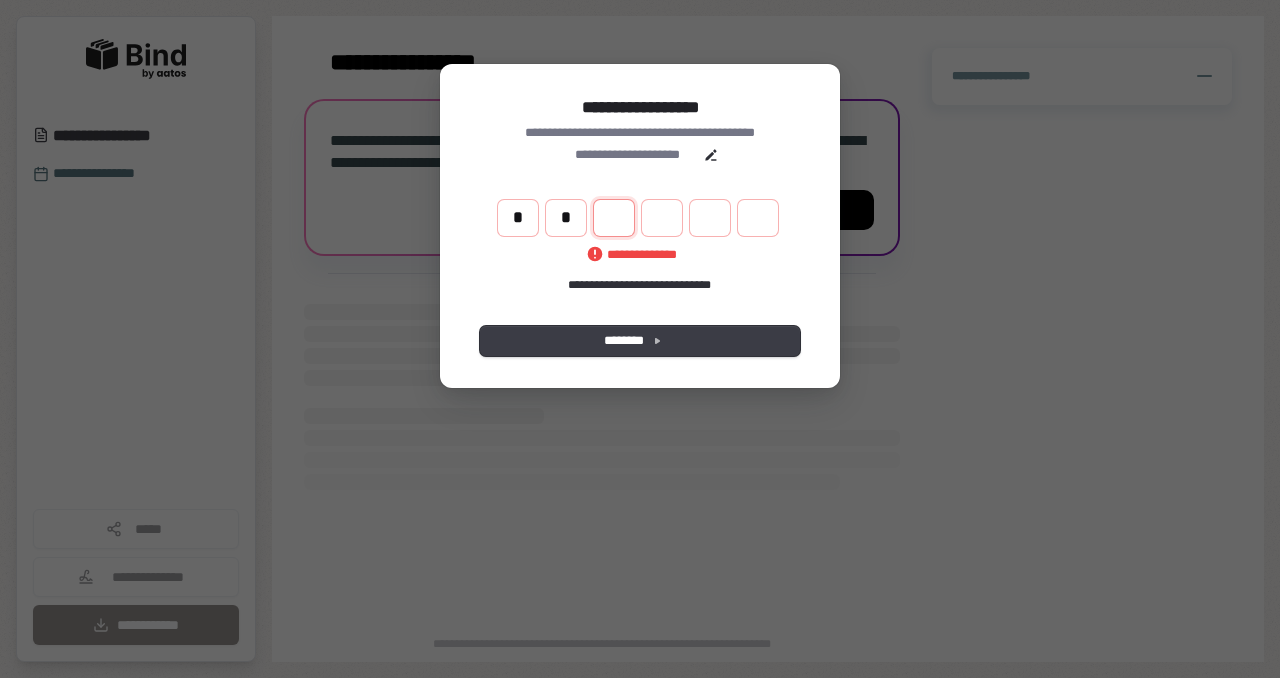 type on "**" 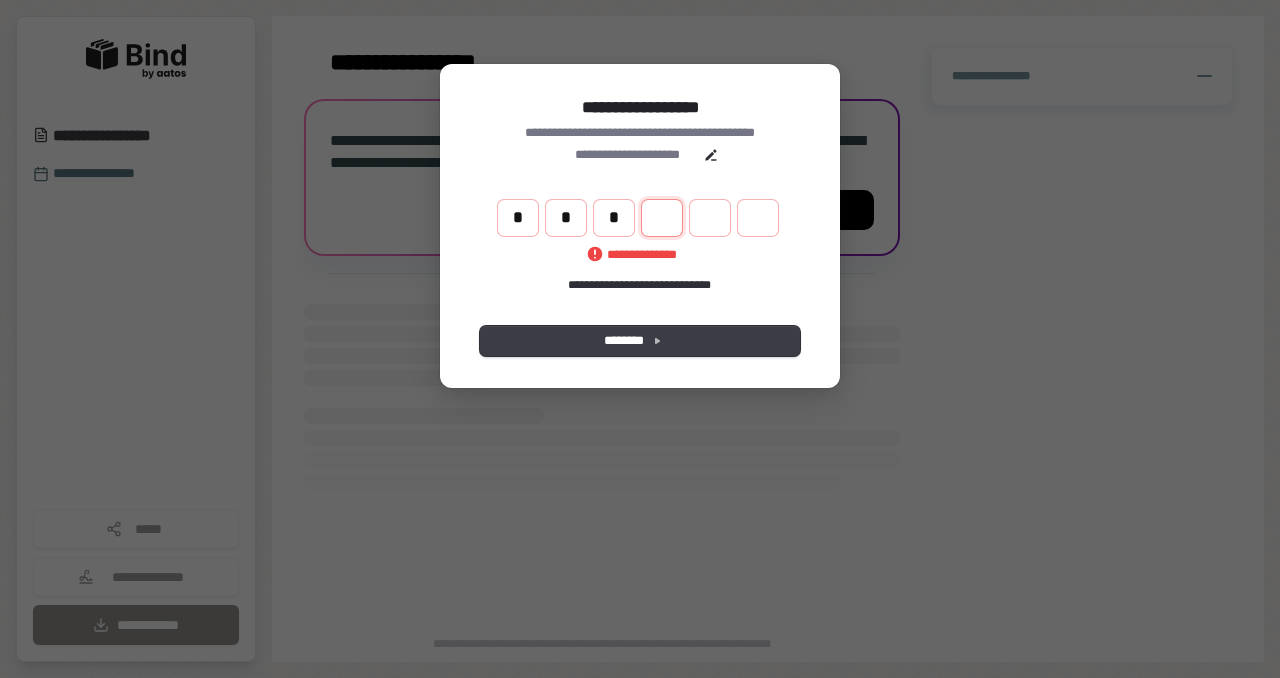 type on "***" 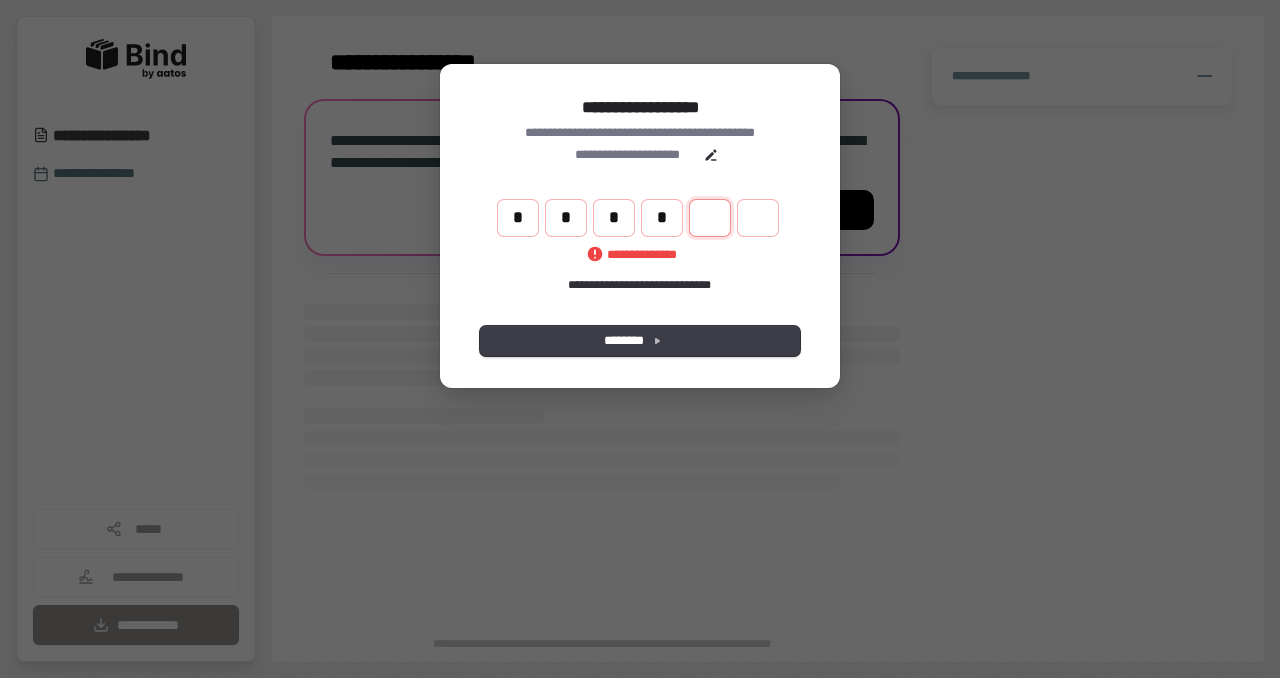 type on "****" 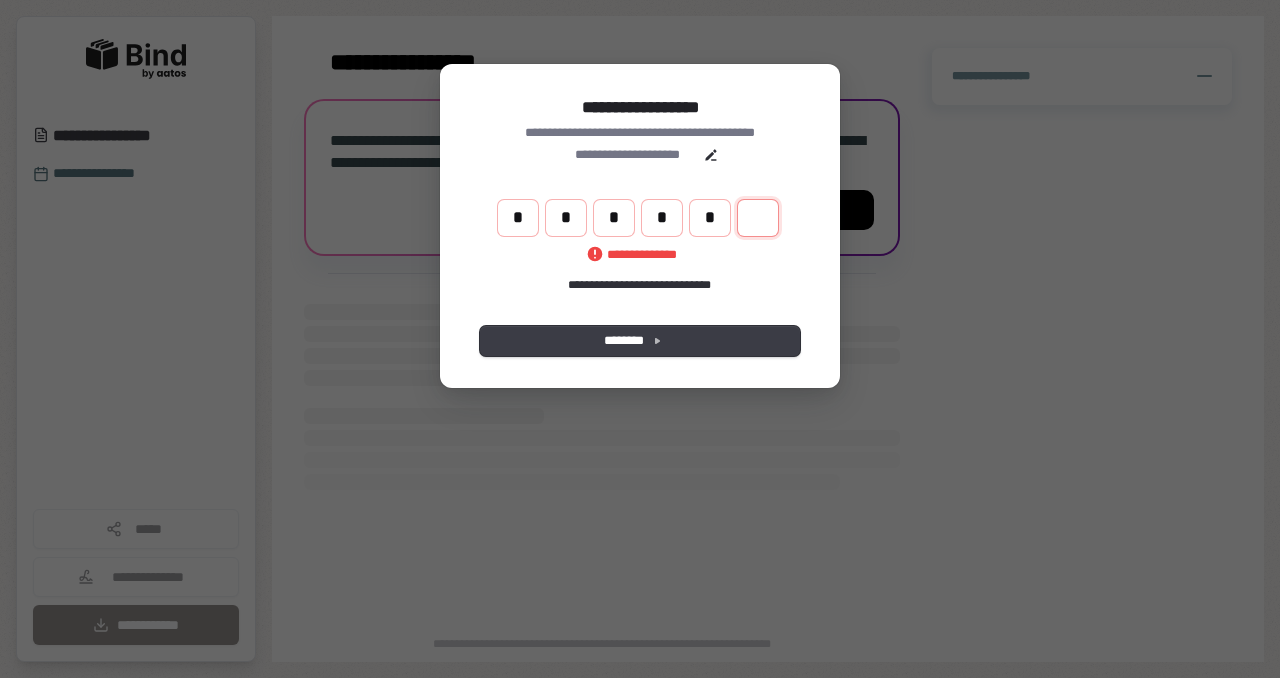 type on "******" 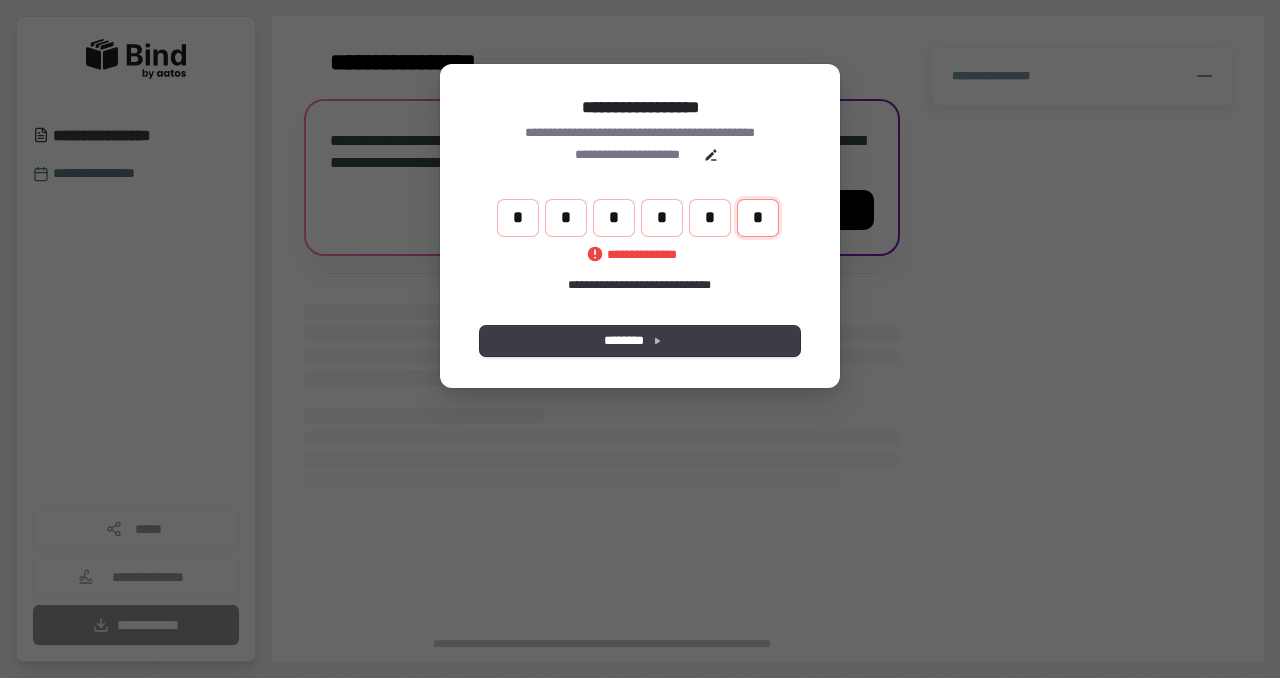type on "*" 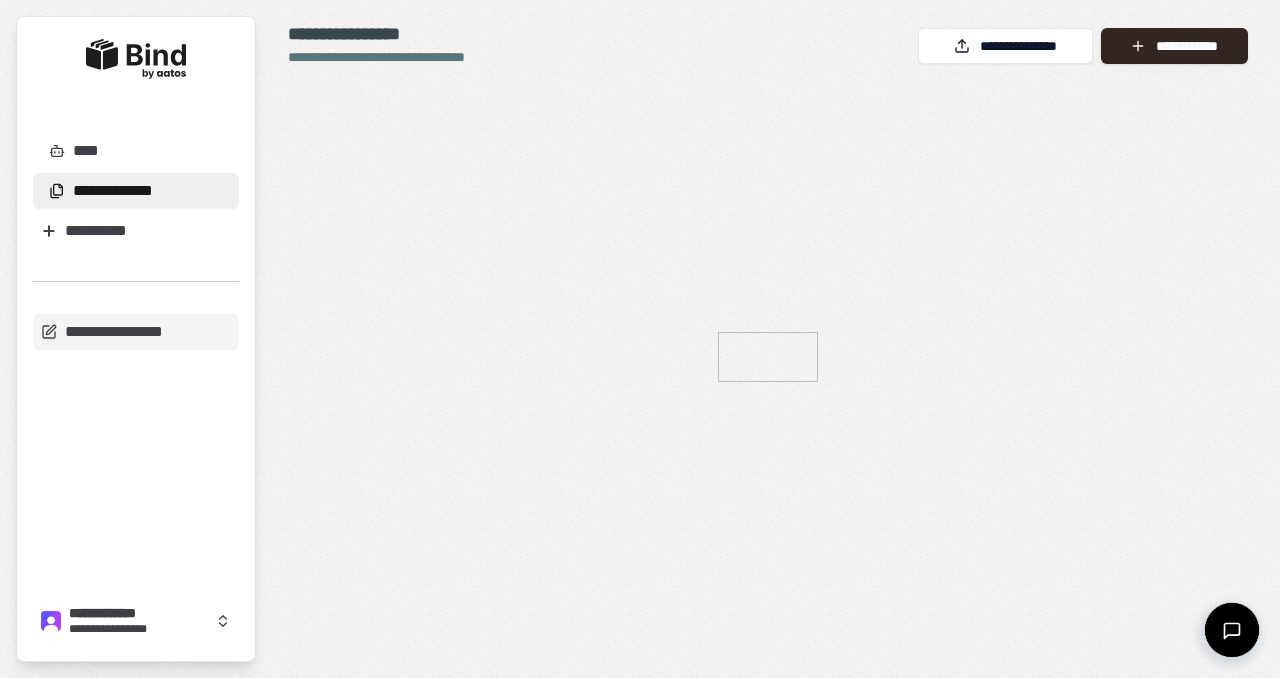 scroll, scrollTop: 0, scrollLeft: 0, axis: both 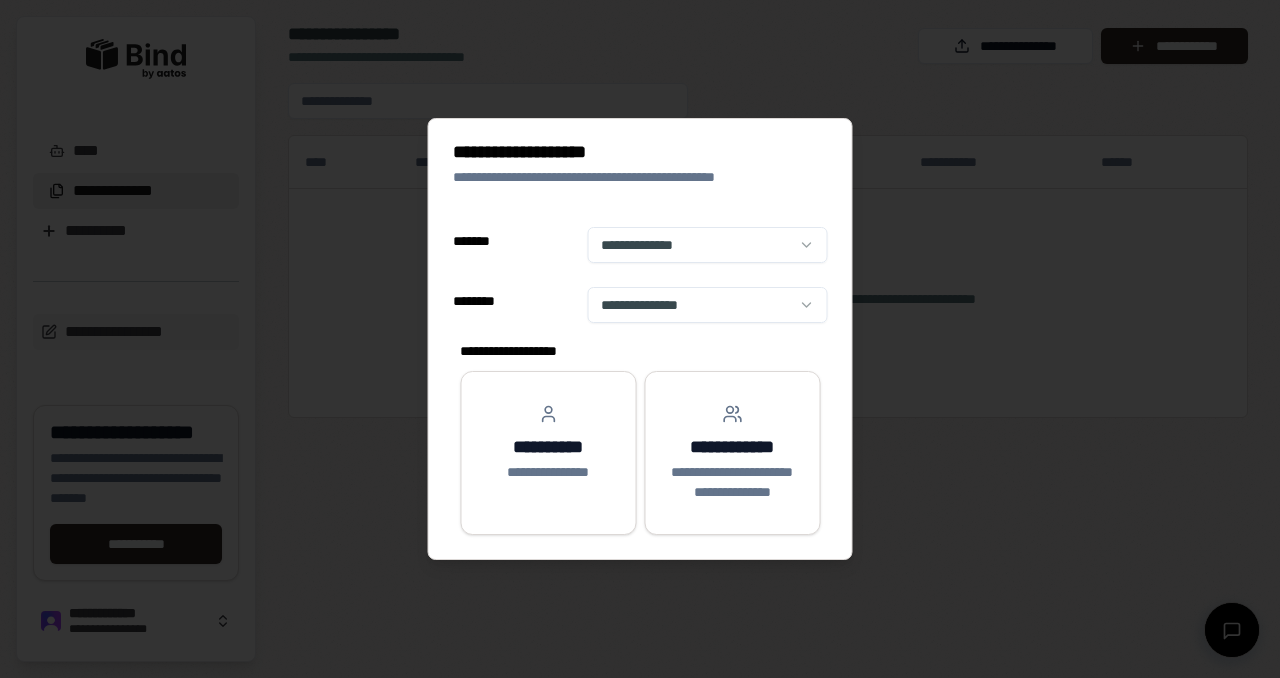 select on "******" 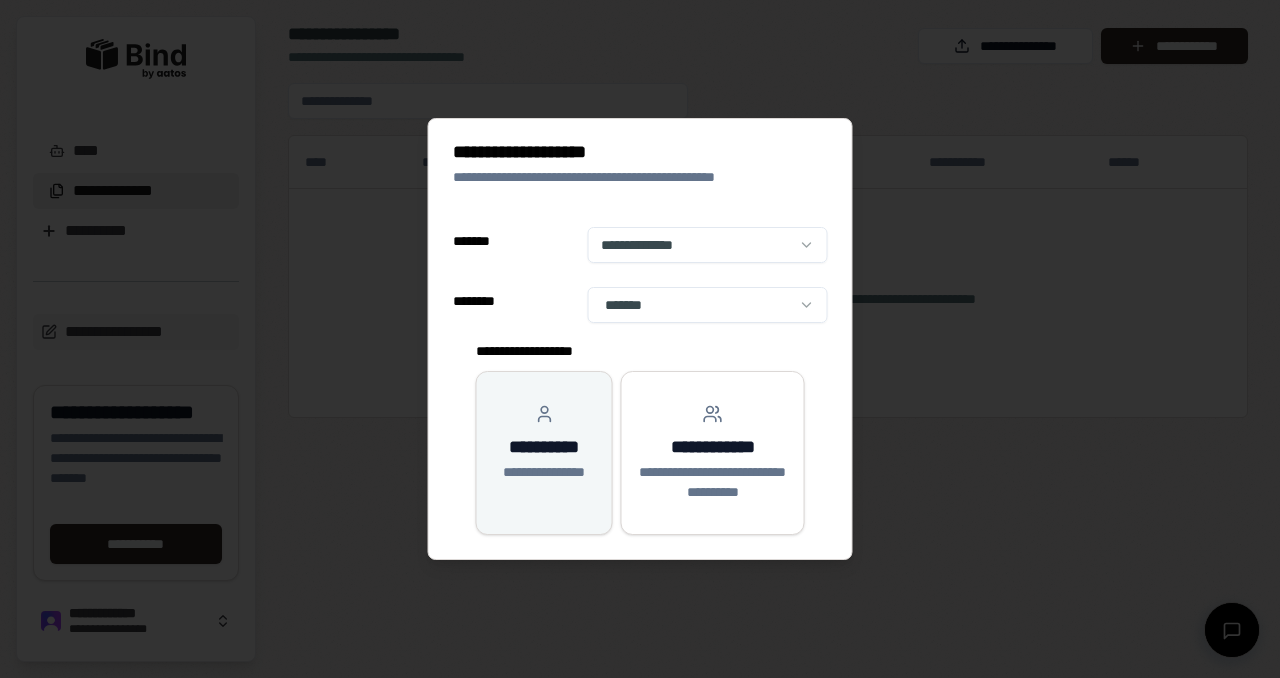 click on "**********" at bounding box center (544, 472) 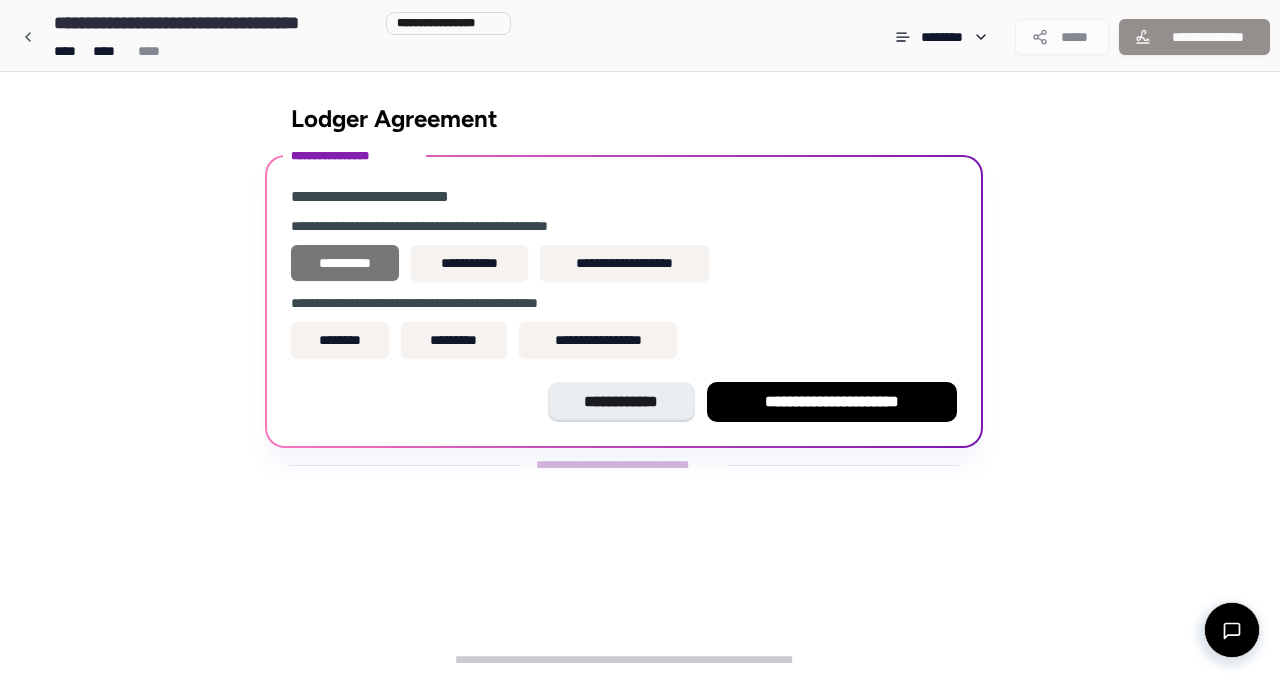 click on "**********" at bounding box center (345, 263) 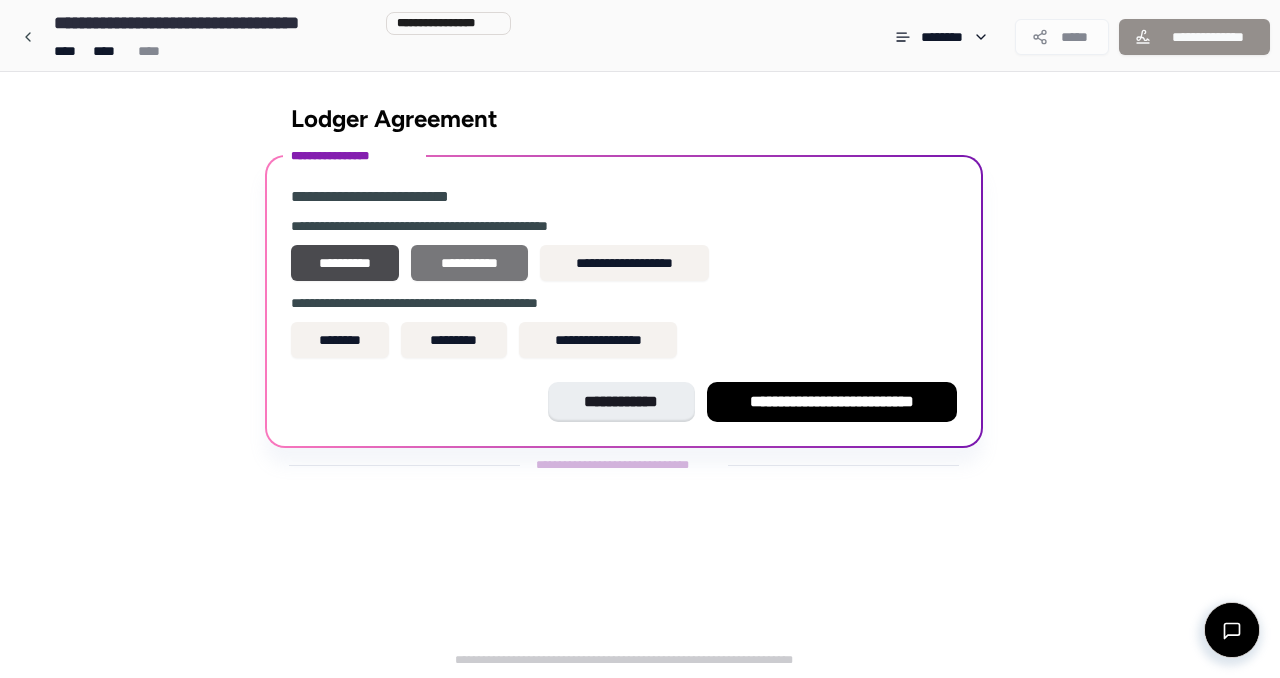 click on "**********" at bounding box center (469, 263) 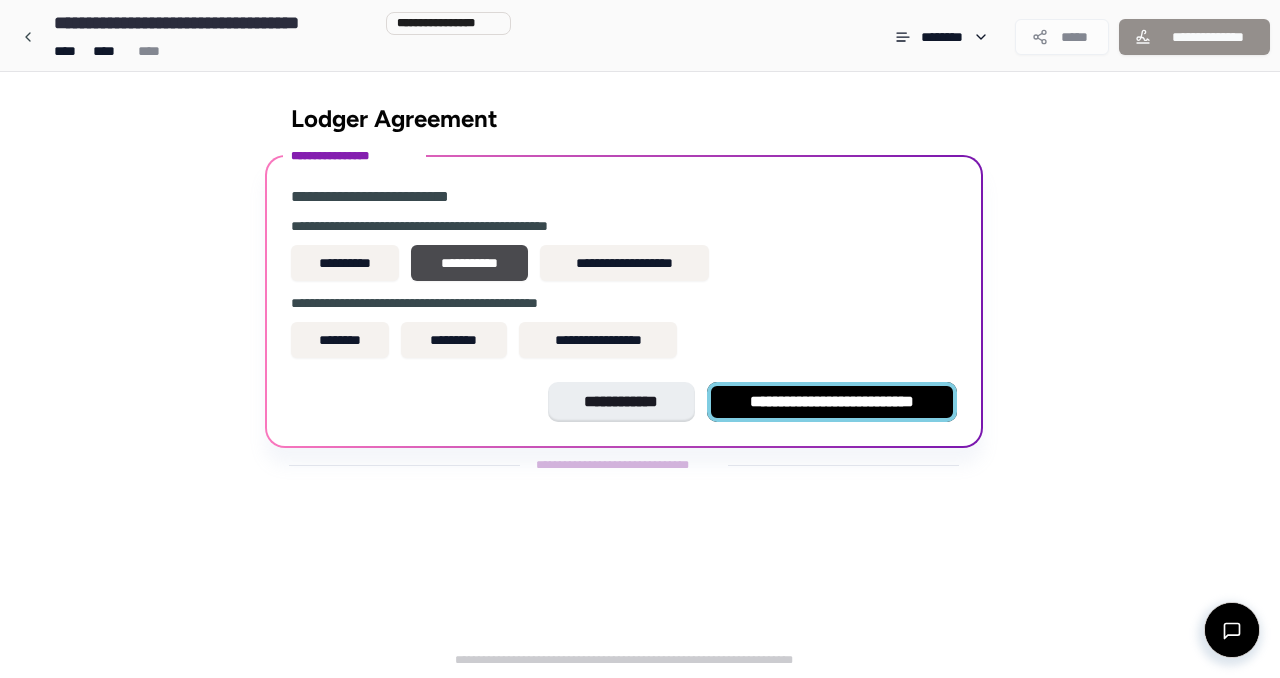 click on "**********" at bounding box center (832, 402) 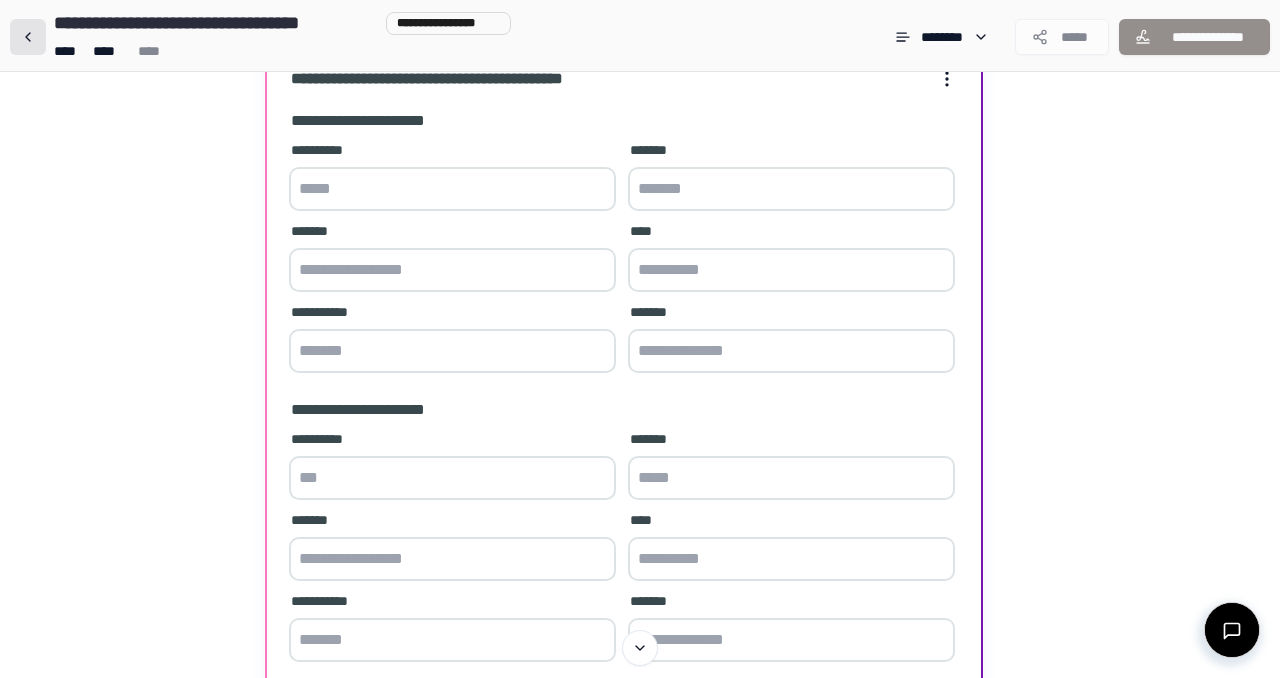 scroll, scrollTop: 163, scrollLeft: 0, axis: vertical 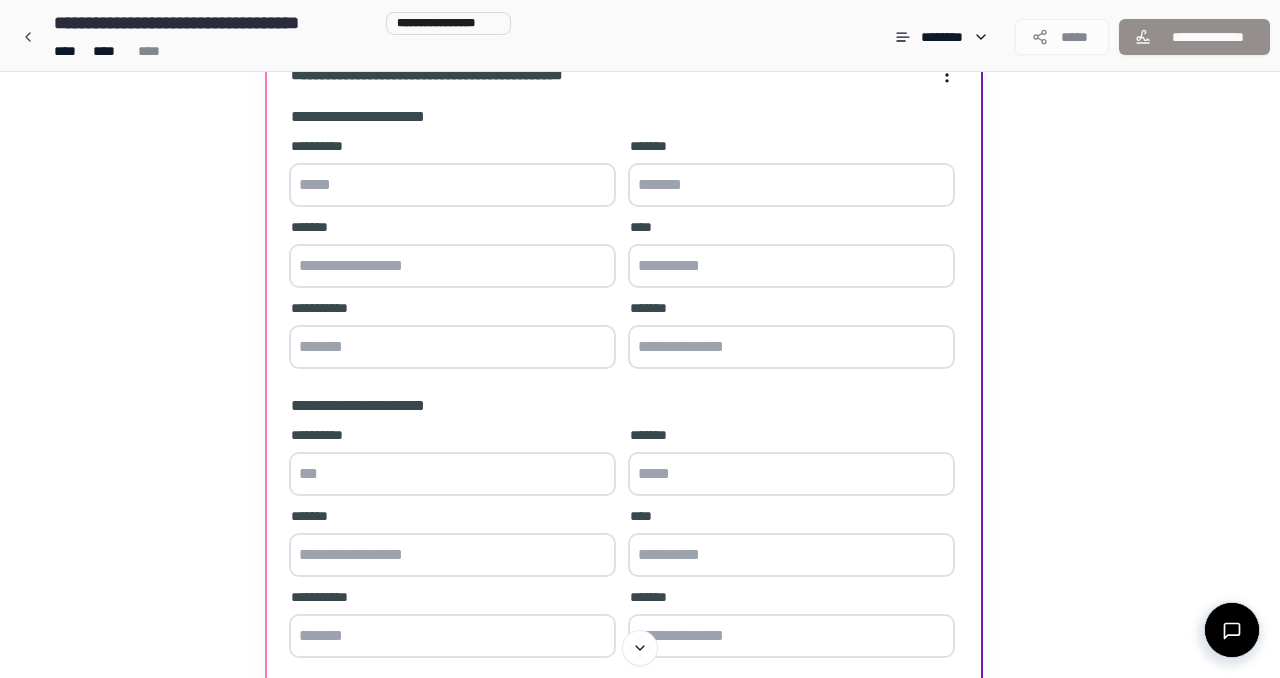 click at bounding box center (452, 185) 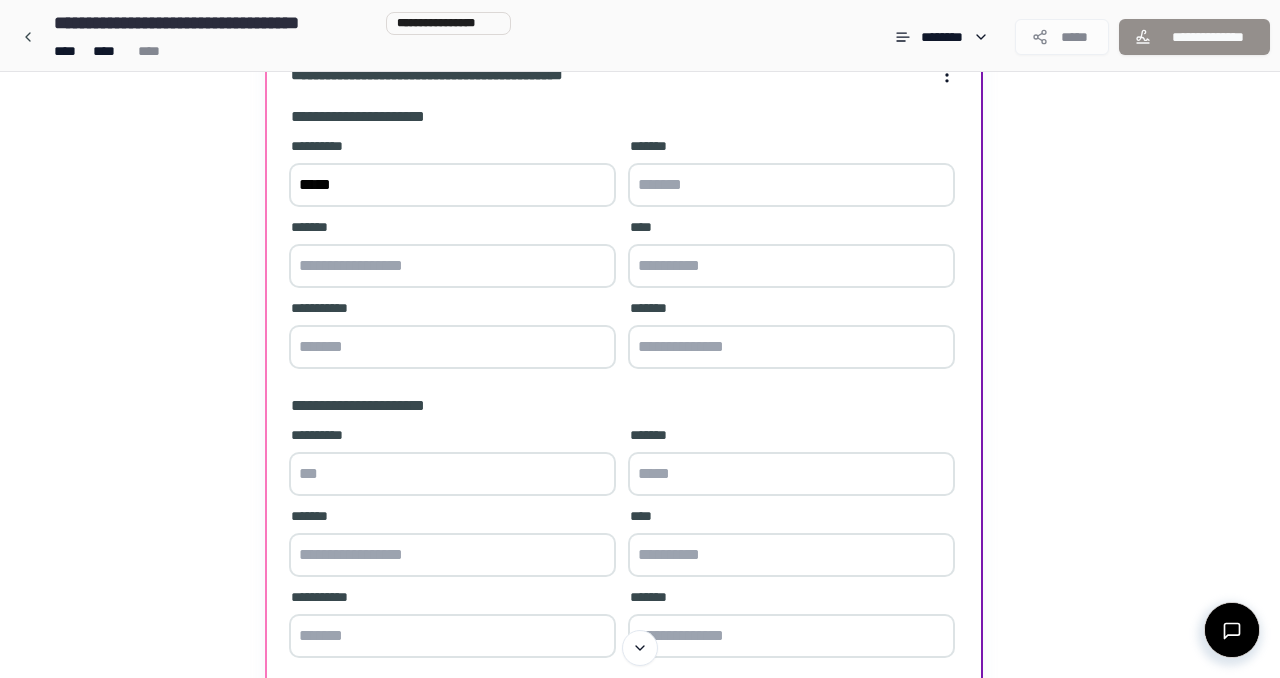 type on "*****" 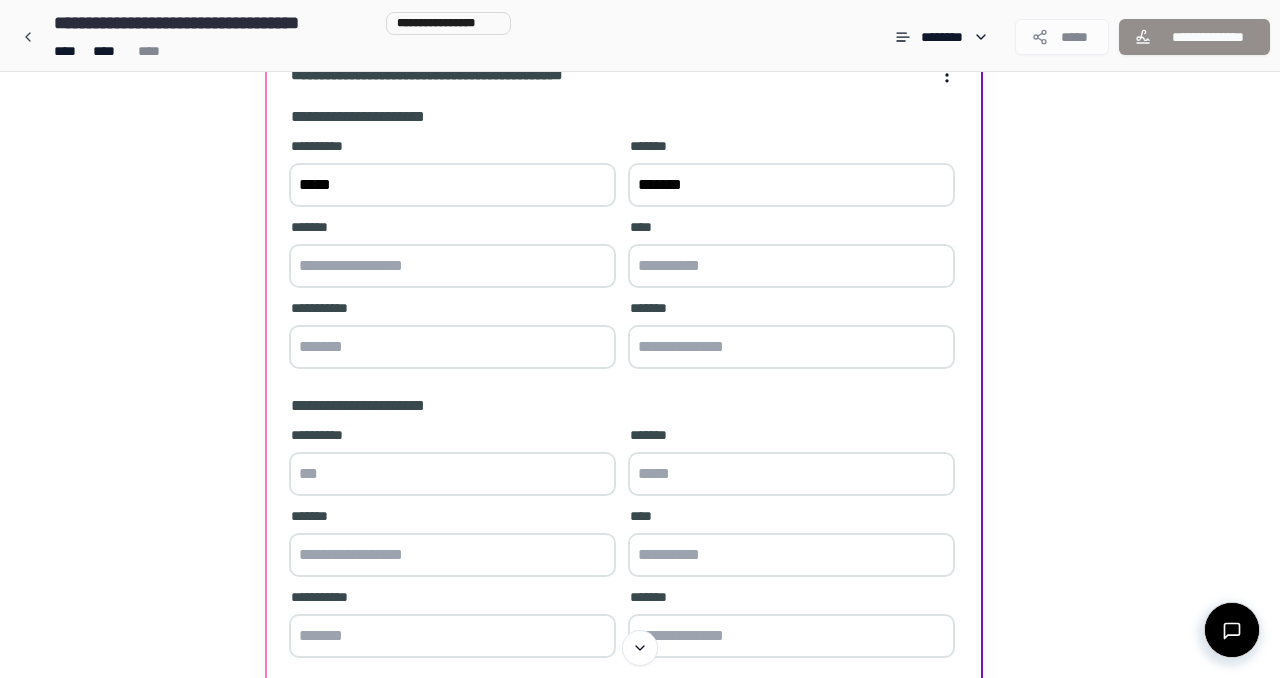 type on "*******" 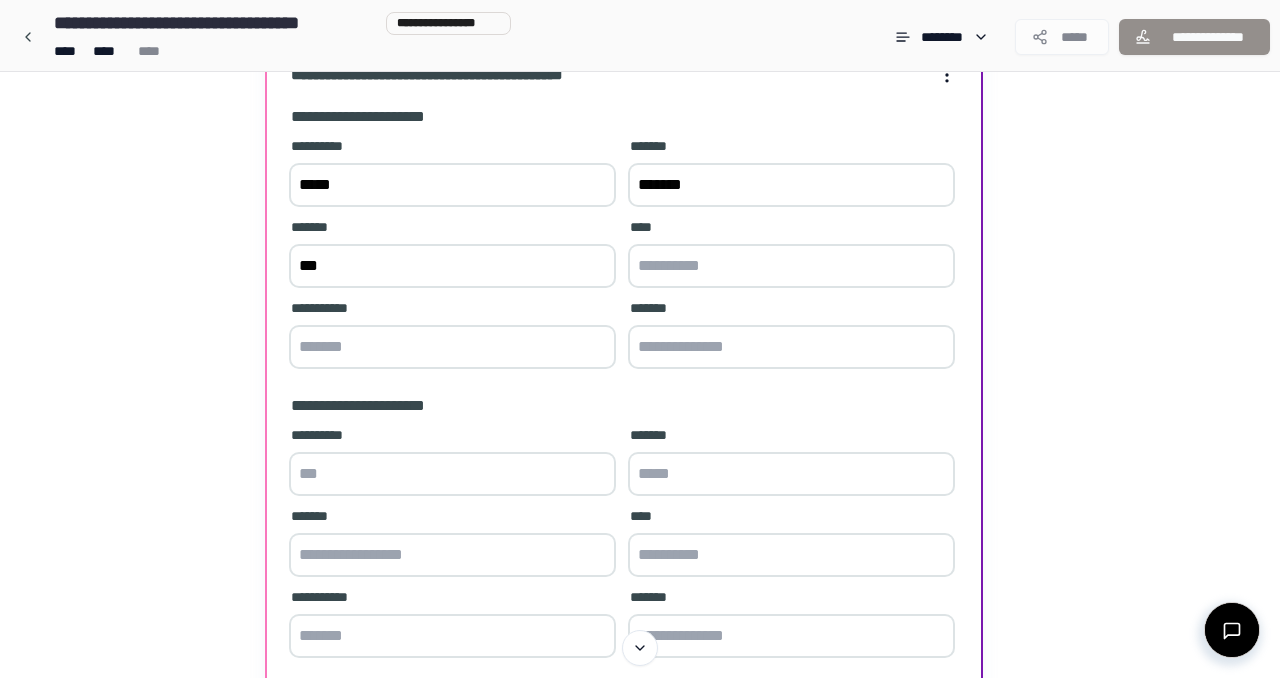 type on "***" 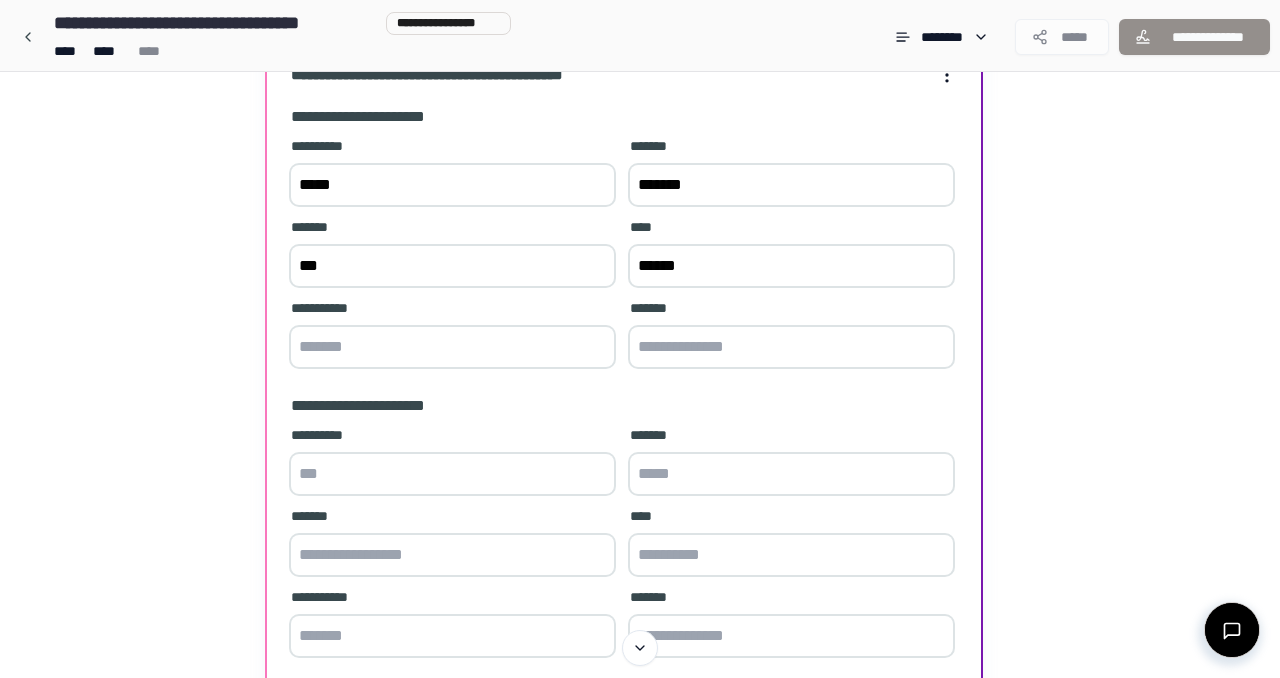 type on "******" 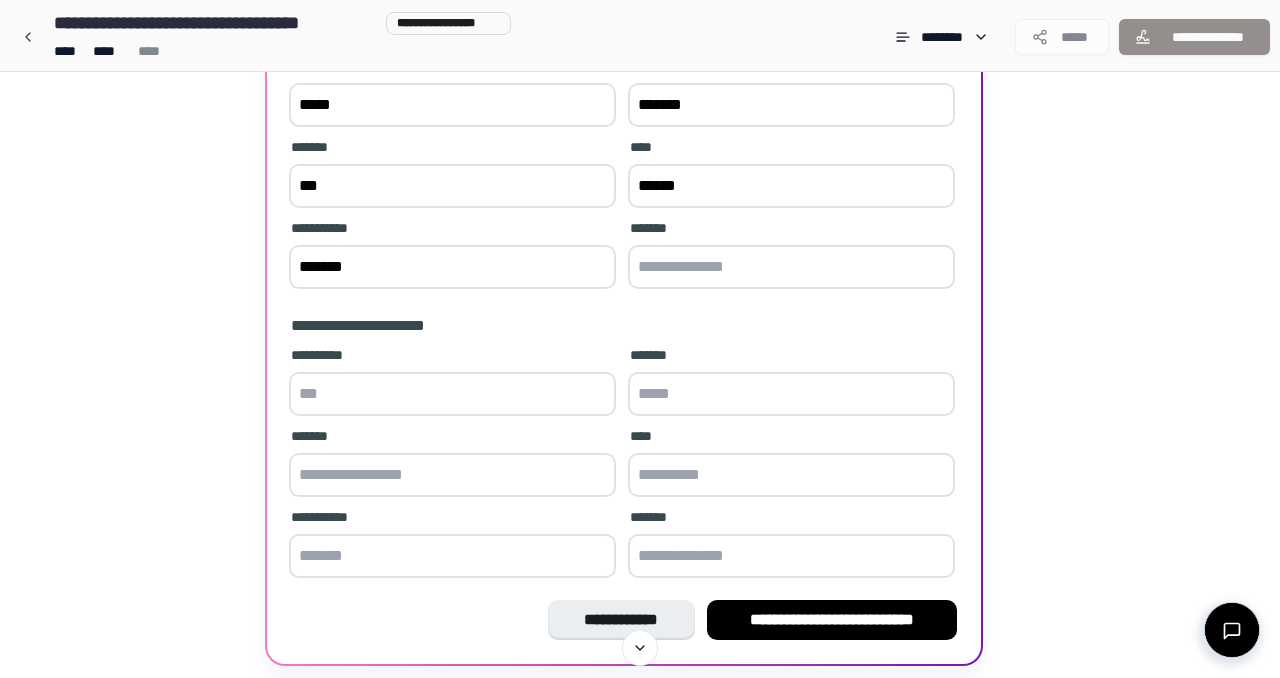scroll, scrollTop: 245, scrollLeft: 0, axis: vertical 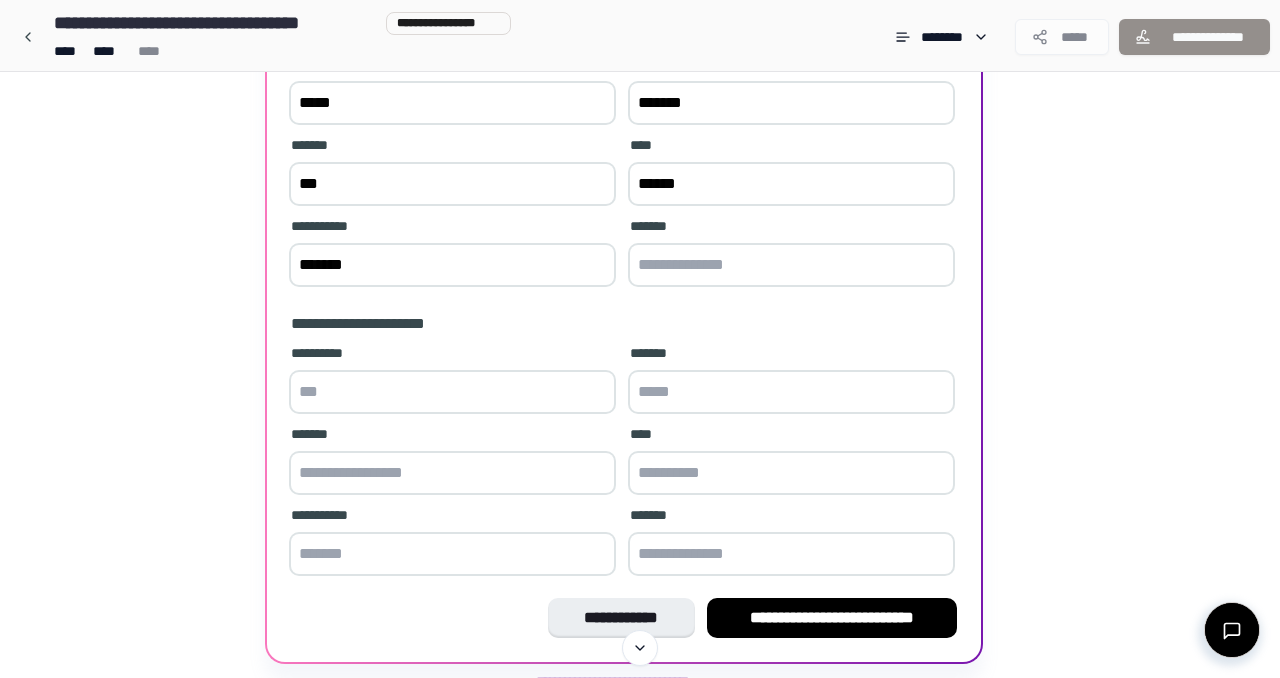 type on "*******" 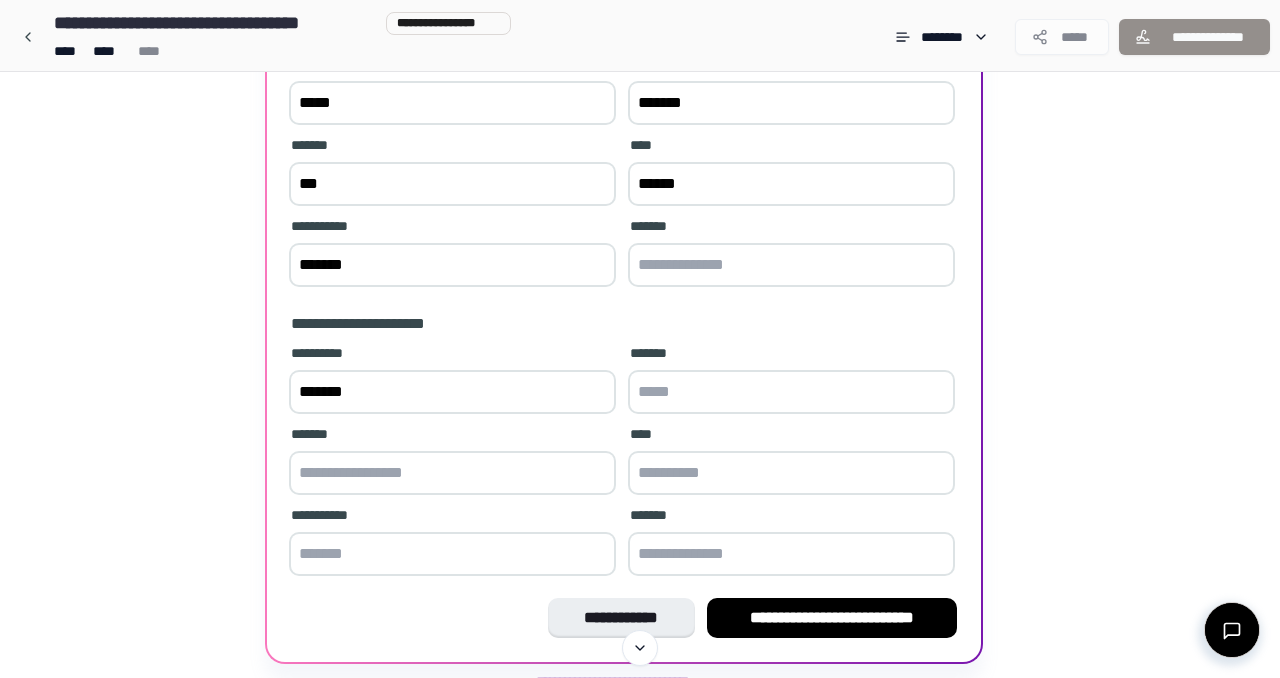 type on "*******" 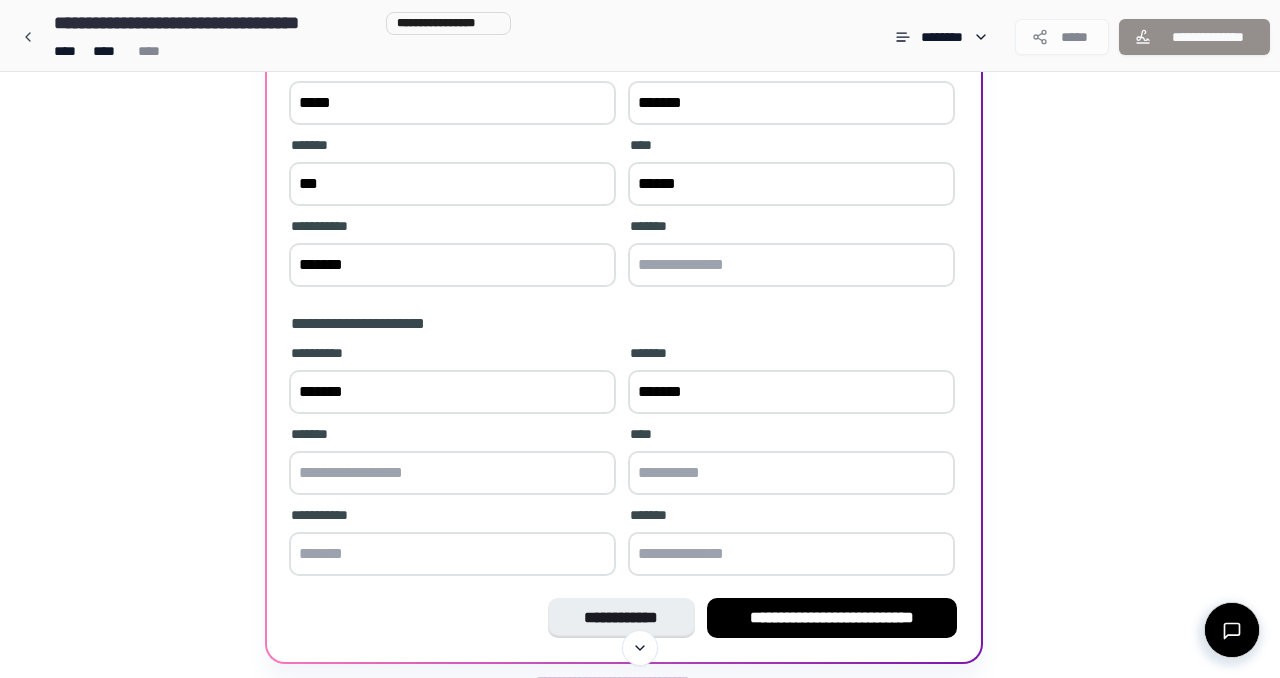 type on "*******" 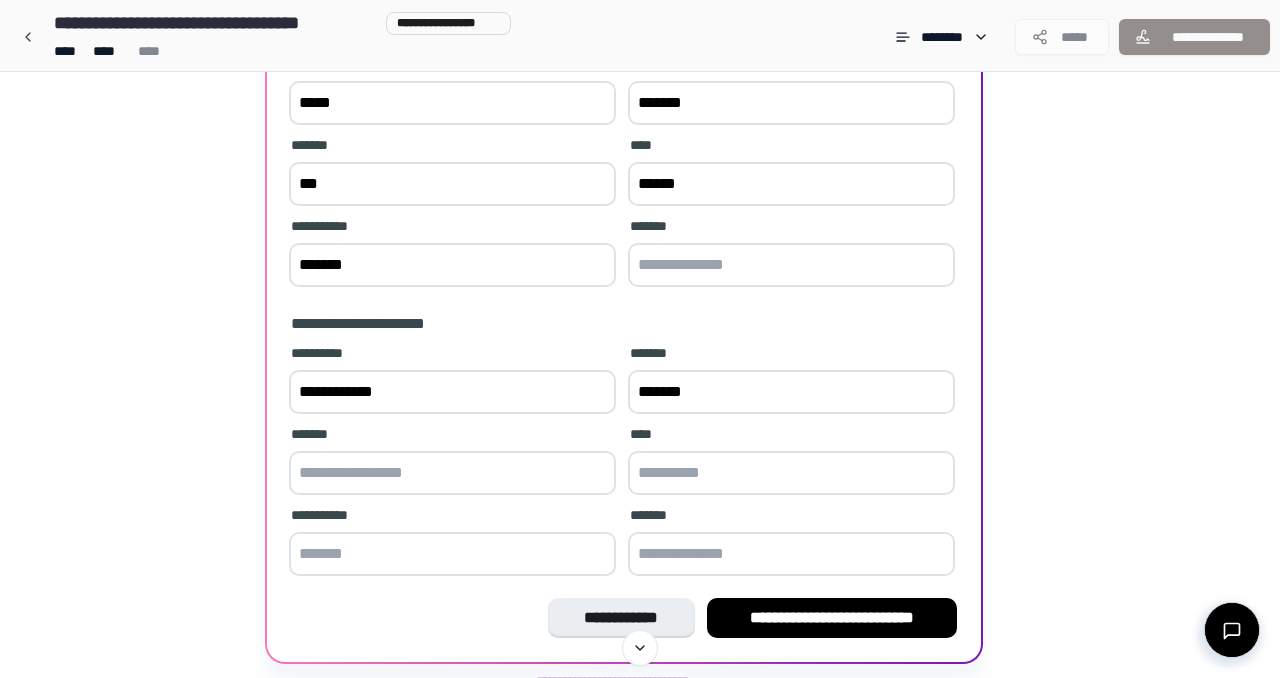 type on "**********" 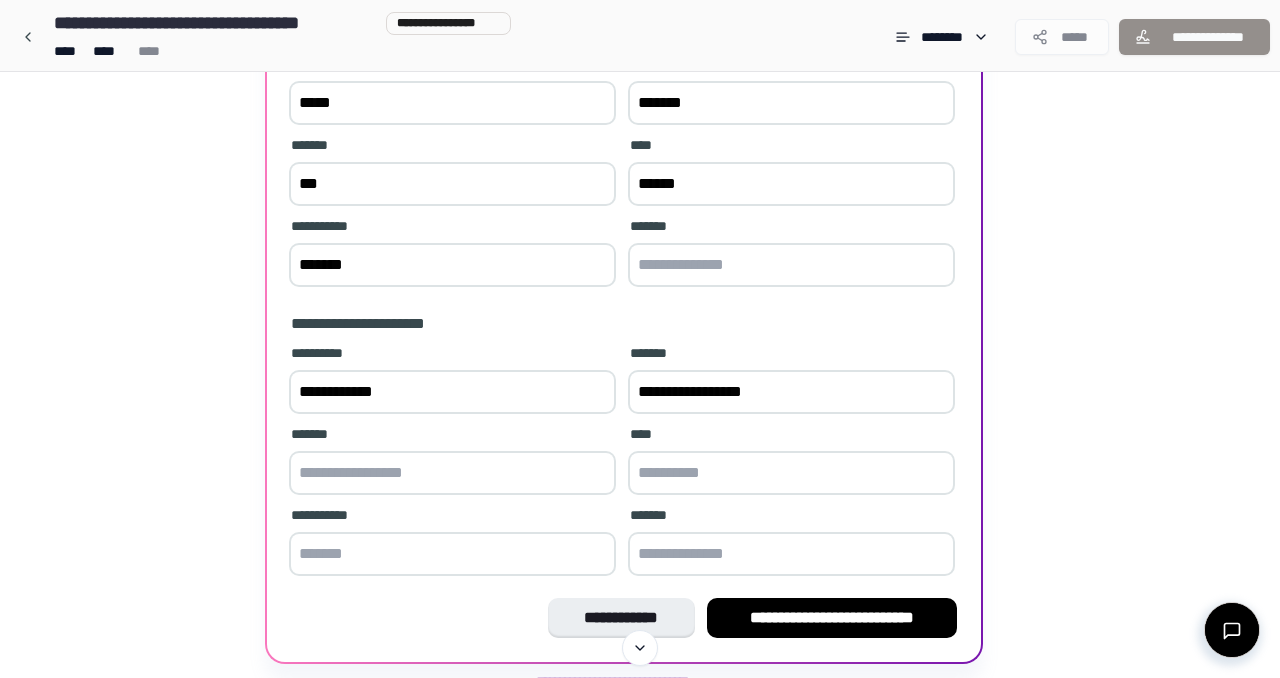 type on "**********" 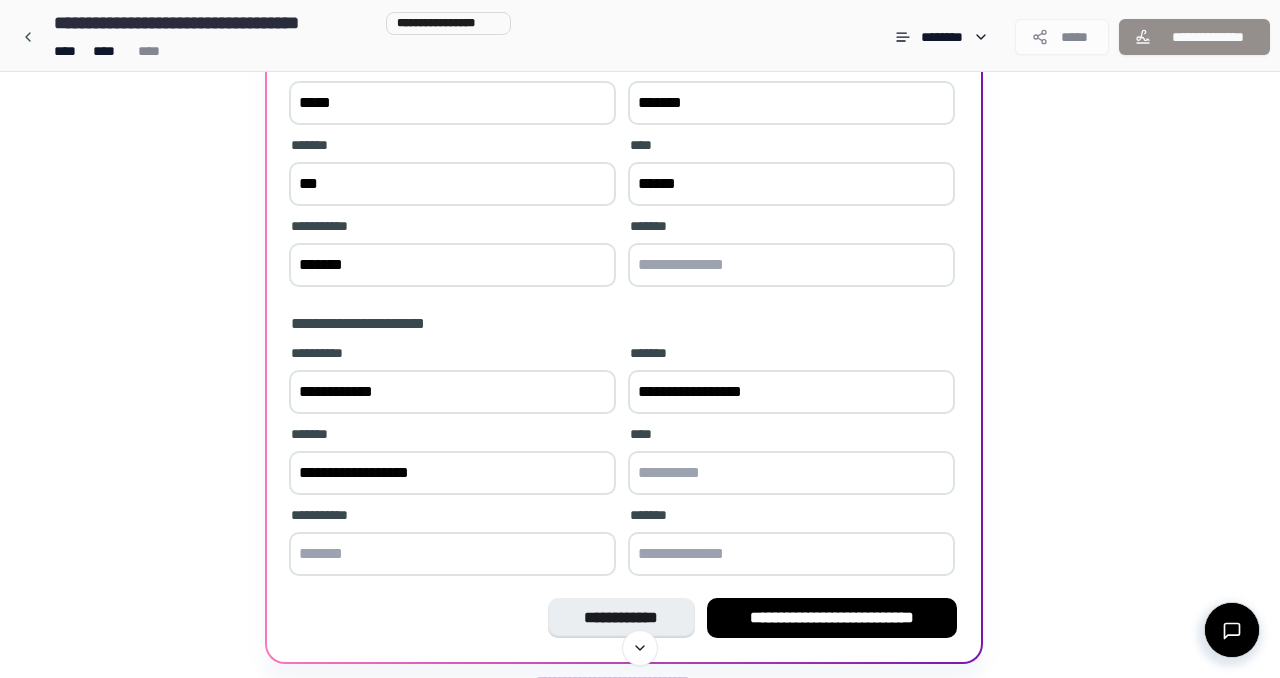 type on "**********" 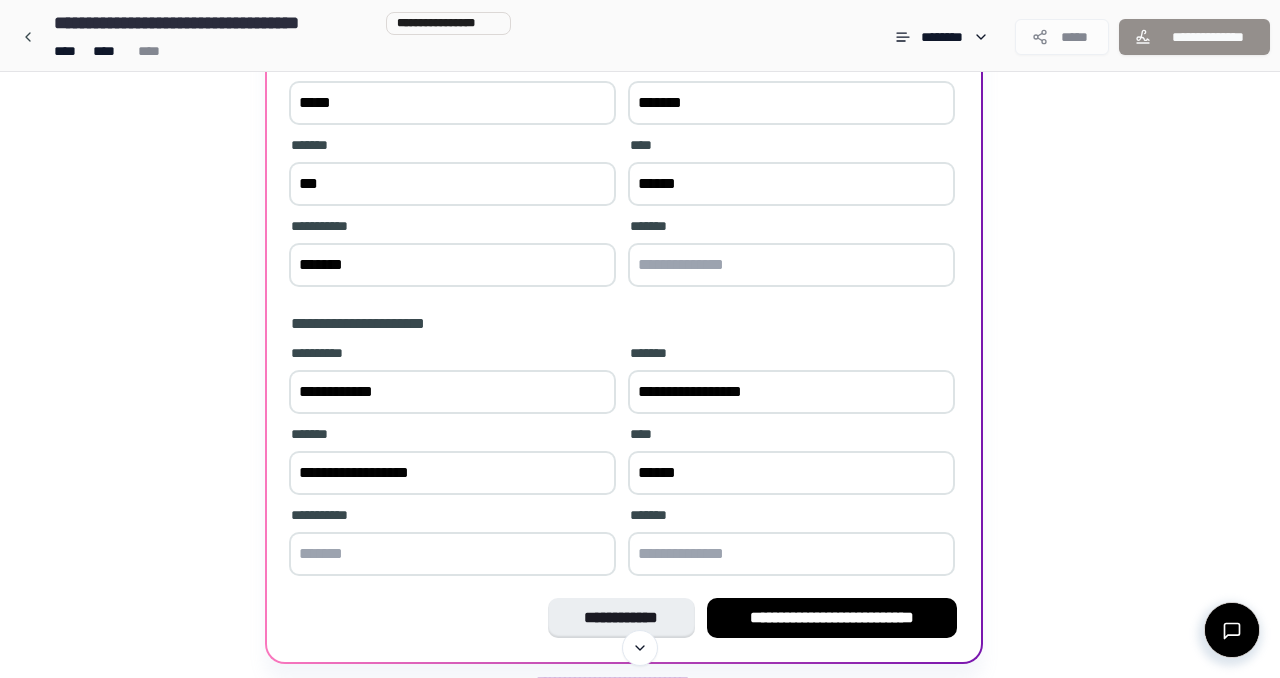 type on "******" 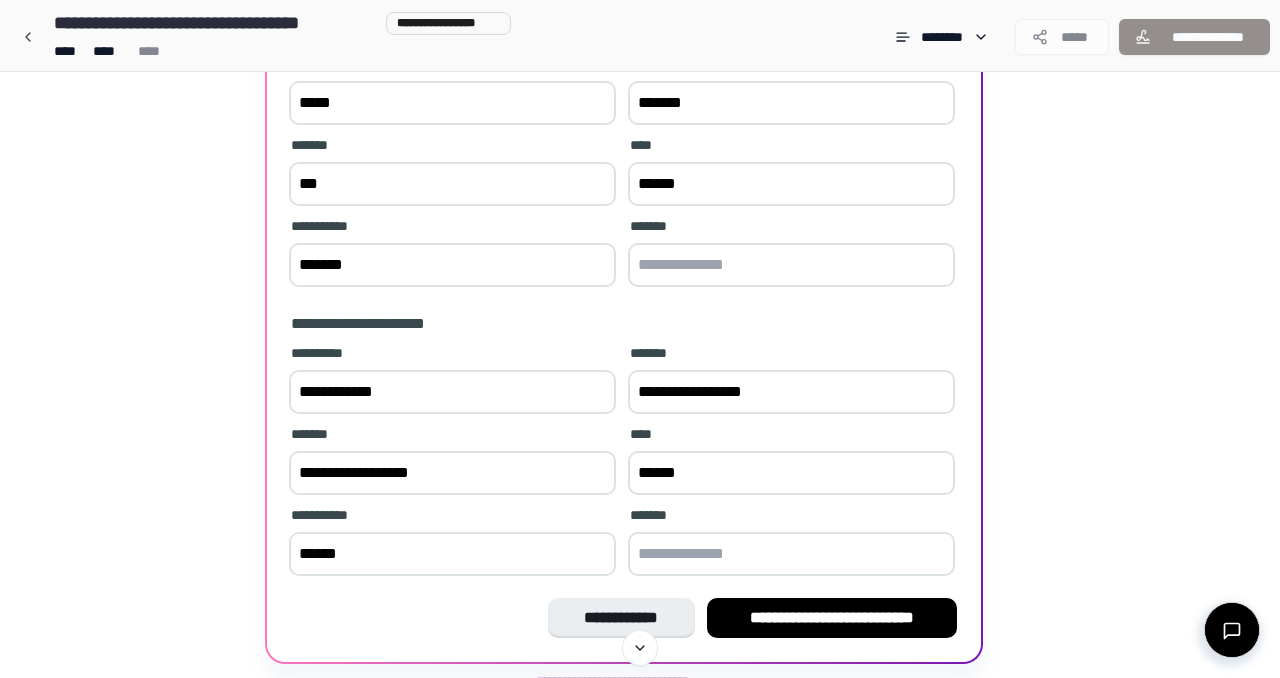 type on "*******" 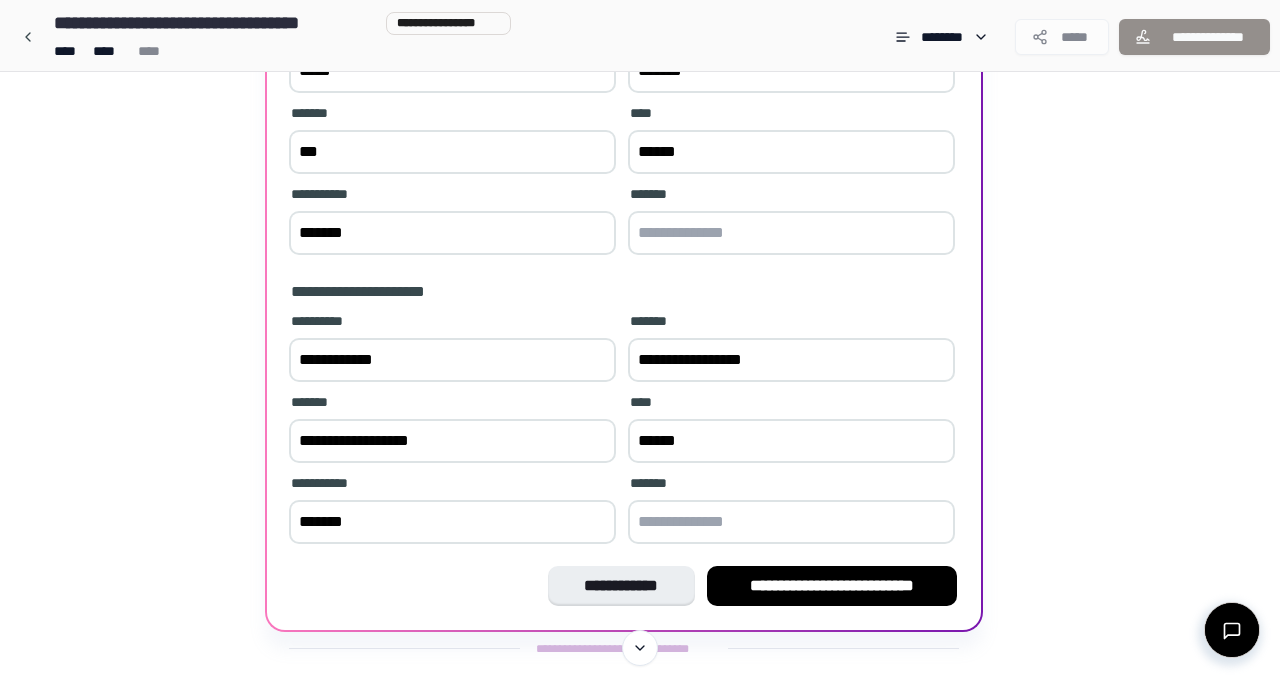 scroll, scrollTop: 309, scrollLeft: 0, axis: vertical 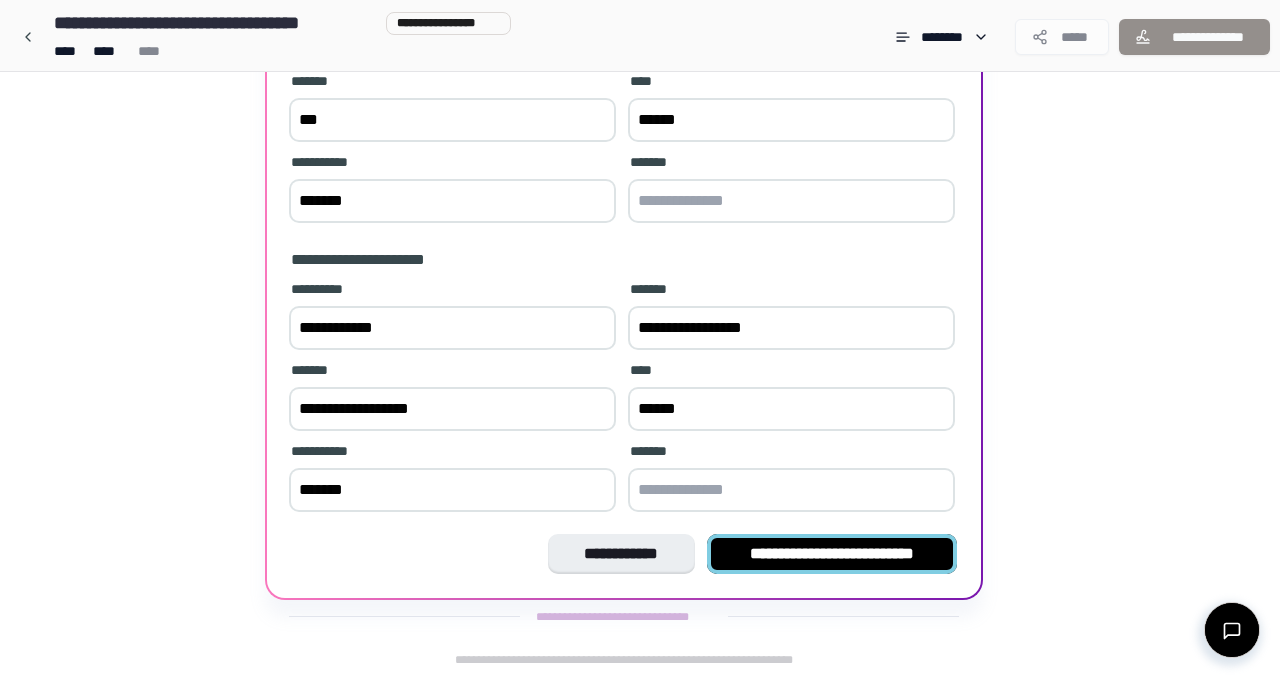 click on "**********" at bounding box center [832, 554] 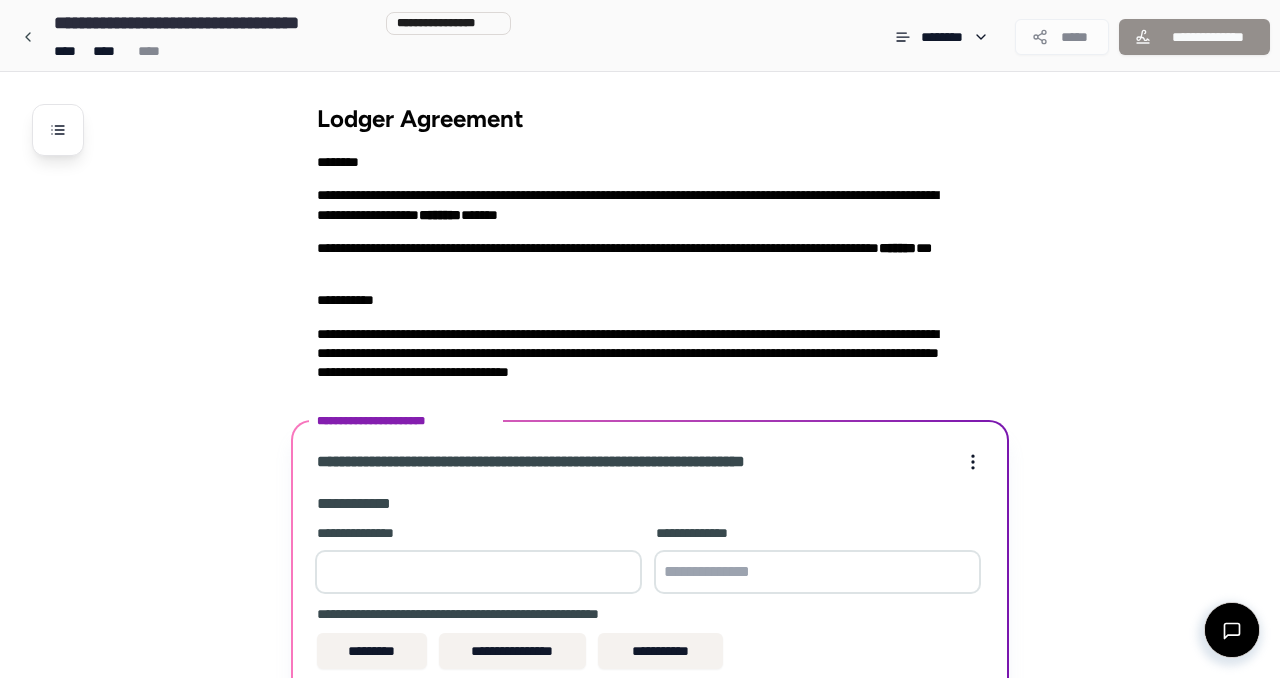 scroll, scrollTop: 367, scrollLeft: 0, axis: vertical 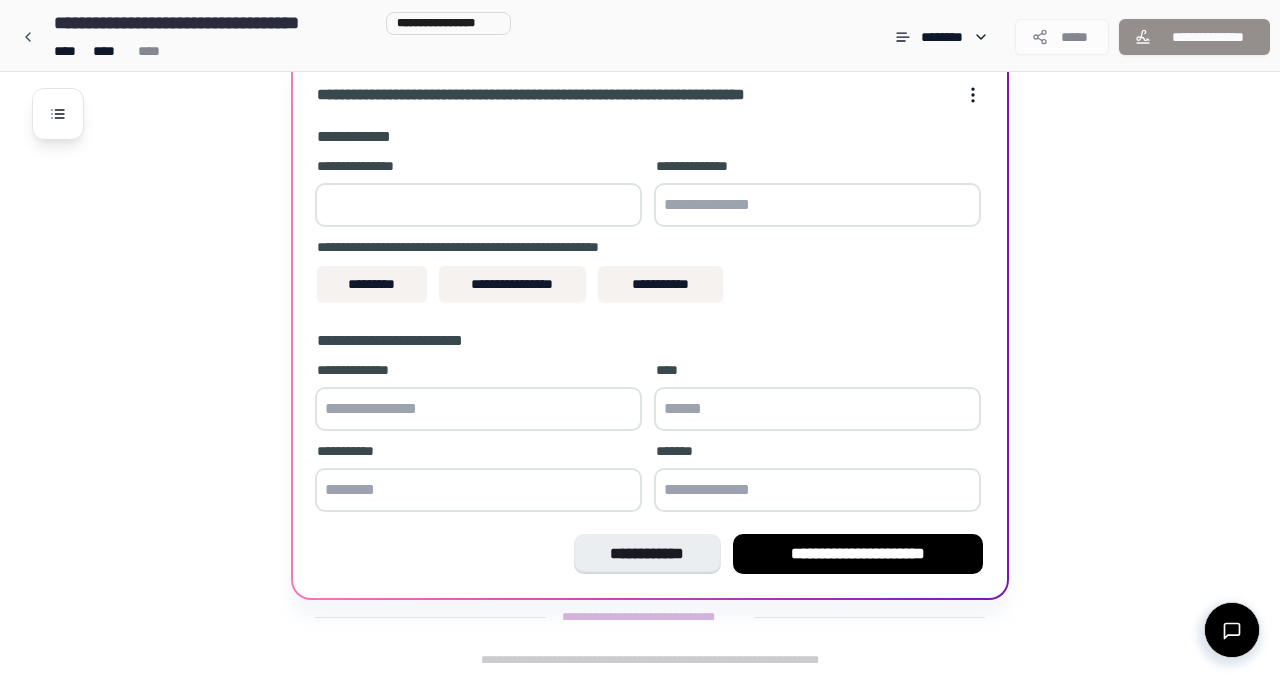 click at bounding box center [478, 205] 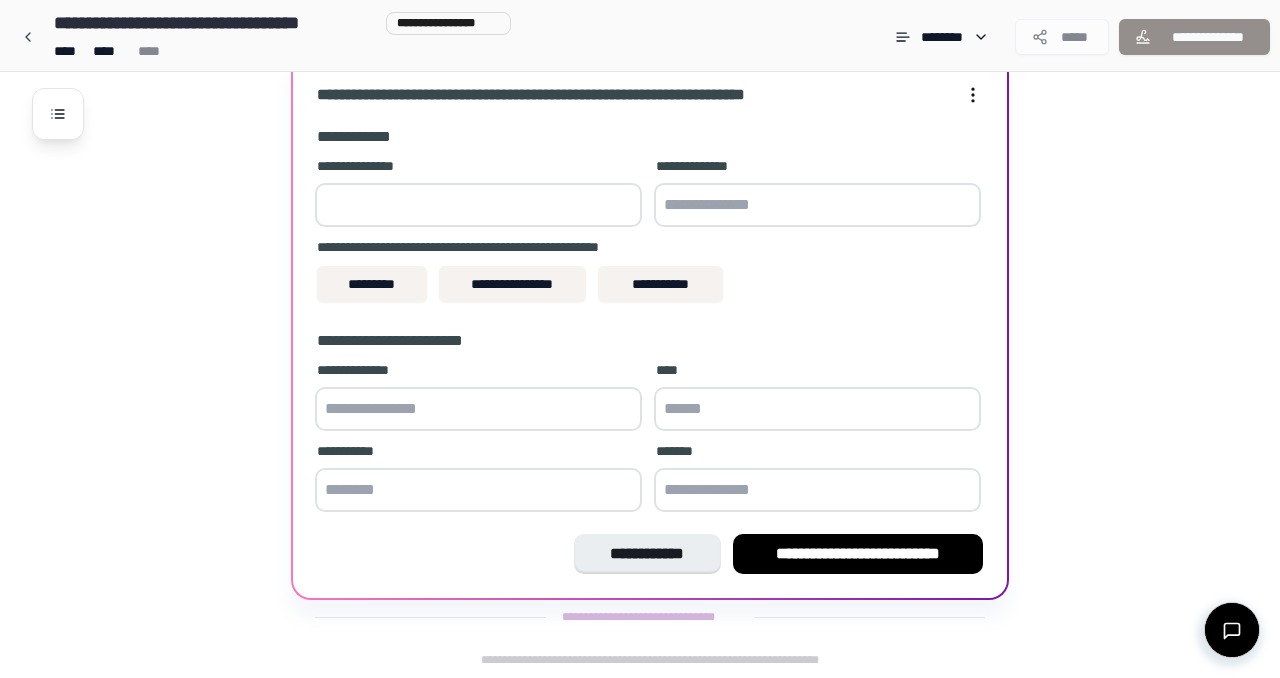 click on "*" at bounding box center [478, 205] 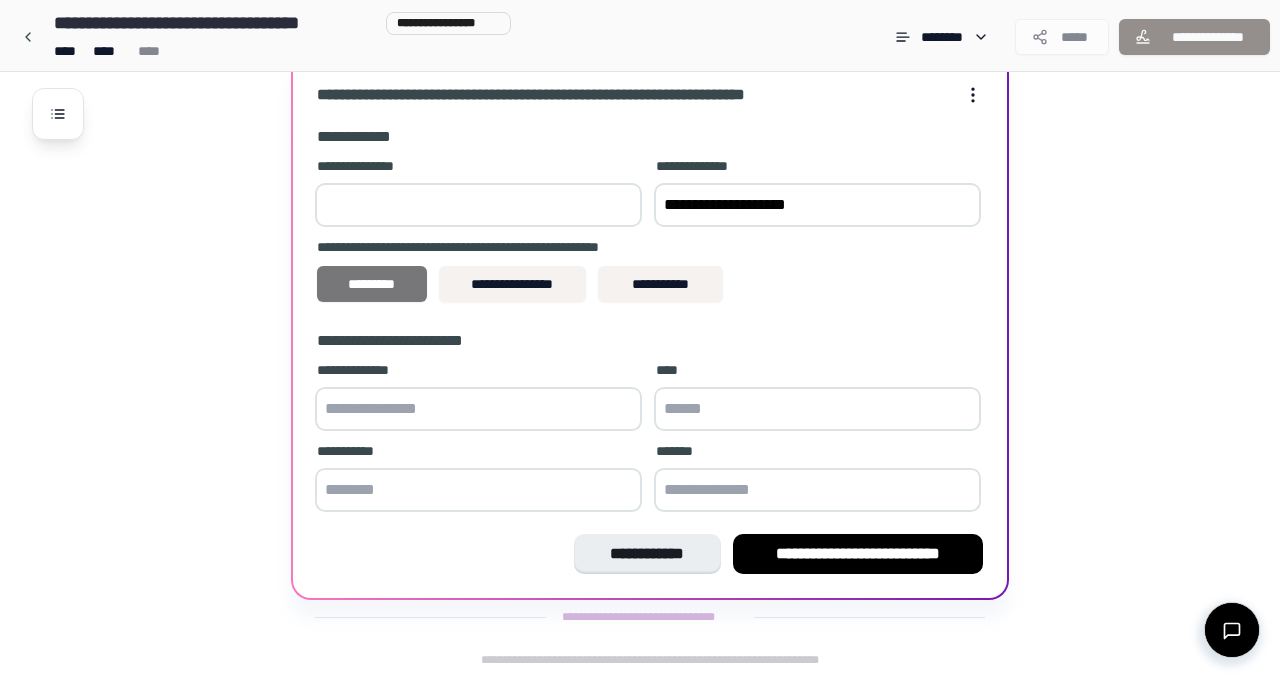 type on "**********" 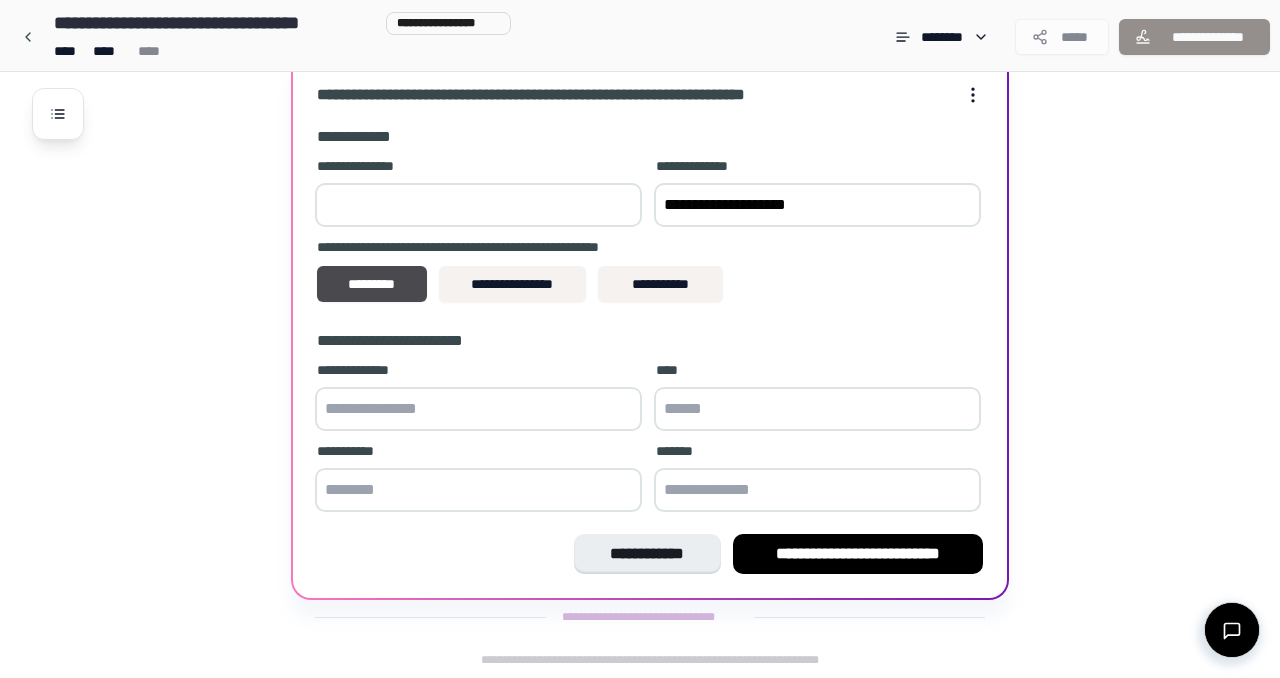 click at bounding box center [478, 409] 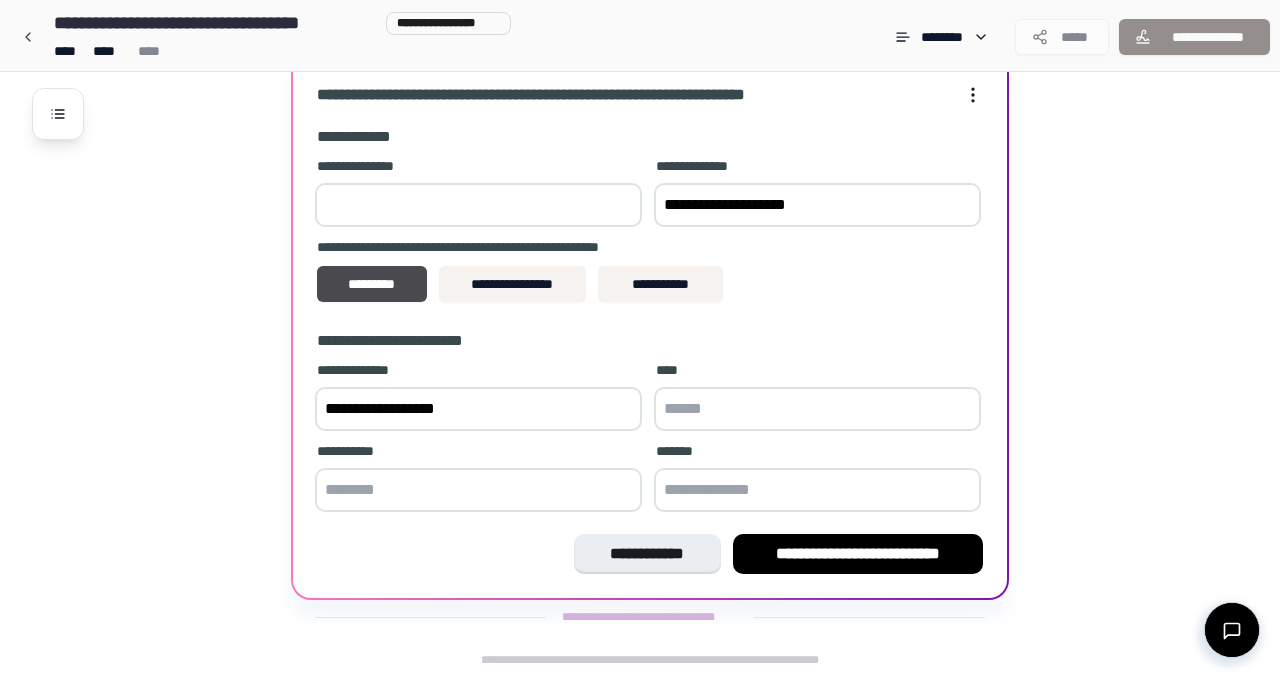 type on "**********" 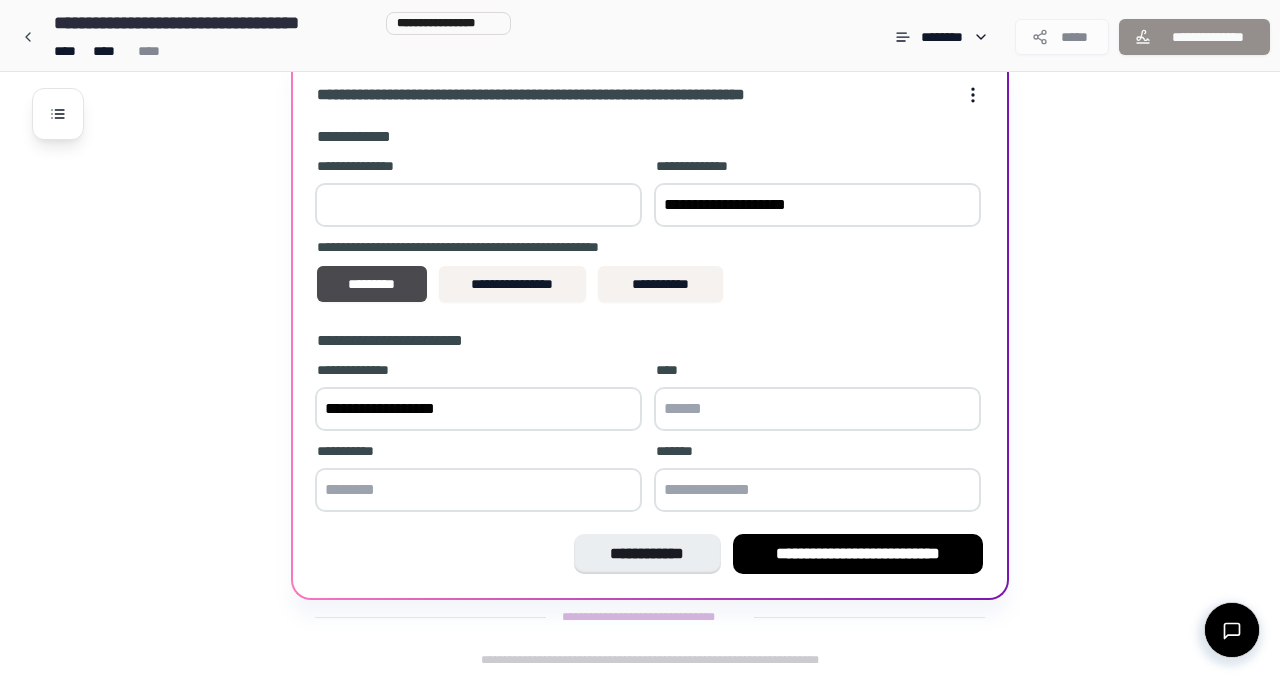 click at bounding box center [817, 409] 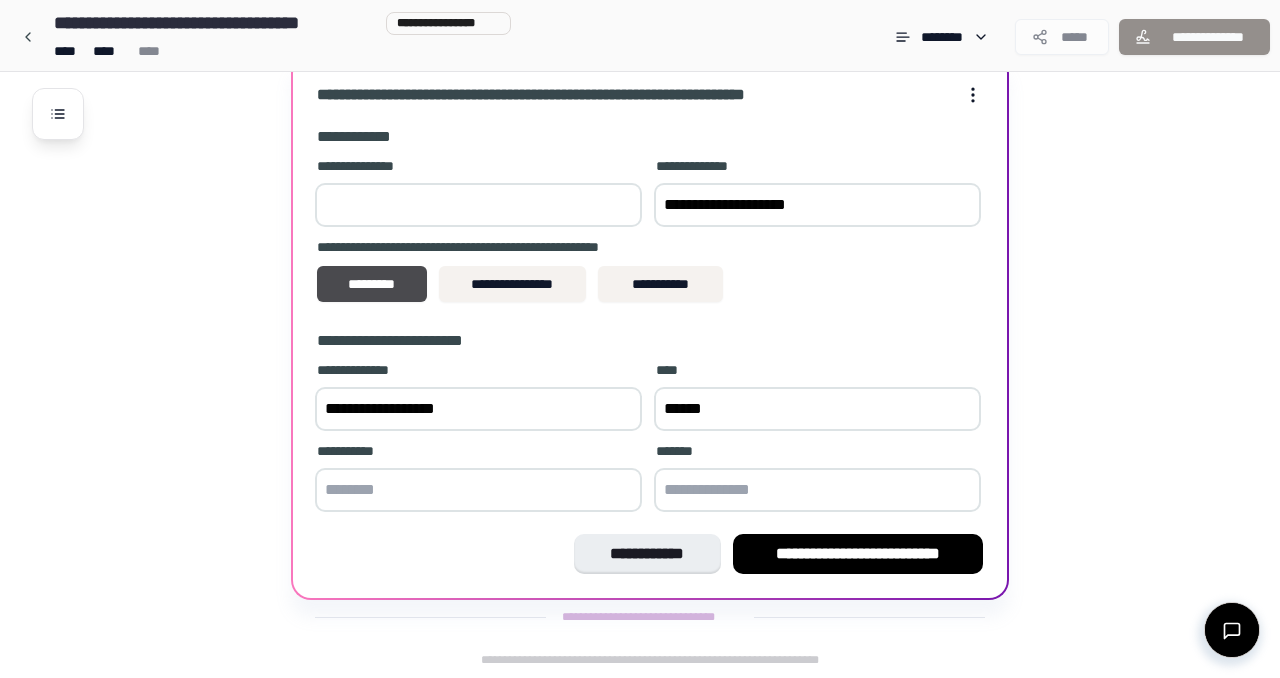 type on "******" 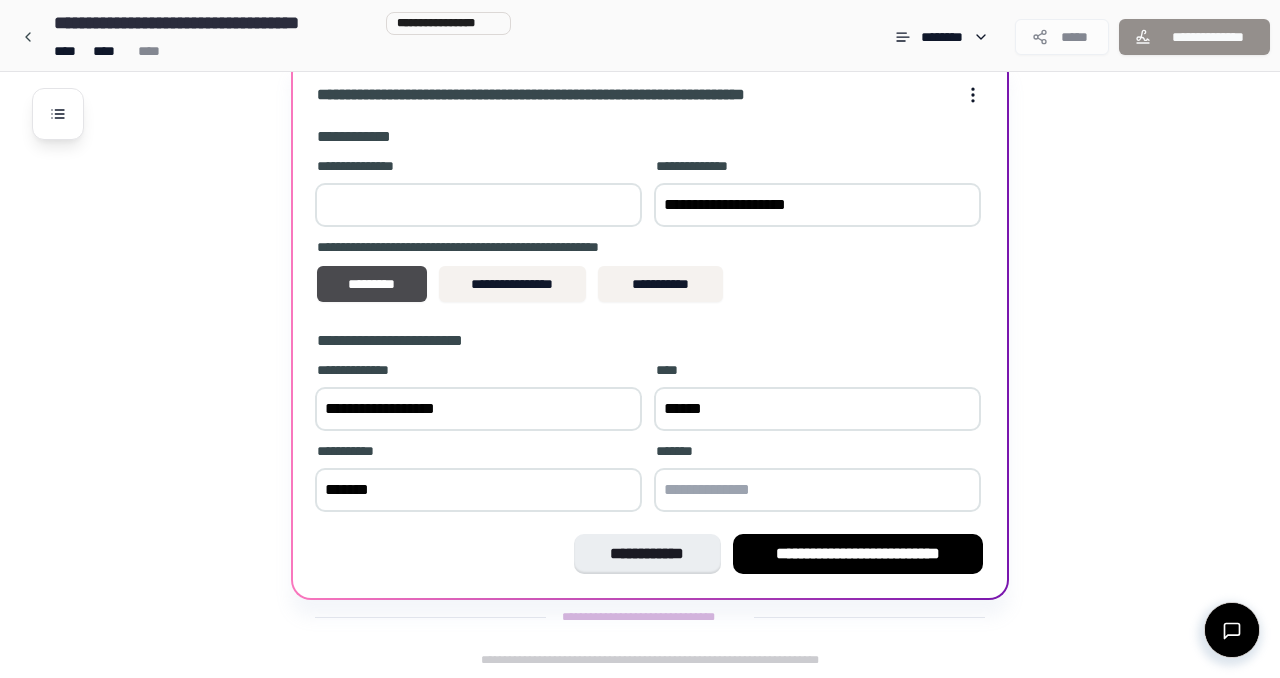 type on "*******" 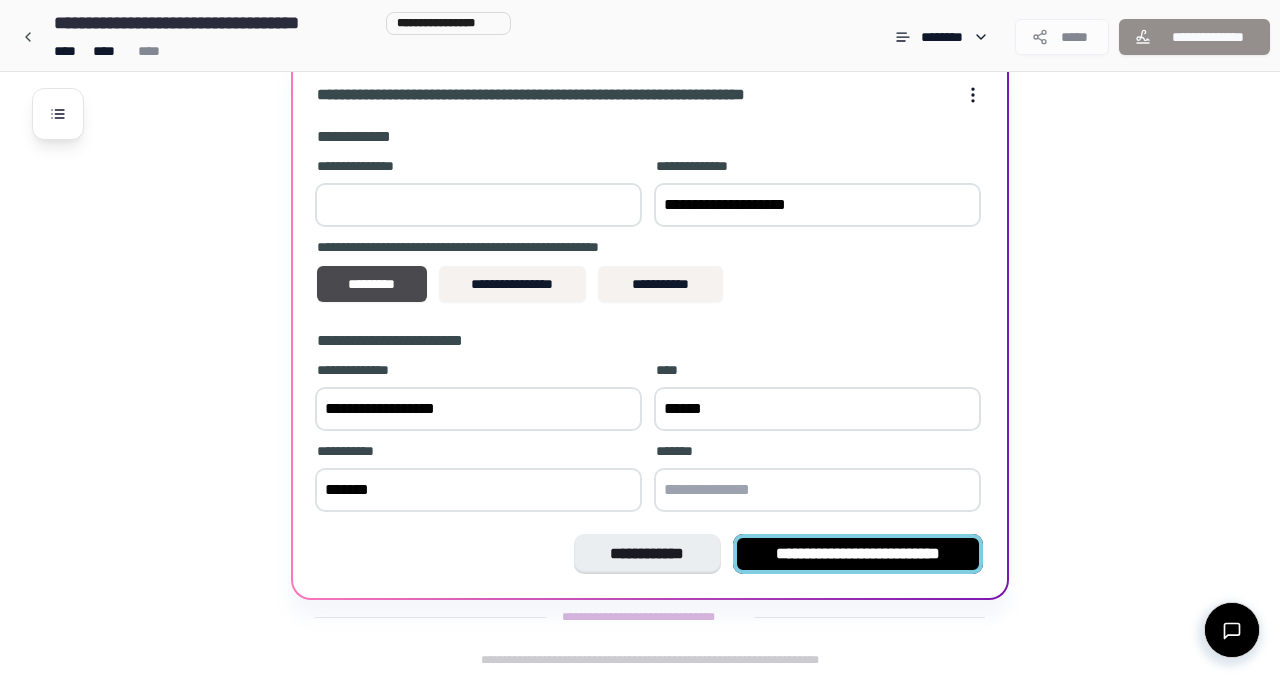 click on "**********" at bounding box center [858, 554] 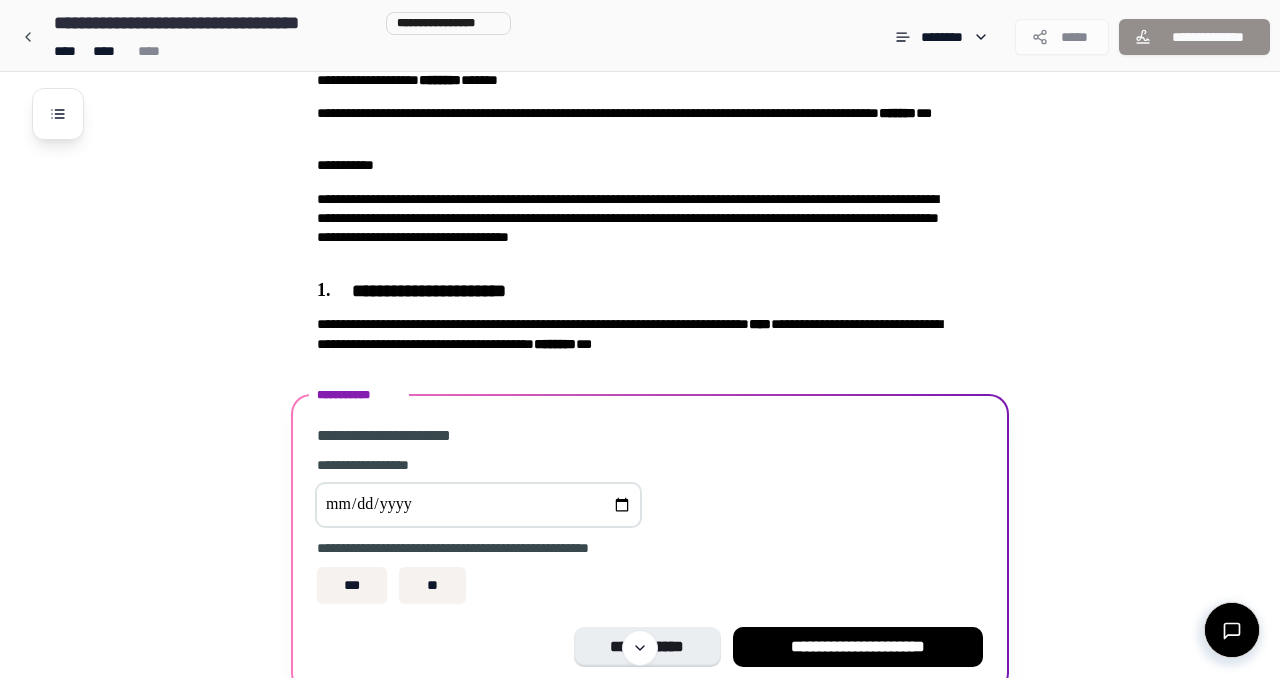scroll, scrollTop: 136, scrollLeft: 0, axis: vertical 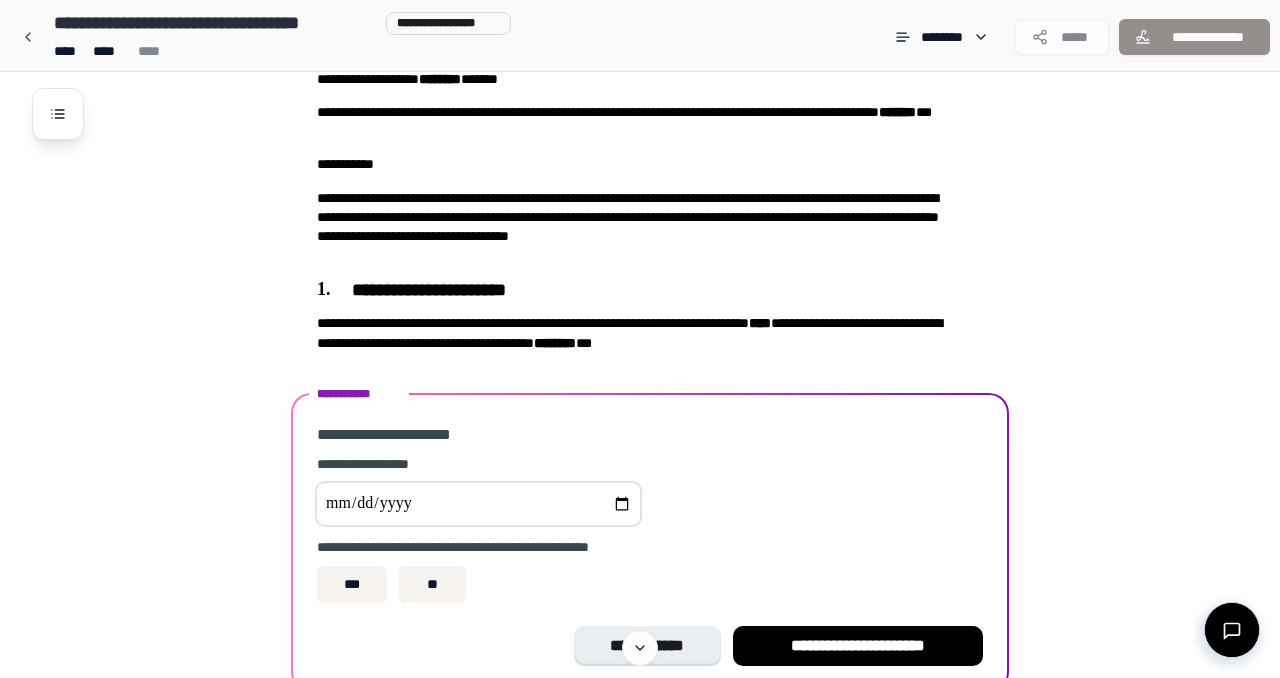 click at bounding box center (478, 504) 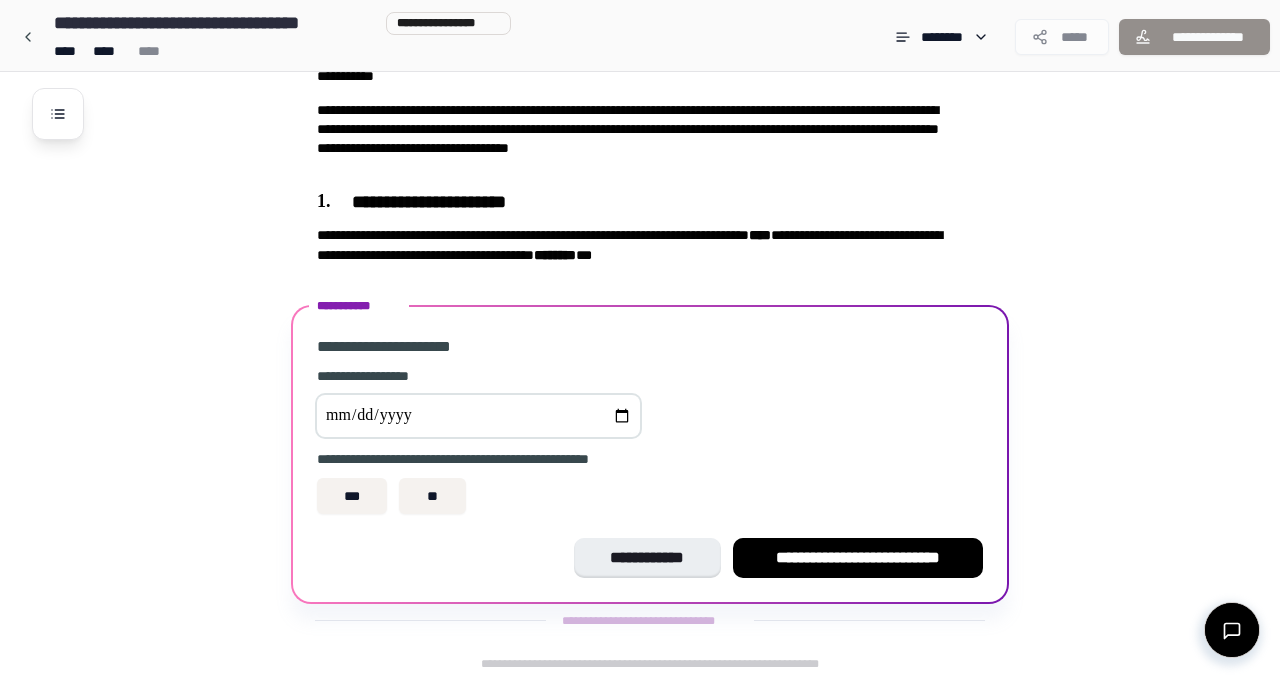 scroll, scrollTop: 228, scrollLeft: 0, axis: vertical 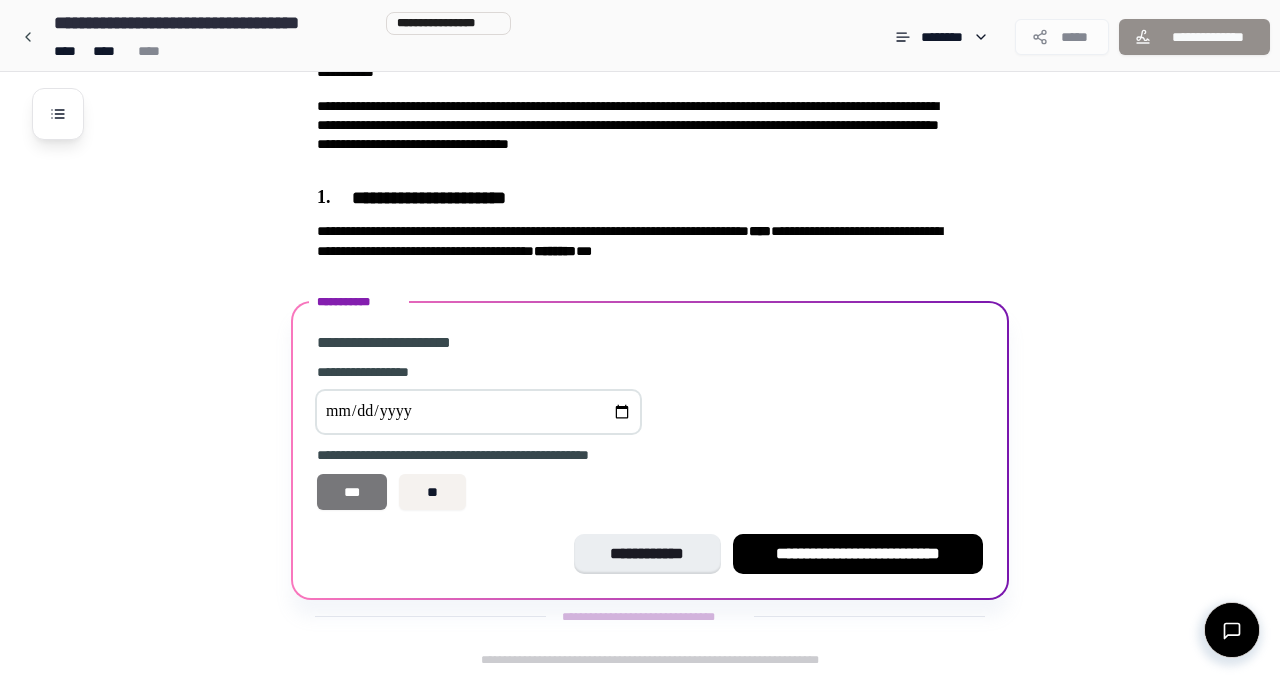 click on "***" at bounding box center (352, 492) 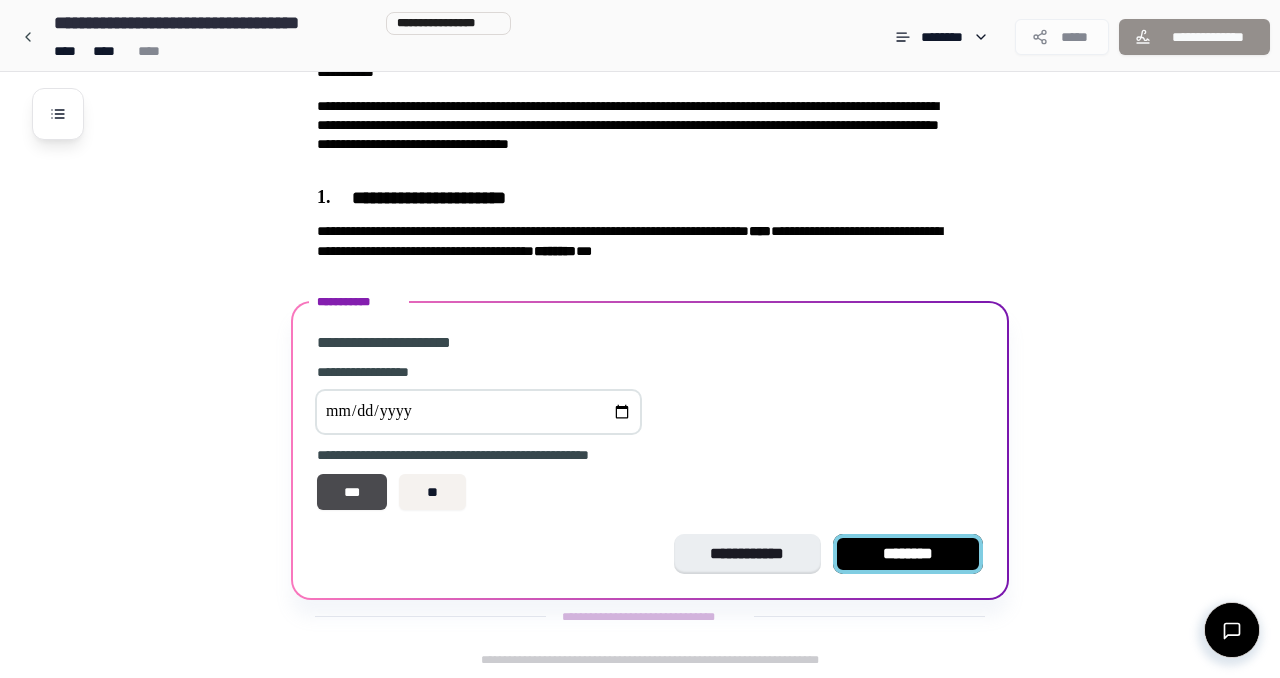click on "********" at bounding box center (908, 554) 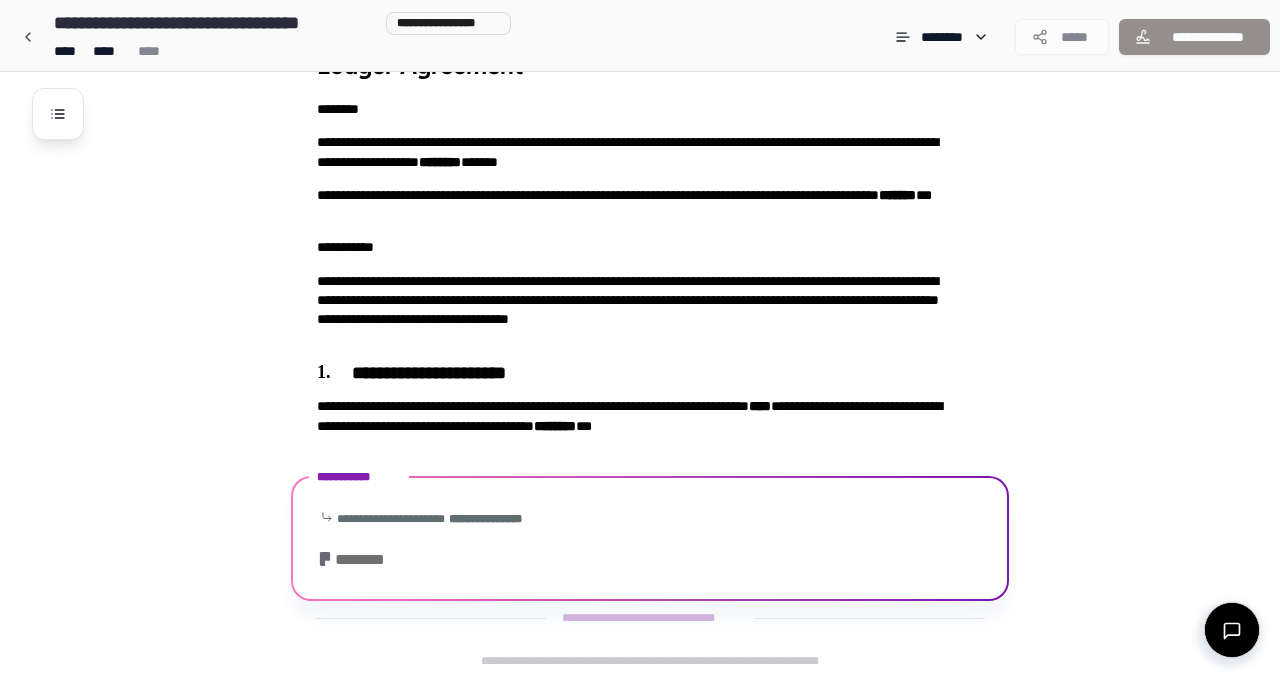 scroll, scrollTop: 163, scrollLeft: 0, axis: vertical 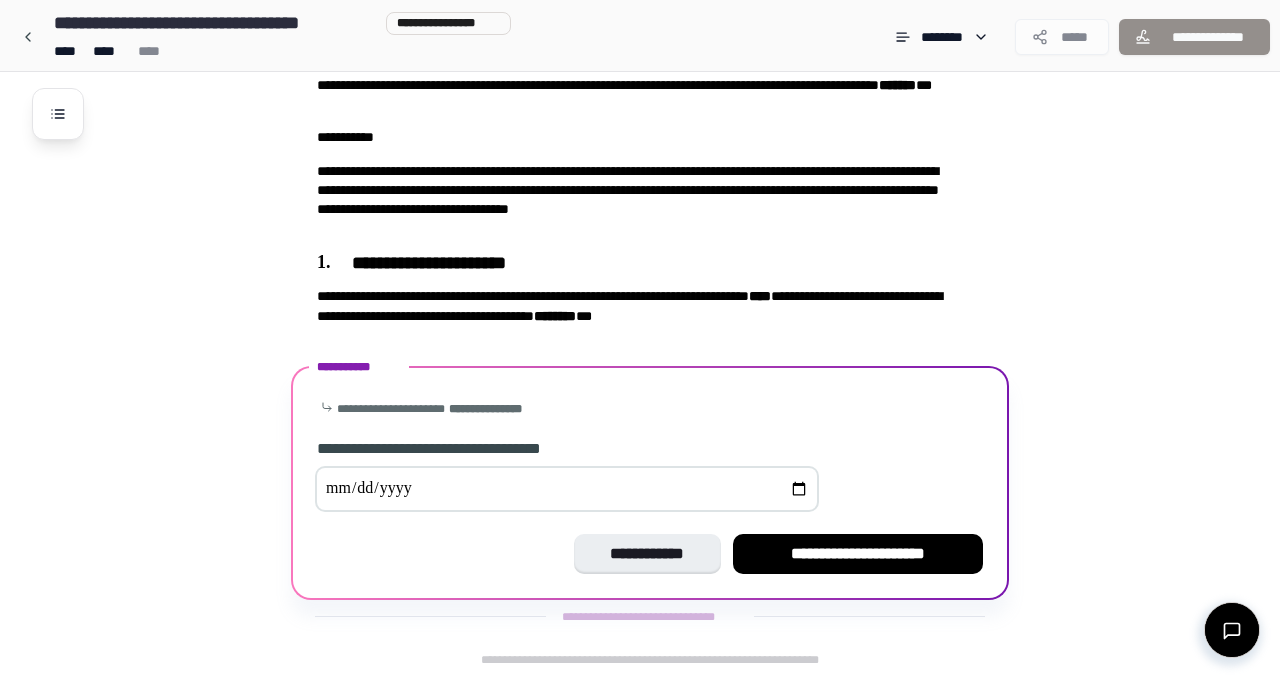 click at bounding box center (567, 489) 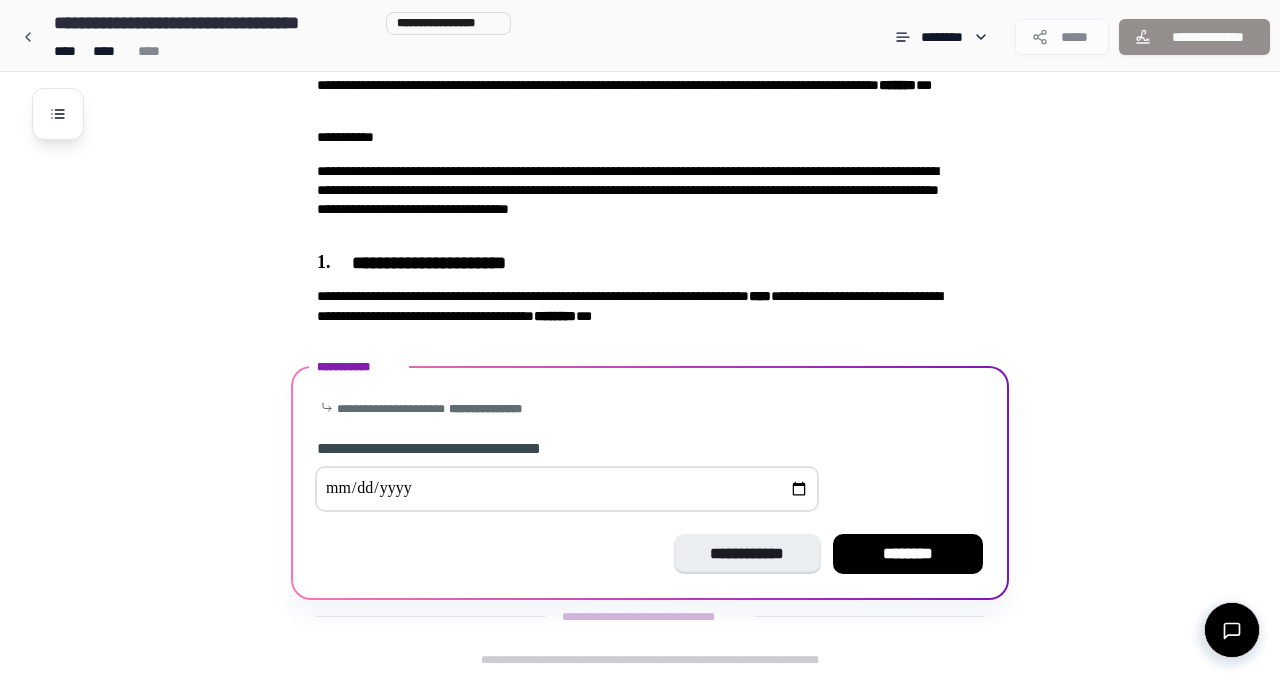 type on "**********" 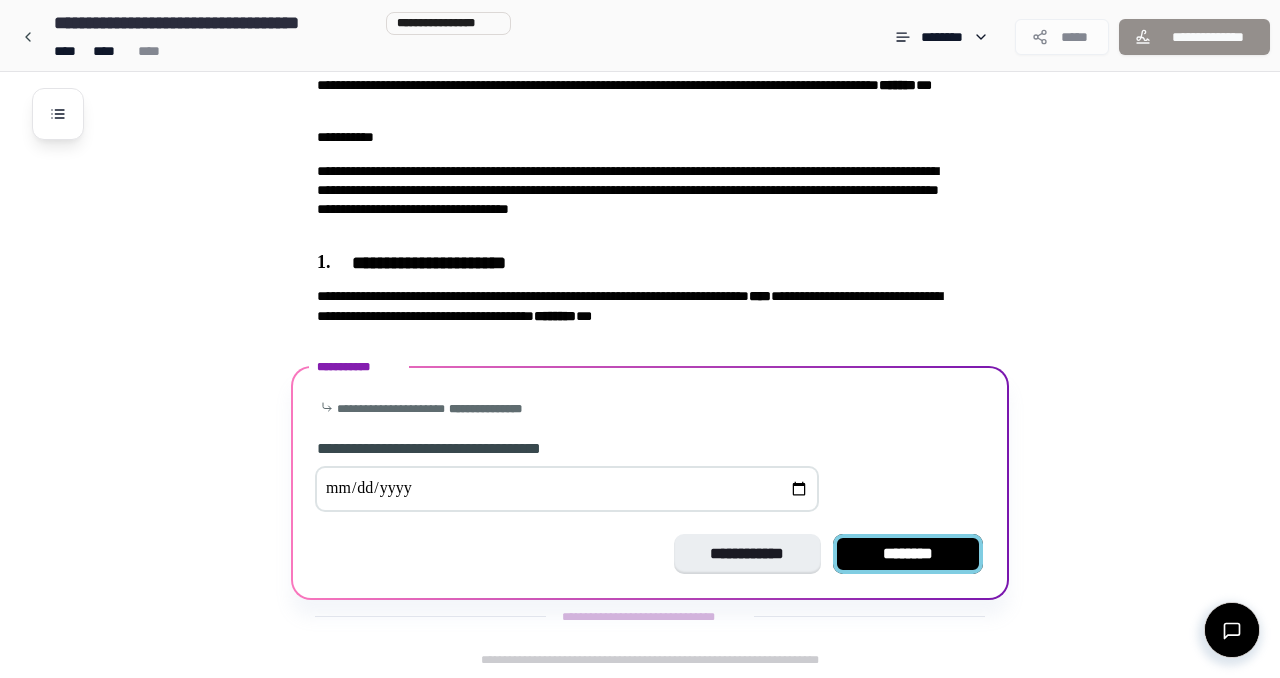 click on "********" at bounding box center (908, 554) 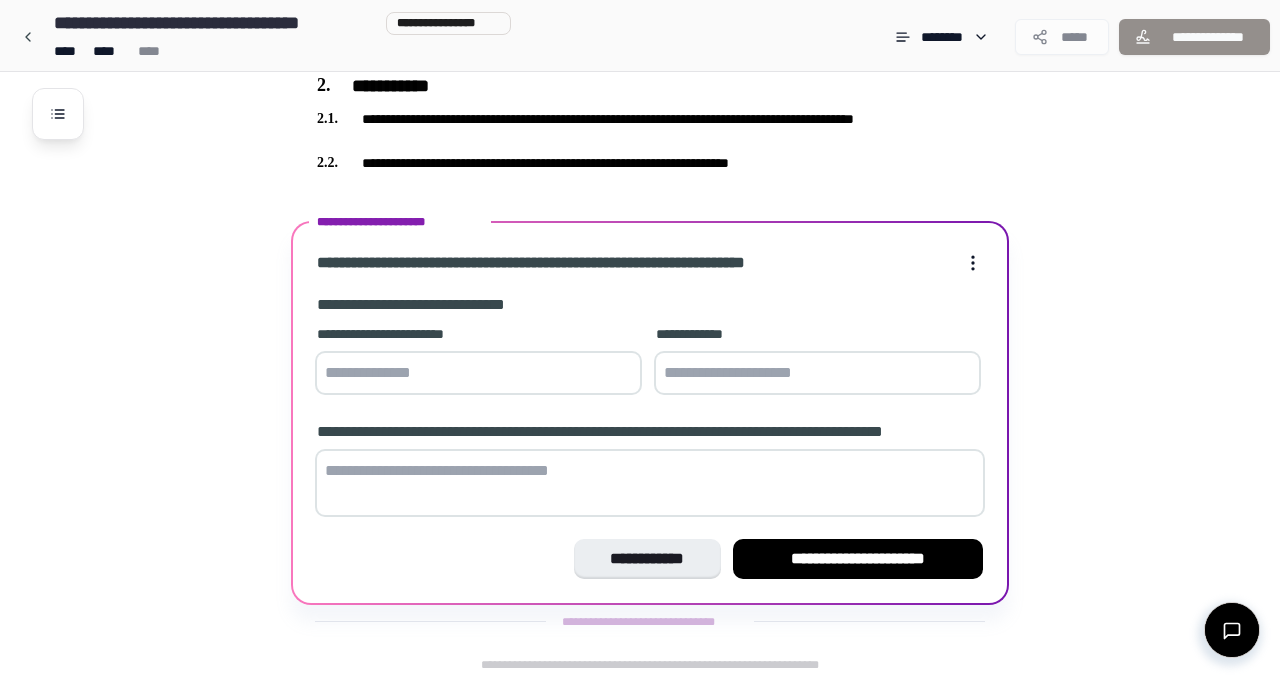 scroll, scrollTop: 451, scrollLeft: 0, axis: vertical 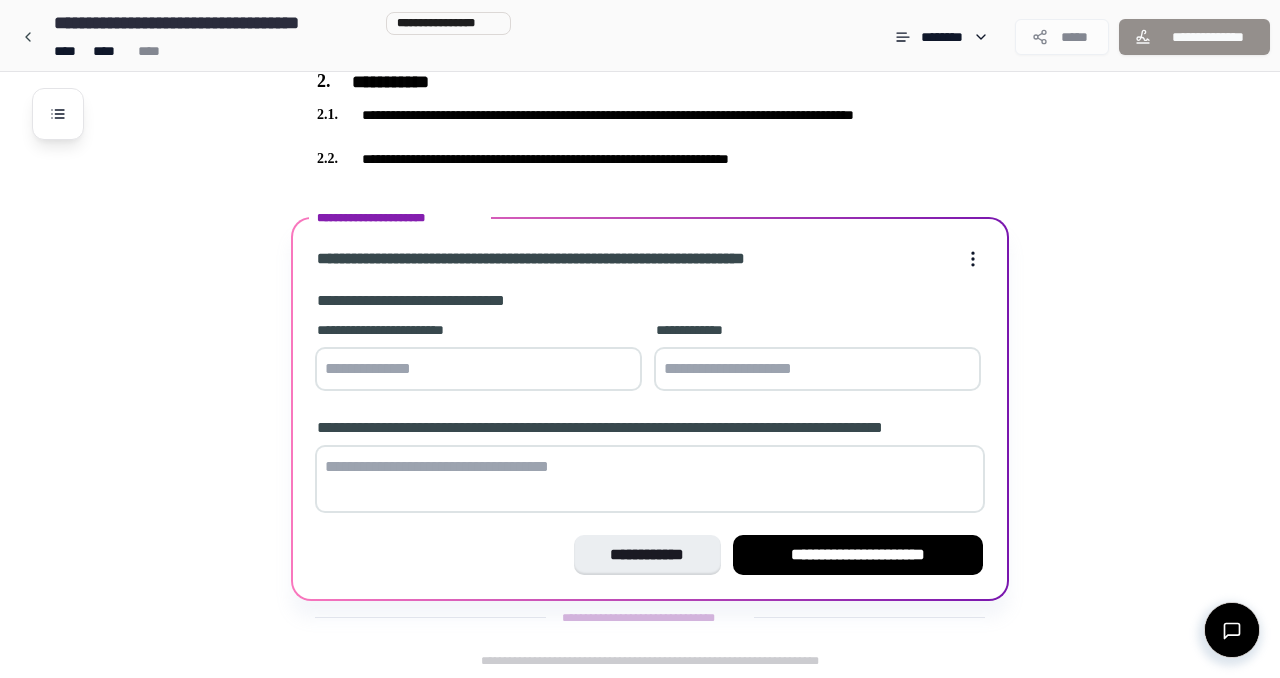 click at bounding box center [478, 369] 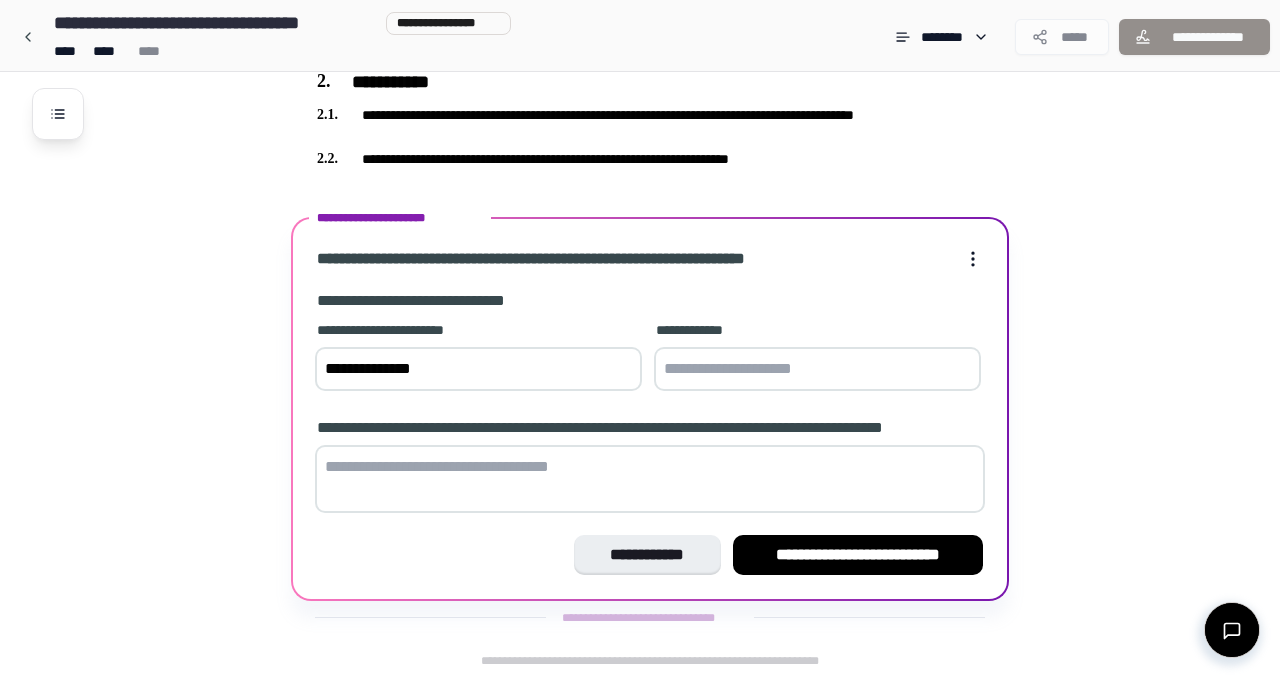 click on "**********" at bounding box center [478, 369] 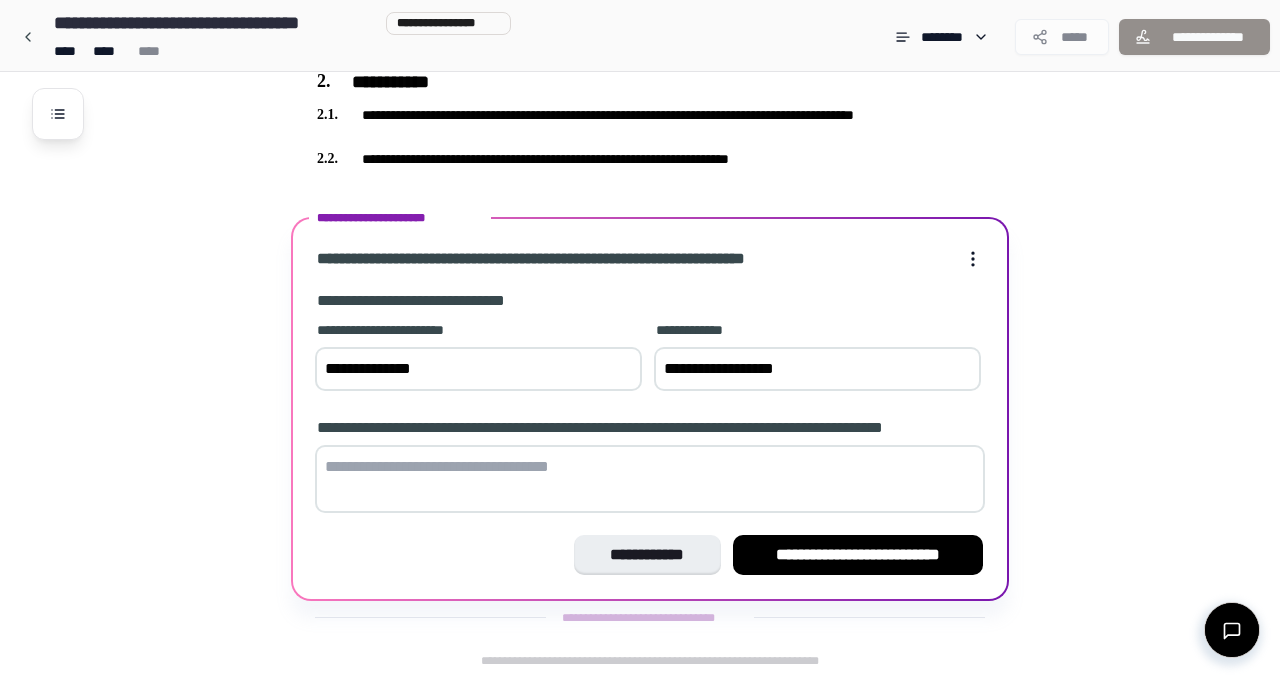 type on "**********" 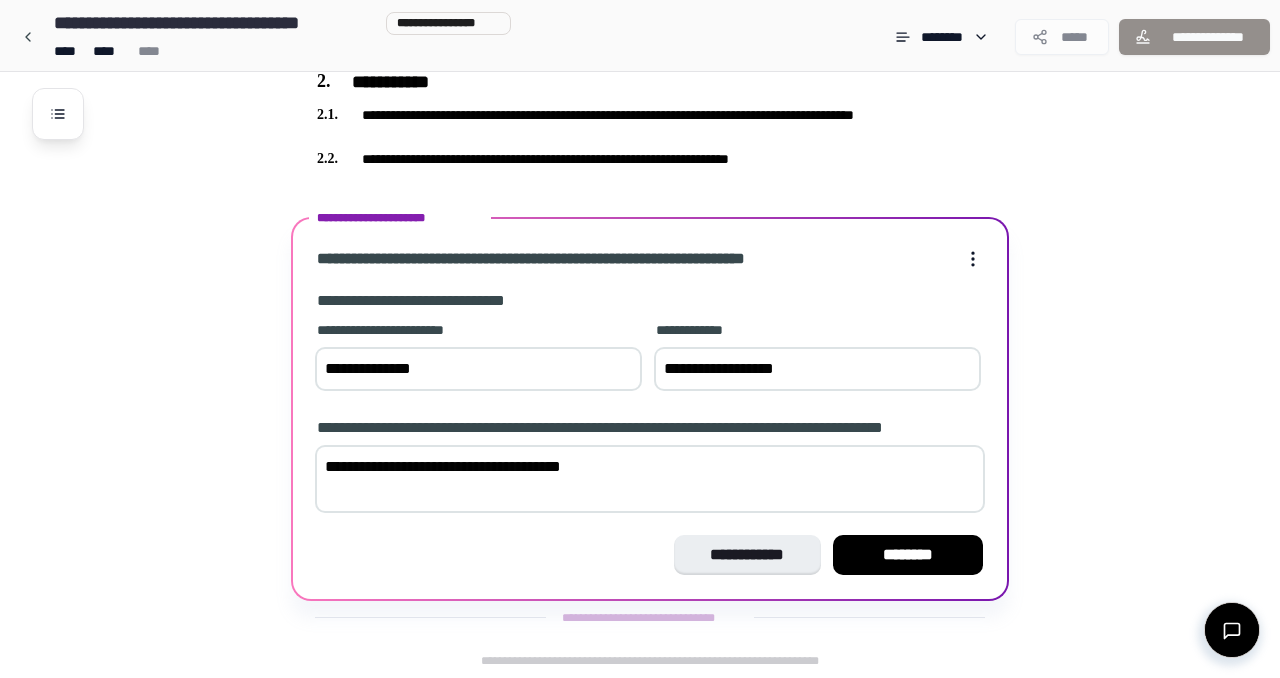 click on "**********" at bounding box center [650, 479] 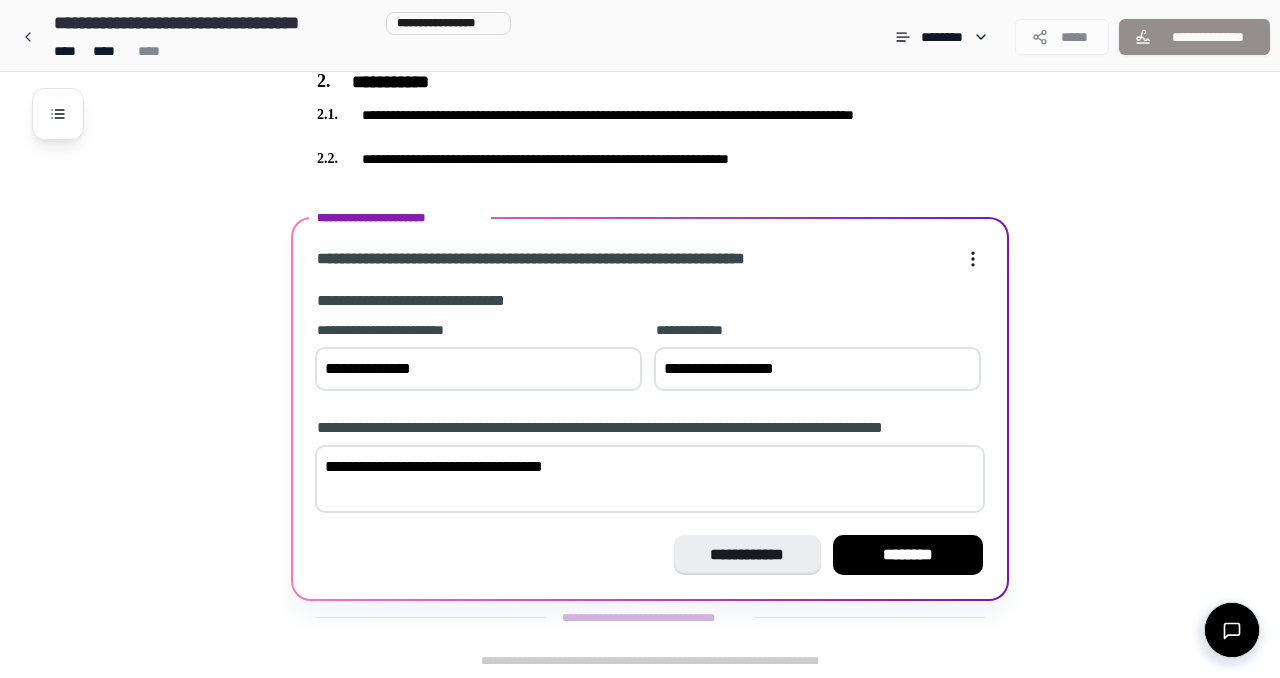 click on "**********" at bounding box center [650, 479] 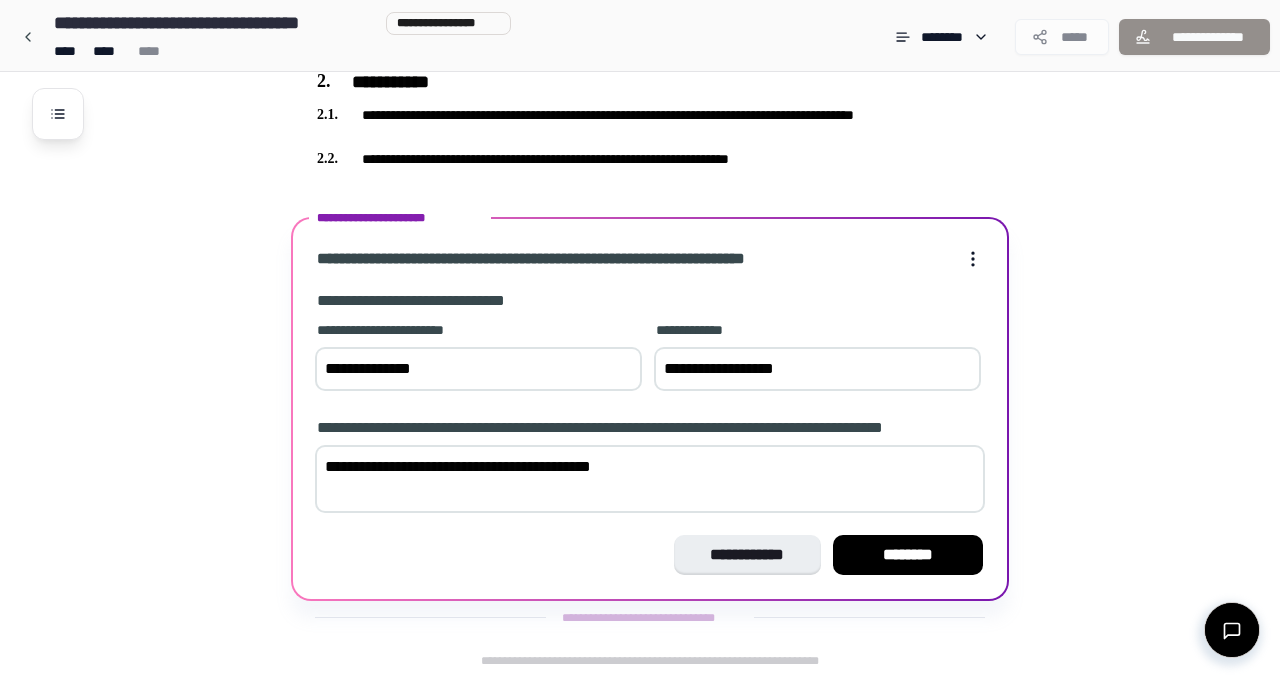 type on "**********" 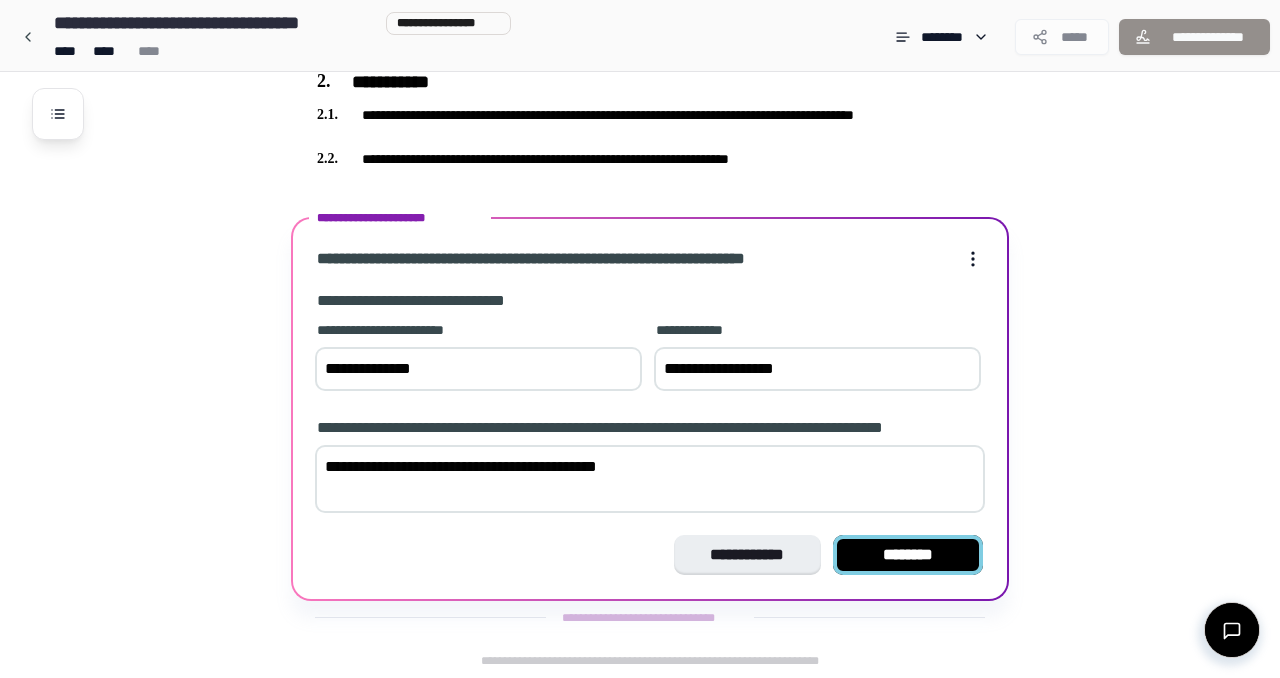 click on "********" at bounding box center (908, 555) 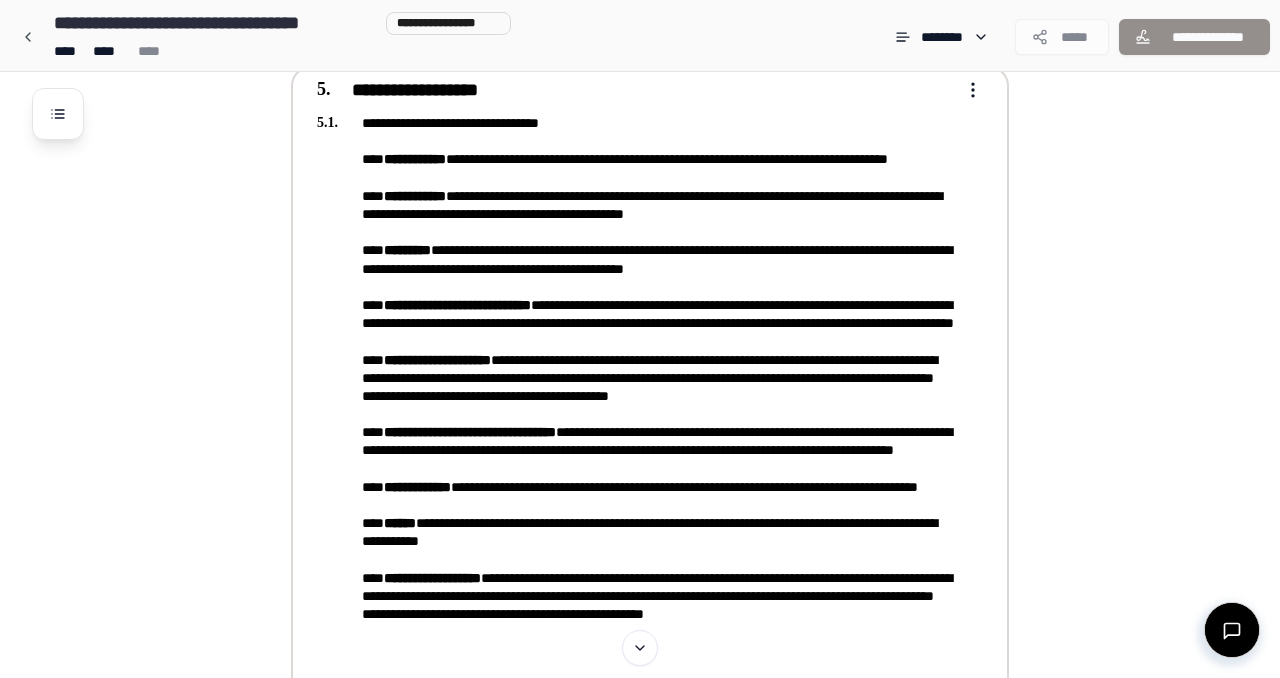 scroll, scrollTop: 1489, scrollLeft: 0, axis: vertical 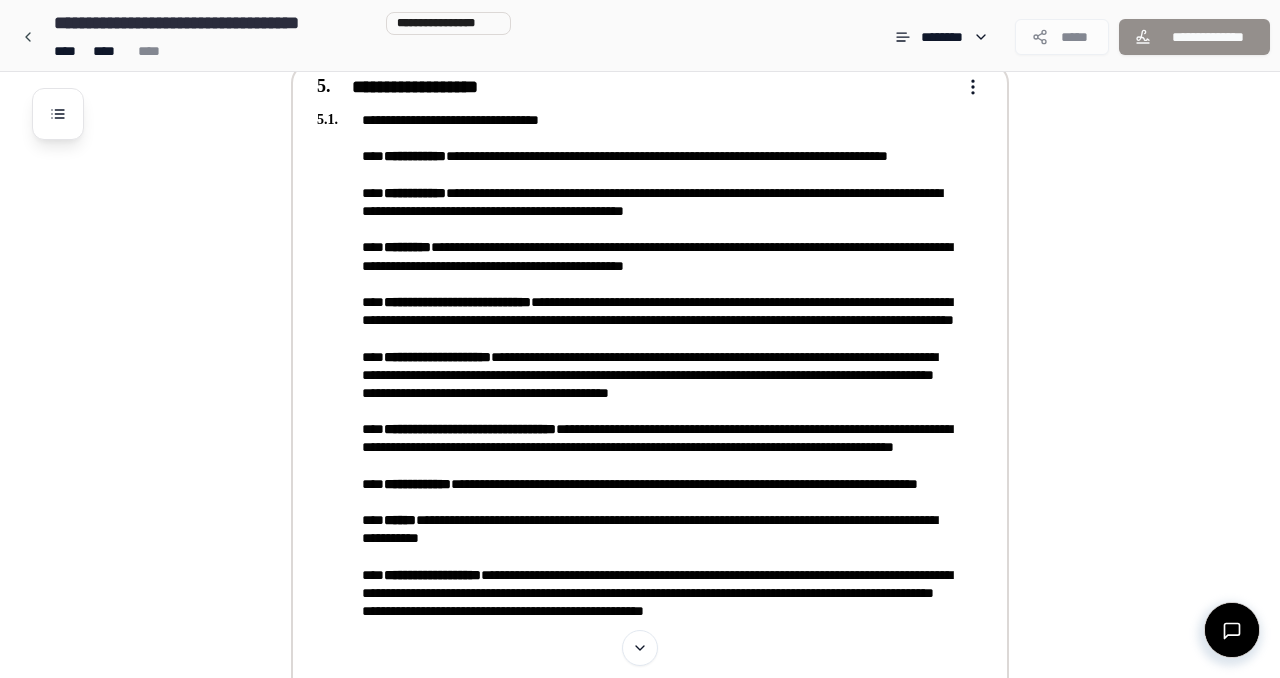 click on "**********" at bounding box center (636, 411) 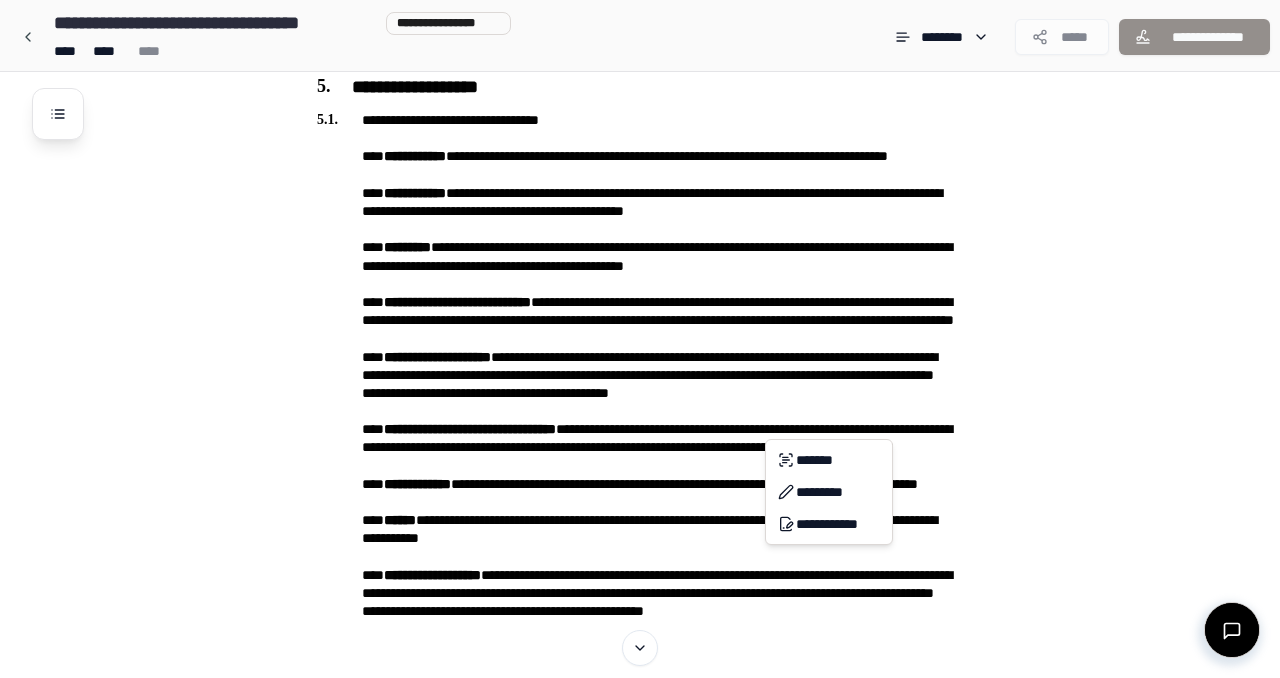 click on "**********" at bounding box center [640, 179] 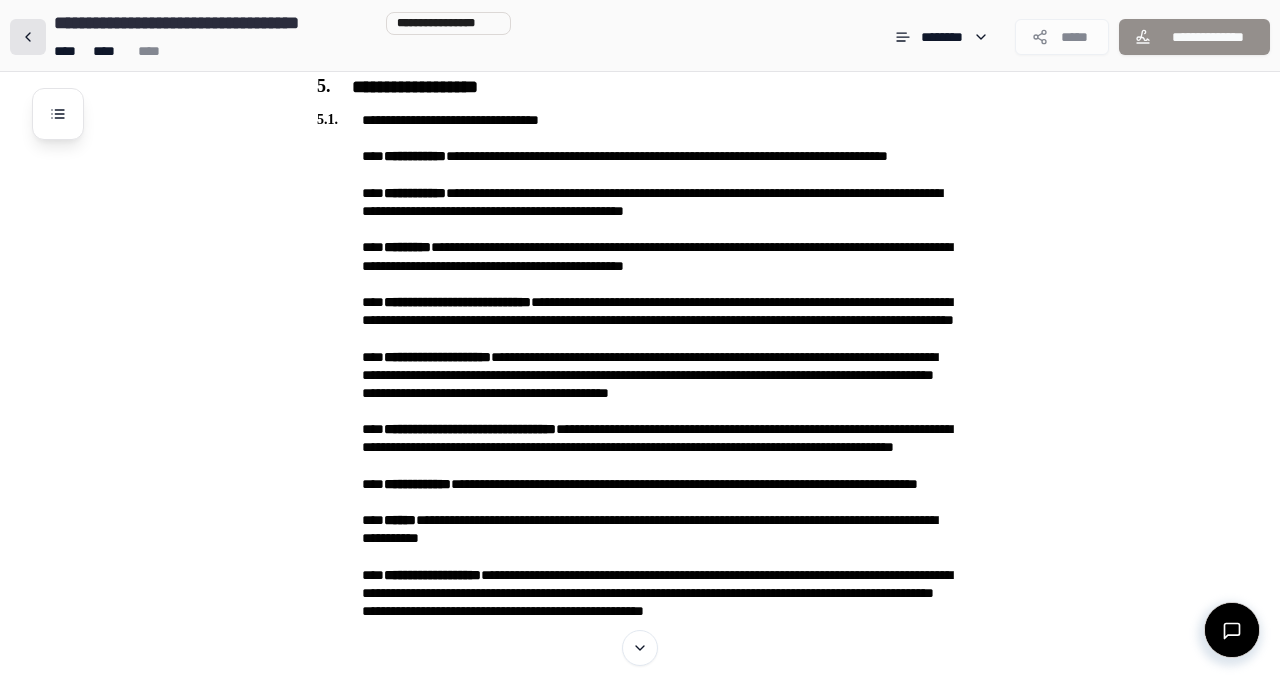 click at bounding box center [28, 37] 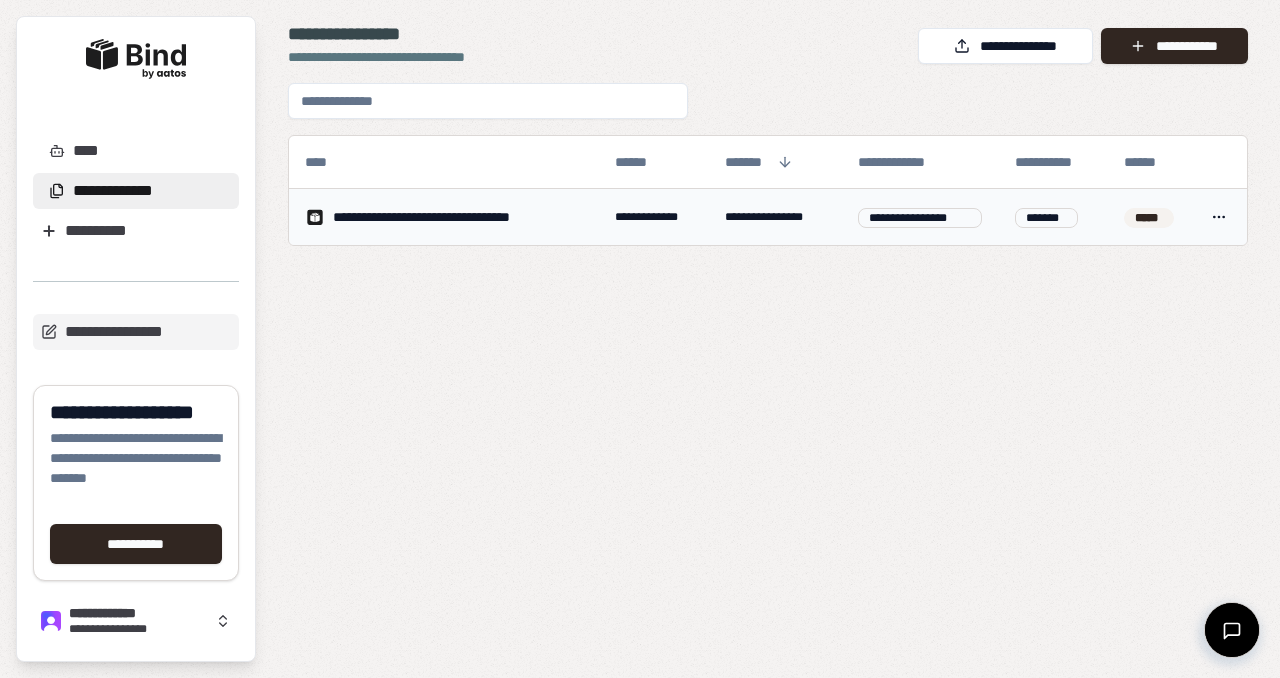 click on "**********" at bounding box center [456, 217] 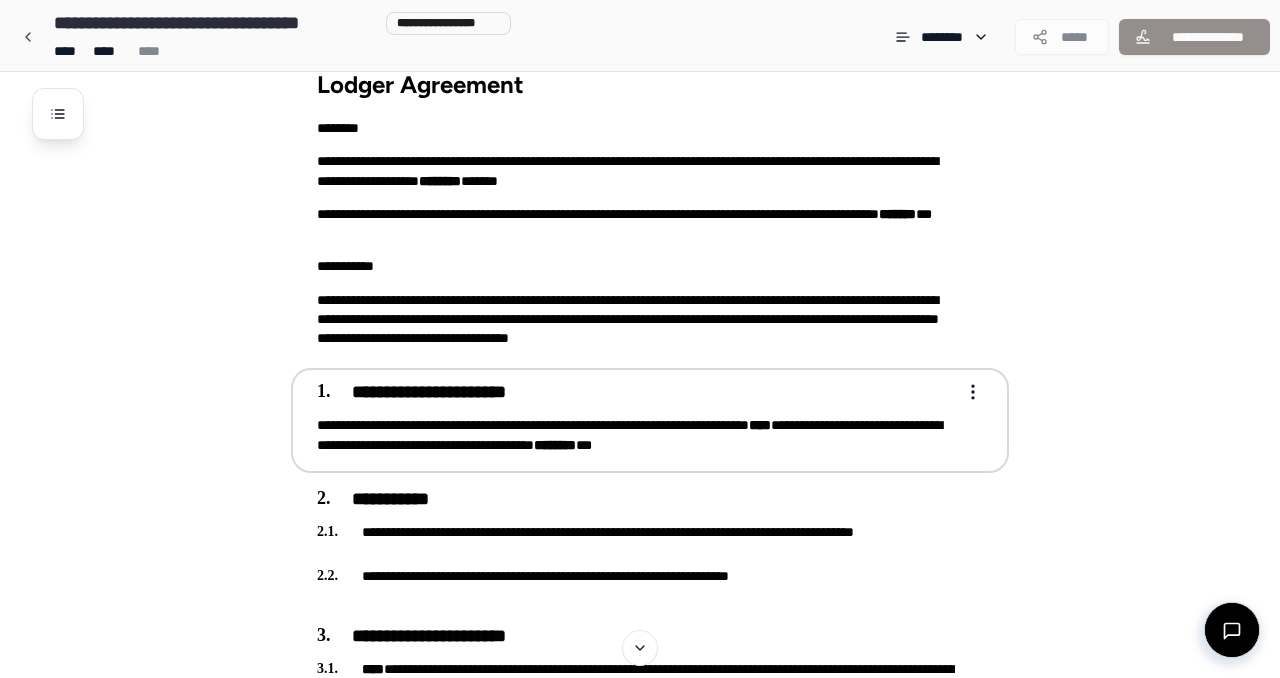 scroll, scrollTop: 39, scrollLeft: 0, axis: vertical 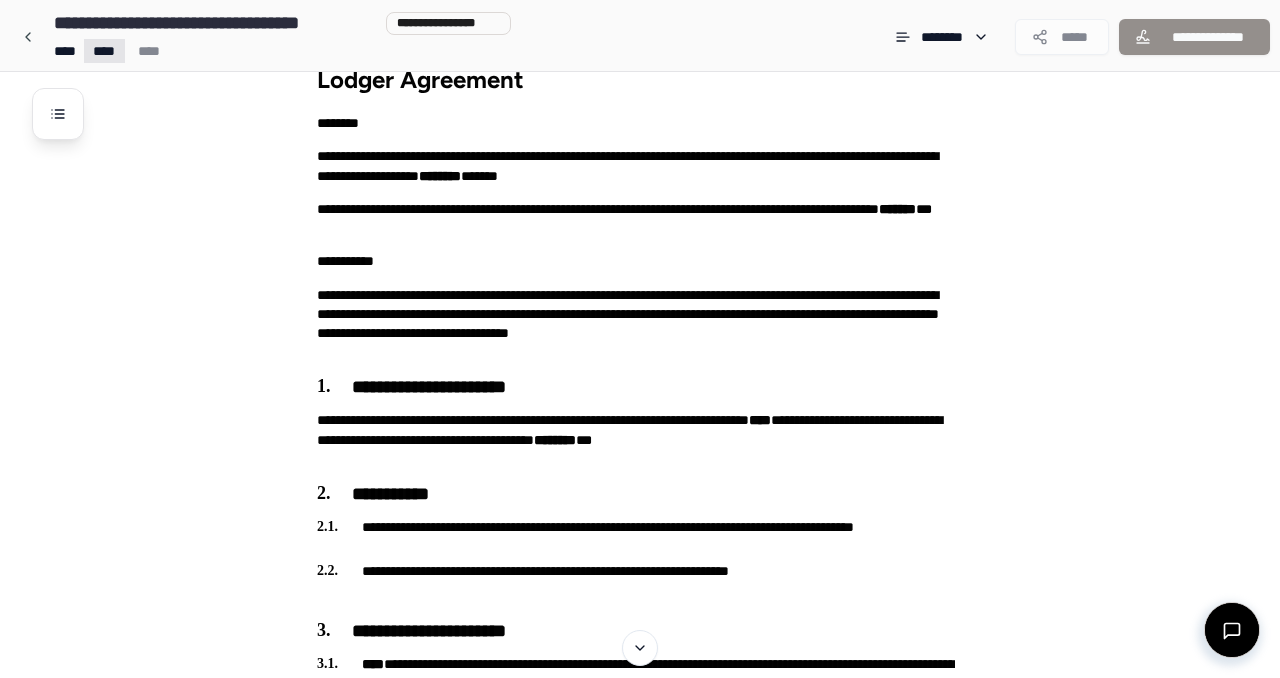 click on "**********" at bounding box center [640, 1629] 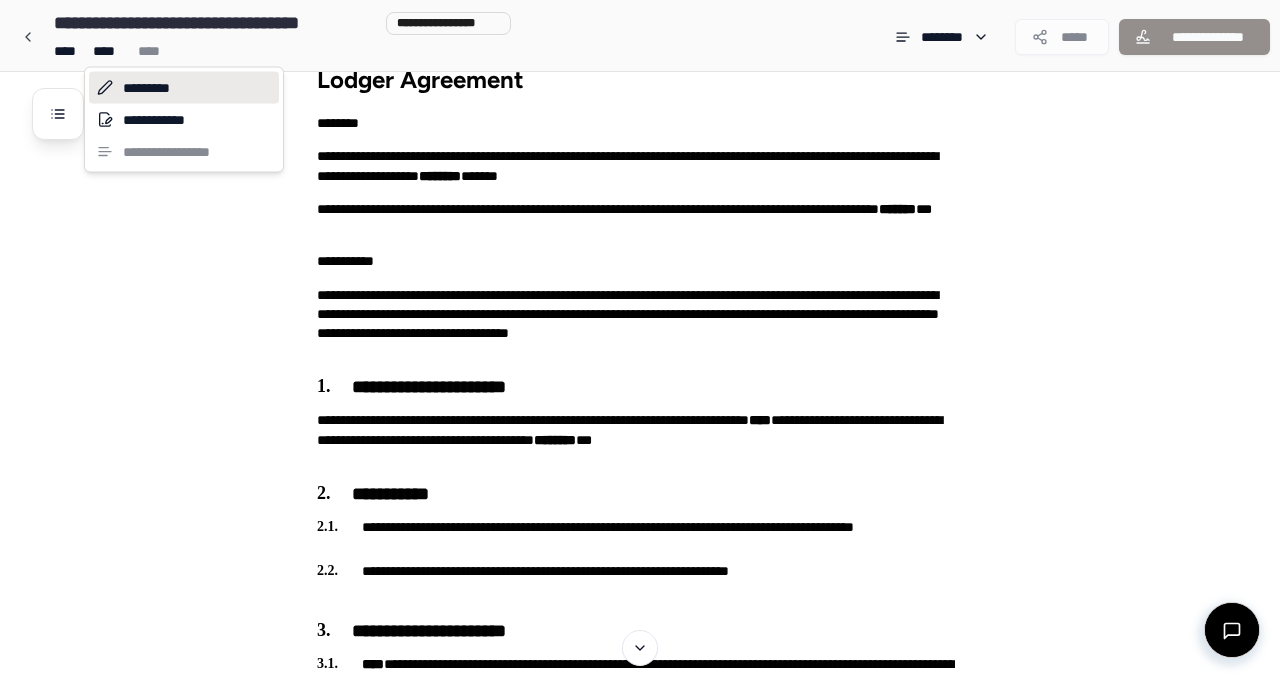 click on "*********" at bounding box center (184, 88) 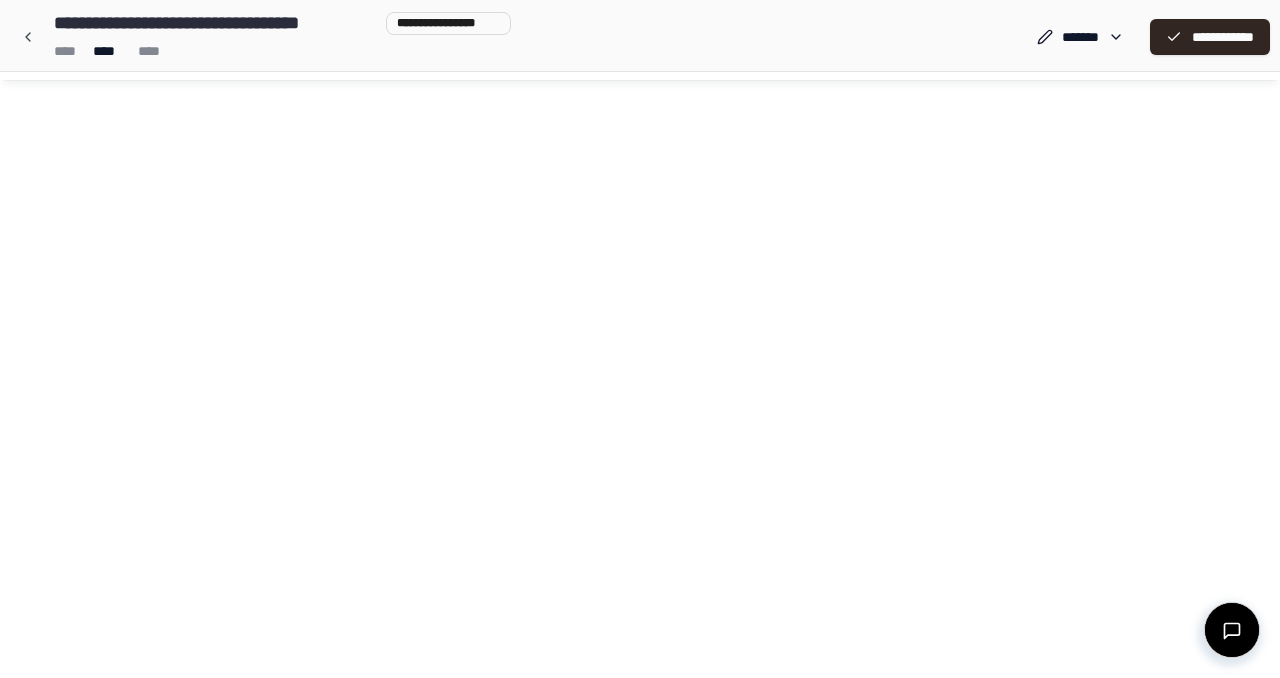 scroll, scrollTop: 0, scrollLeft: 0, axis: both 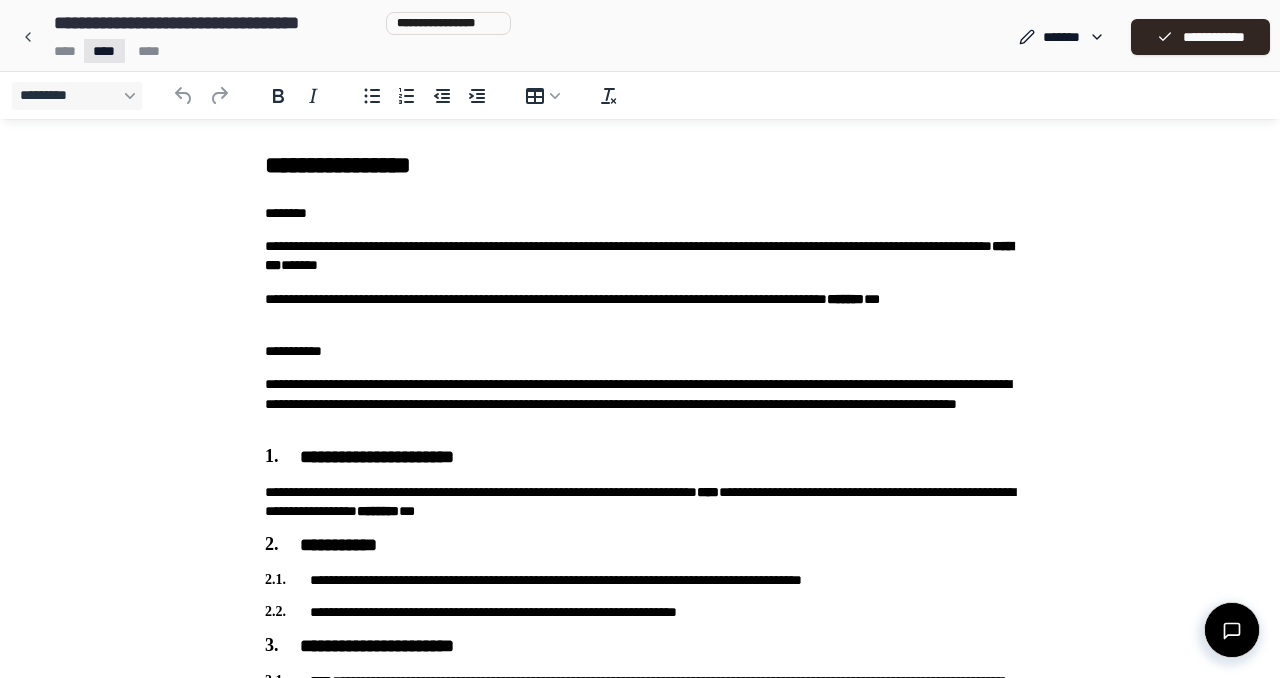 click on "**********" at bounding box center (640, 1406) 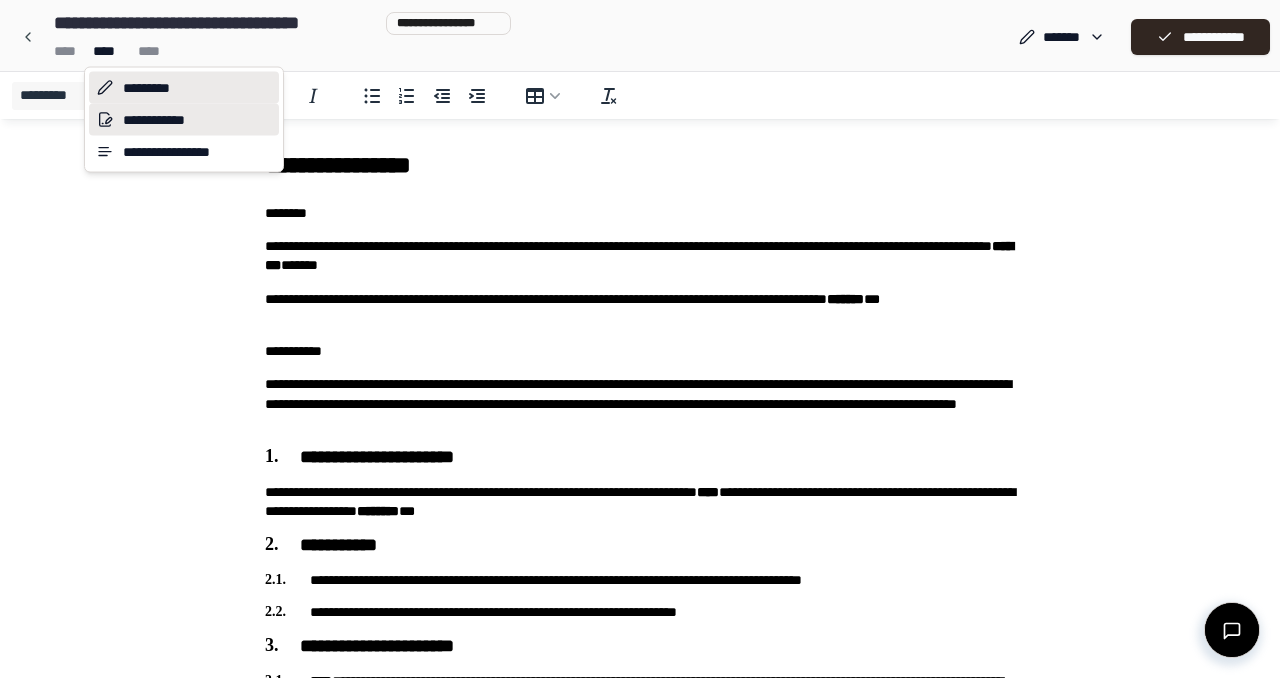 click on "**********" at bounding box center [184, 120] 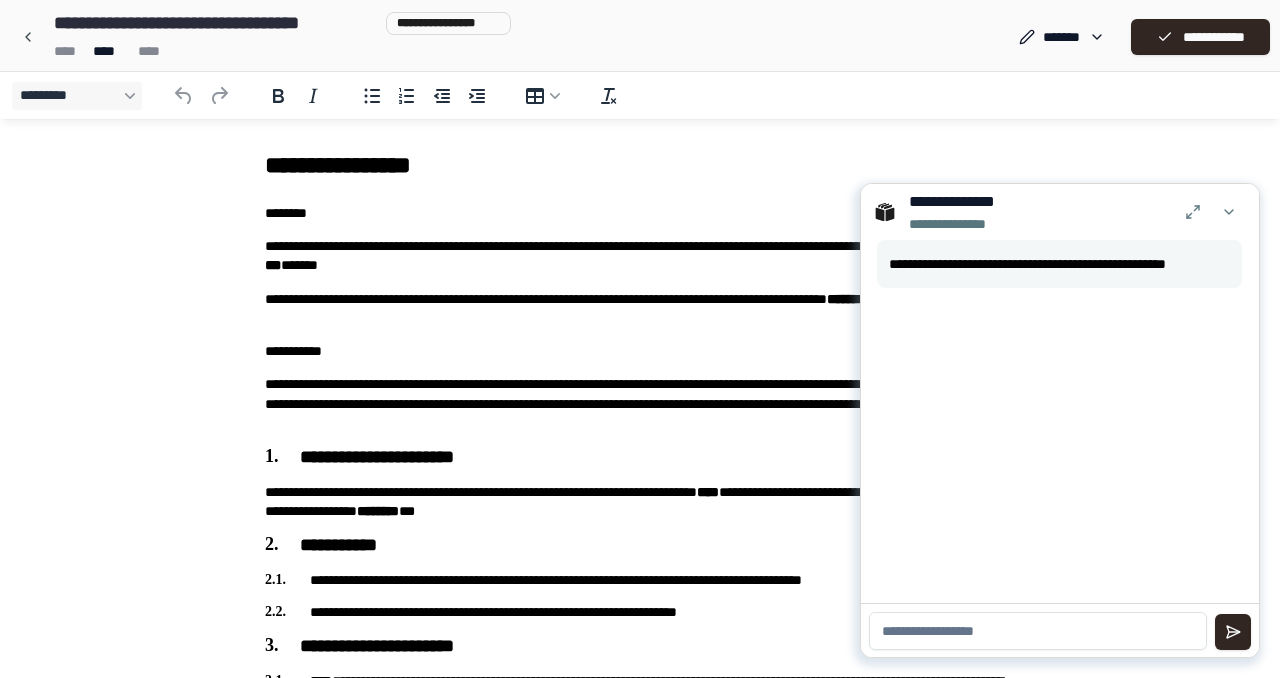 click at bounding box center [1038, 631] 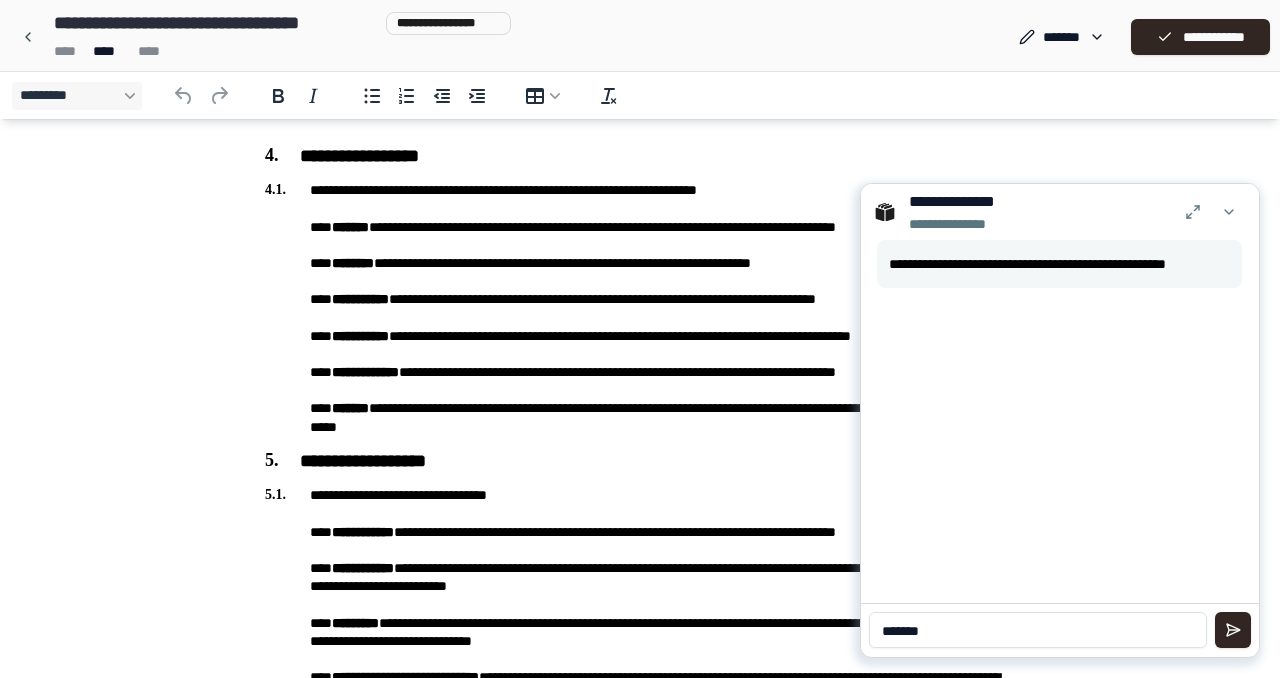 scroll, scrollTop: 960, scrollLeft: 0, axis: vertical 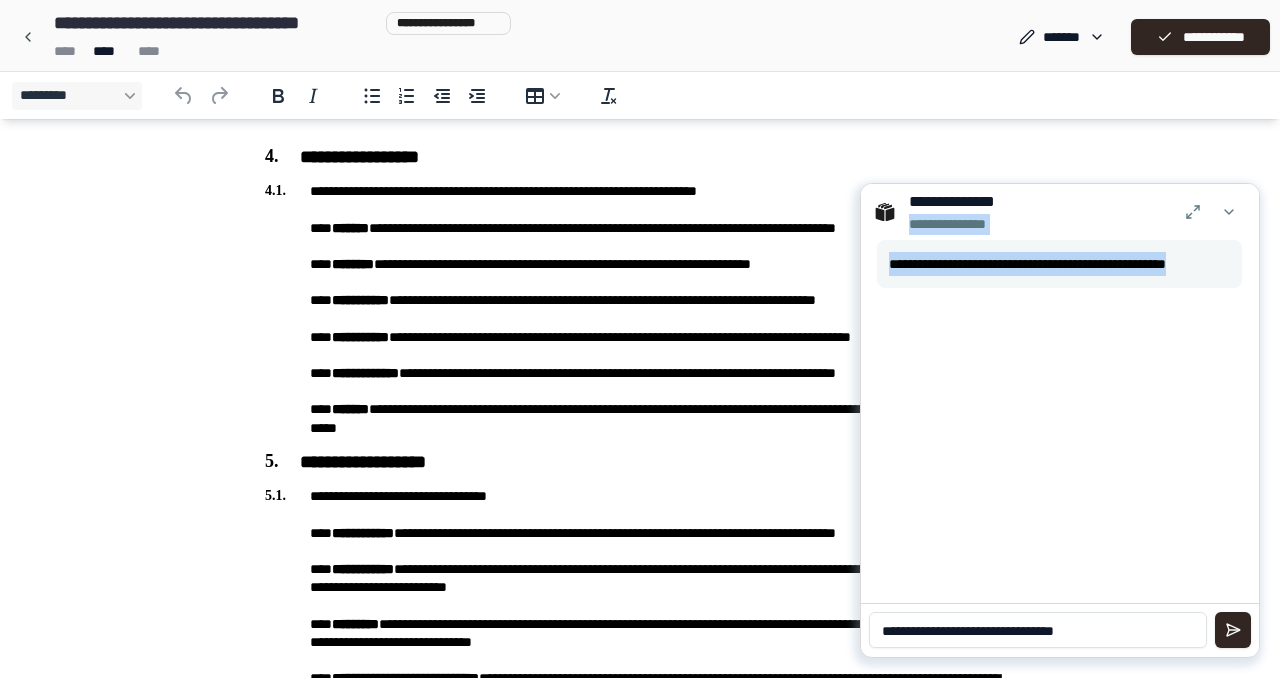 drag, startPoint x: 1053, startPoint y: 201, endPoint x: 1154, endPoint y: 440, distance: 259.46484 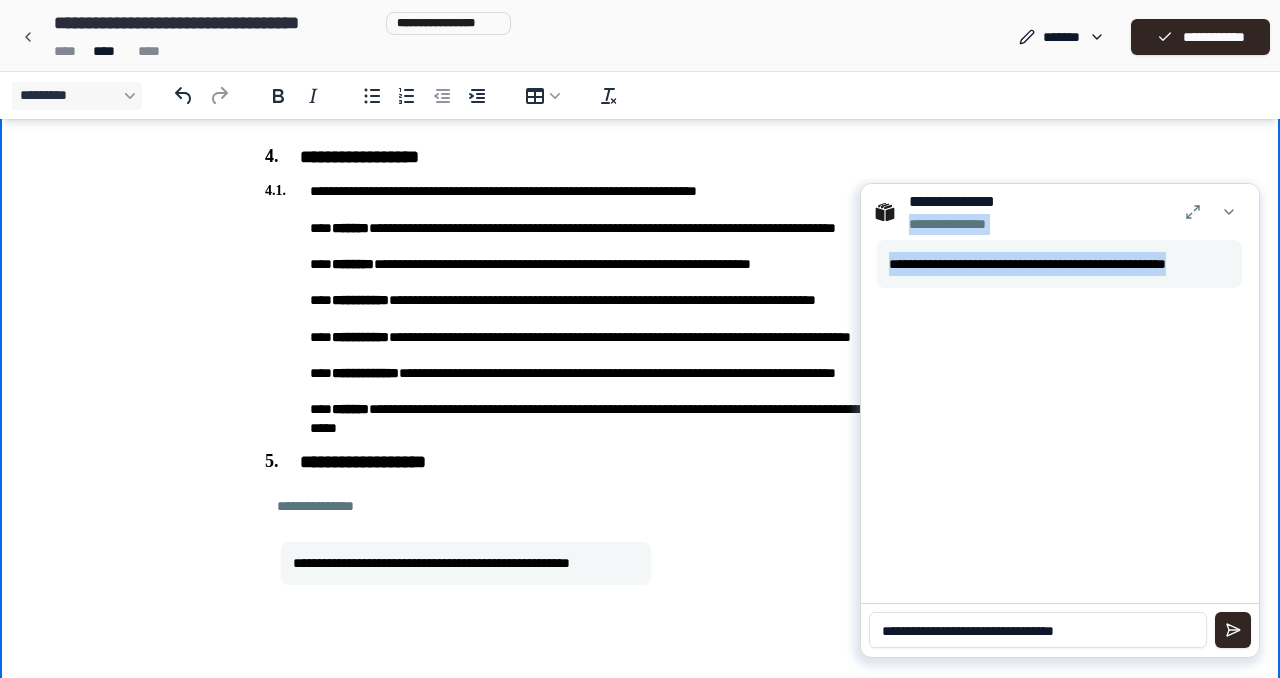 click on "**********" at bounding box center [1038, 630] 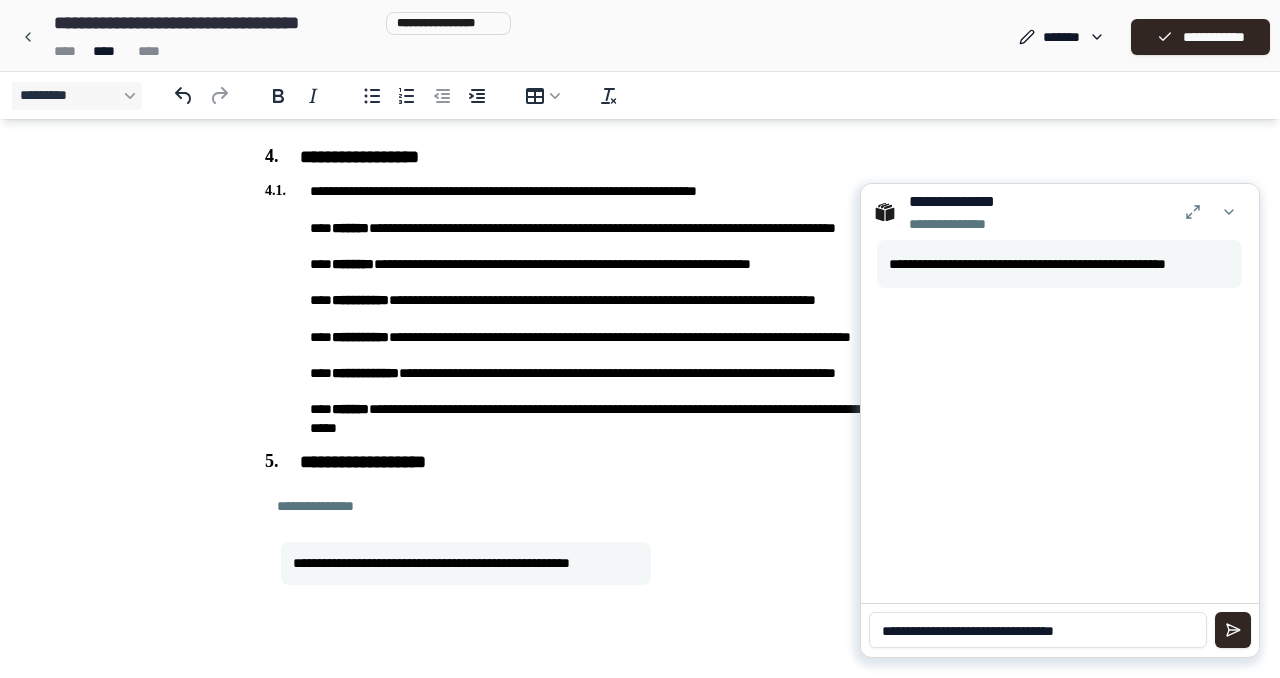 drag, startPoint x: 1013, startPoint y: 633, endPoint x: 1027, endPoint y: 629, distance: 14.56022 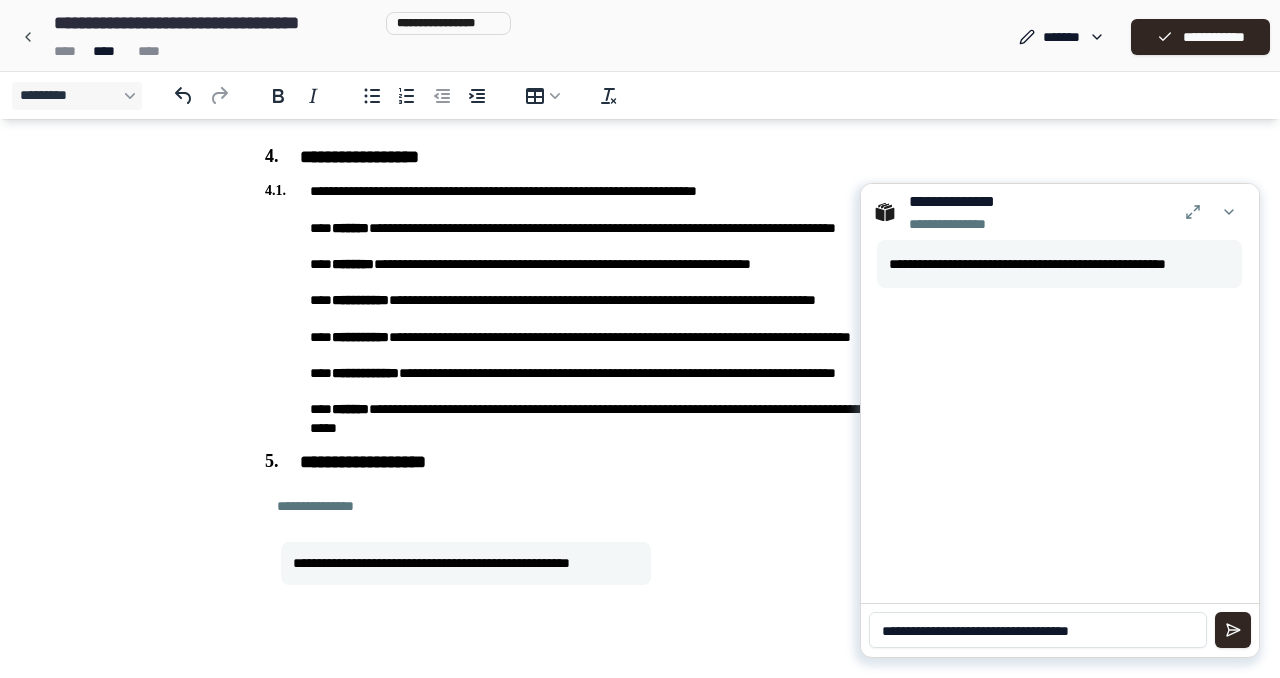click on "**********" at bounding box center (1038, 630) 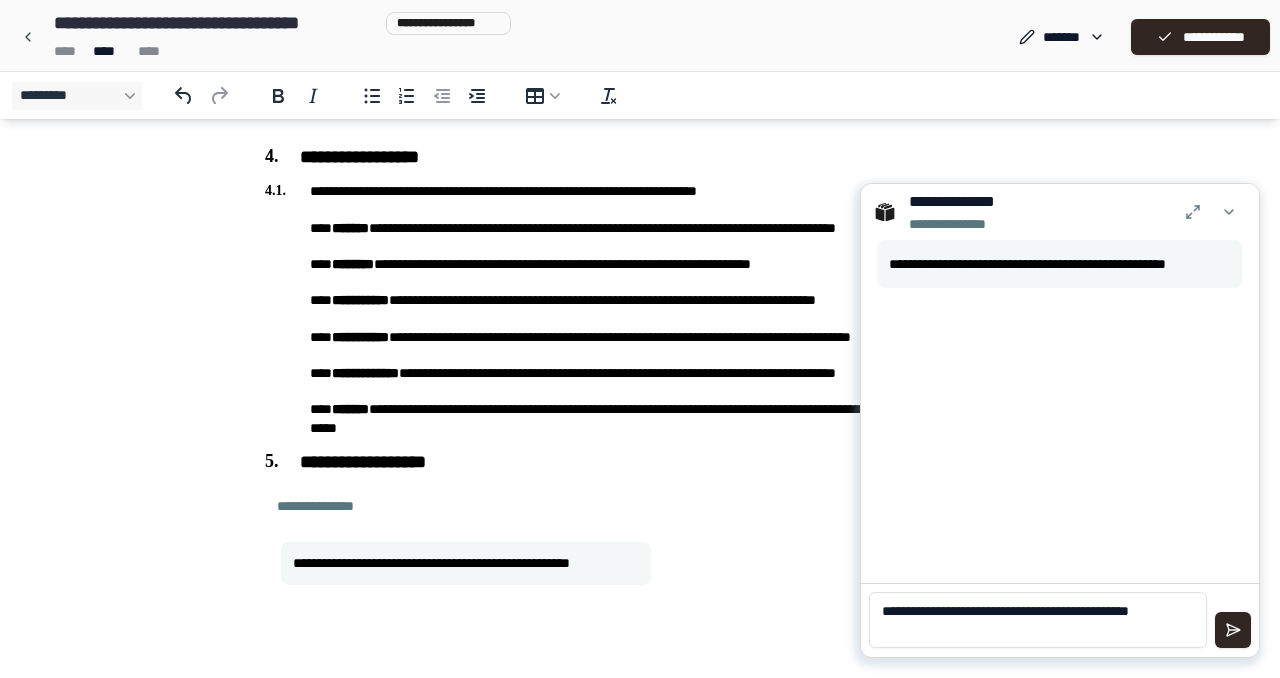 scroll, scrollTop: 0, scrollLeft: 0, axis: both 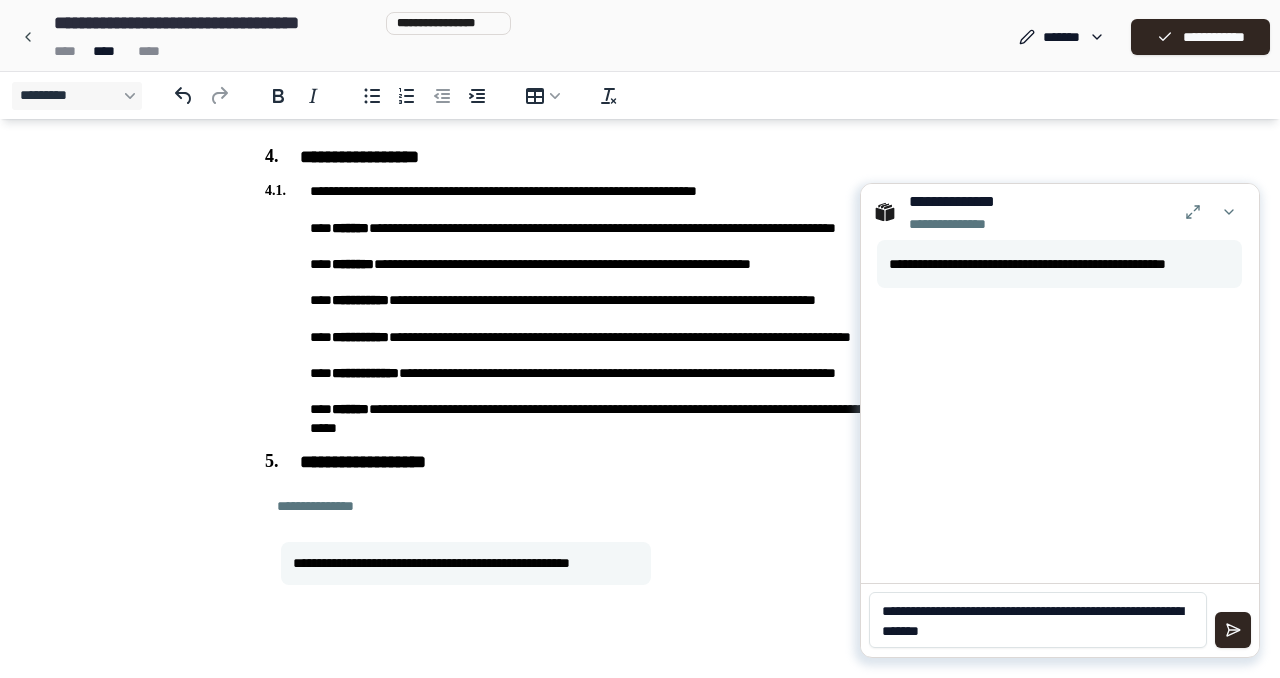 drag, startPoint x: 1130, startPoint y: 612, endPoint x: 1161, endPoint y: 612, distance: 31 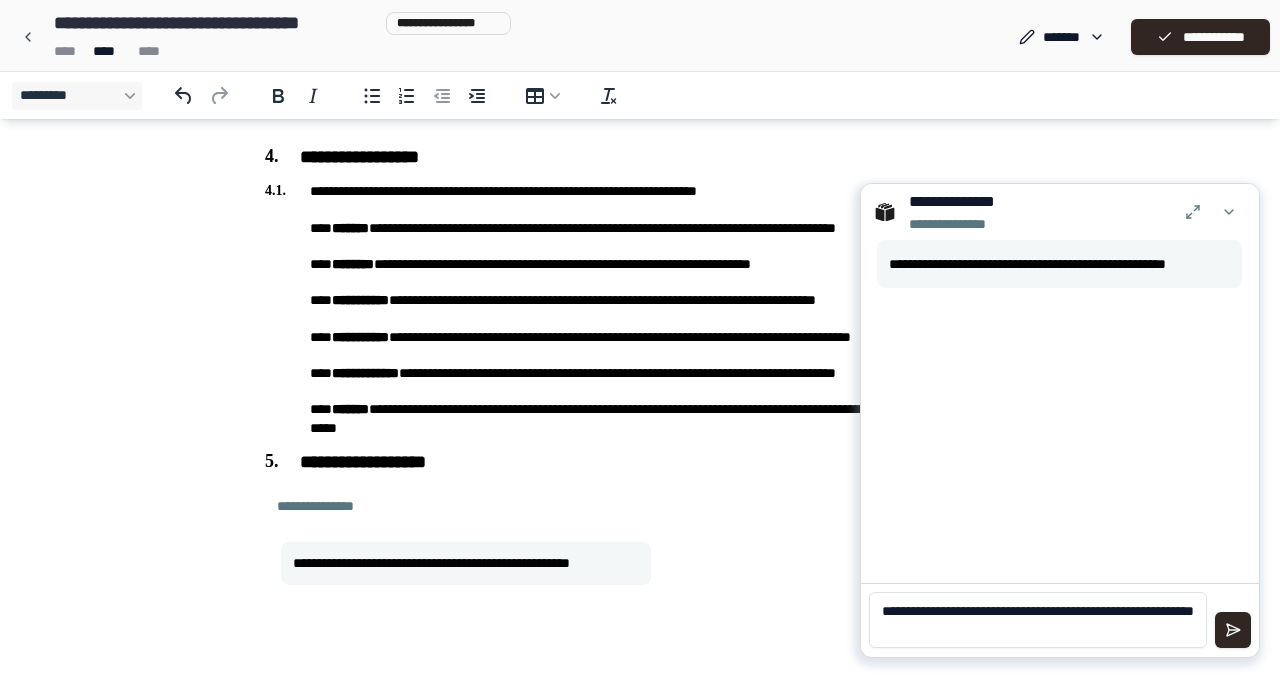 drag, startPoint x: 1049, startPoint y: 615, endPoint x: 1038, endPoint y: 611, distance: 11.7046995 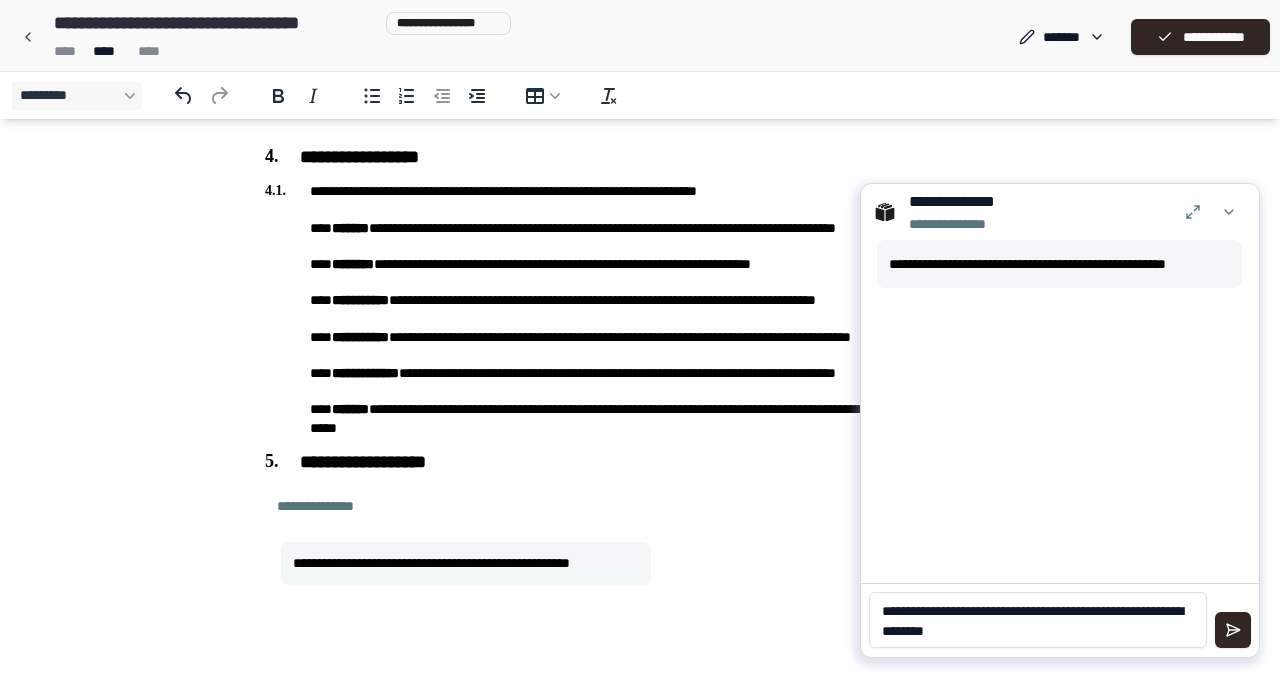 click on "**********" at bounding box center [1038, 620] 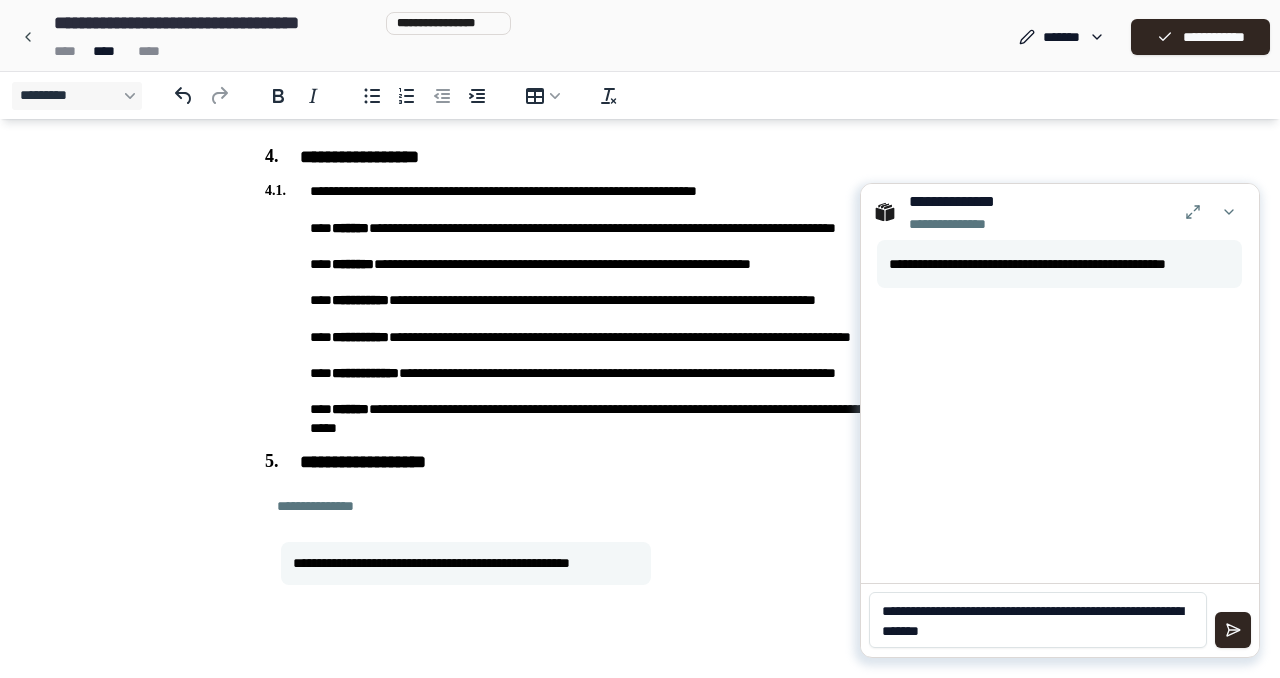 drag, startPoint x: 1077, startPoint y: 611, endPoint x: 1066, endPoint y: 617, distance: 12.529964 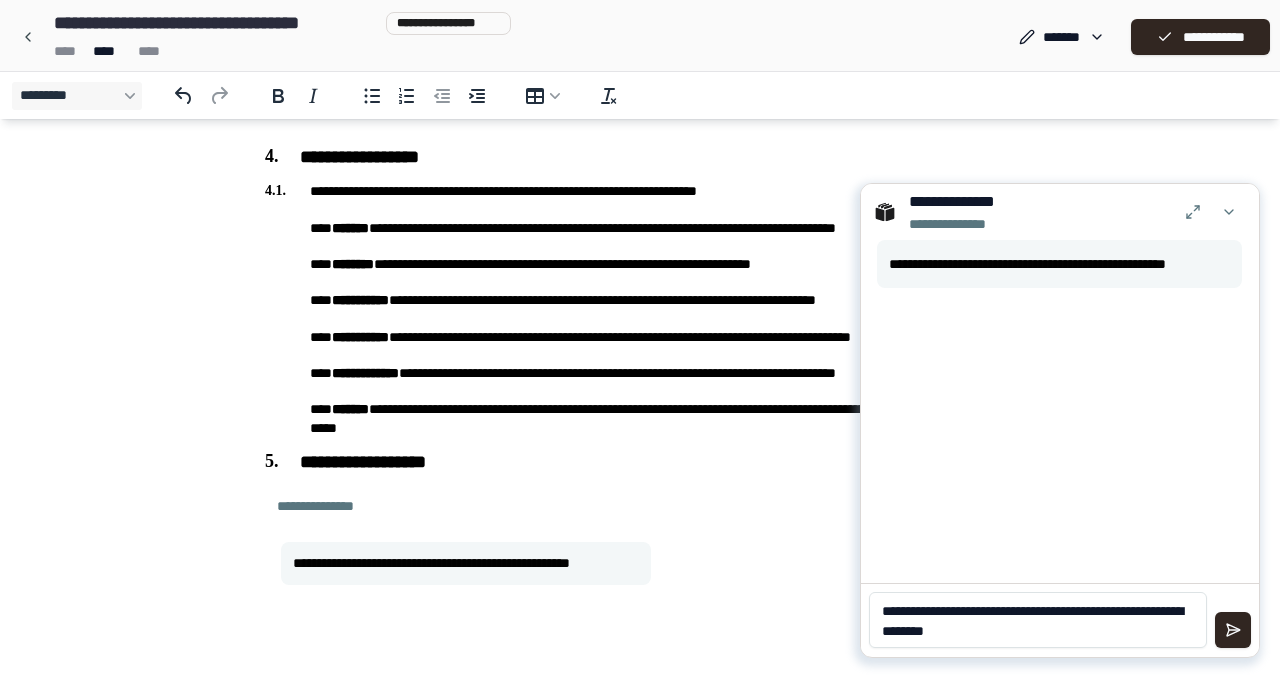 click on "**********" at bounding box center [1038, 620] 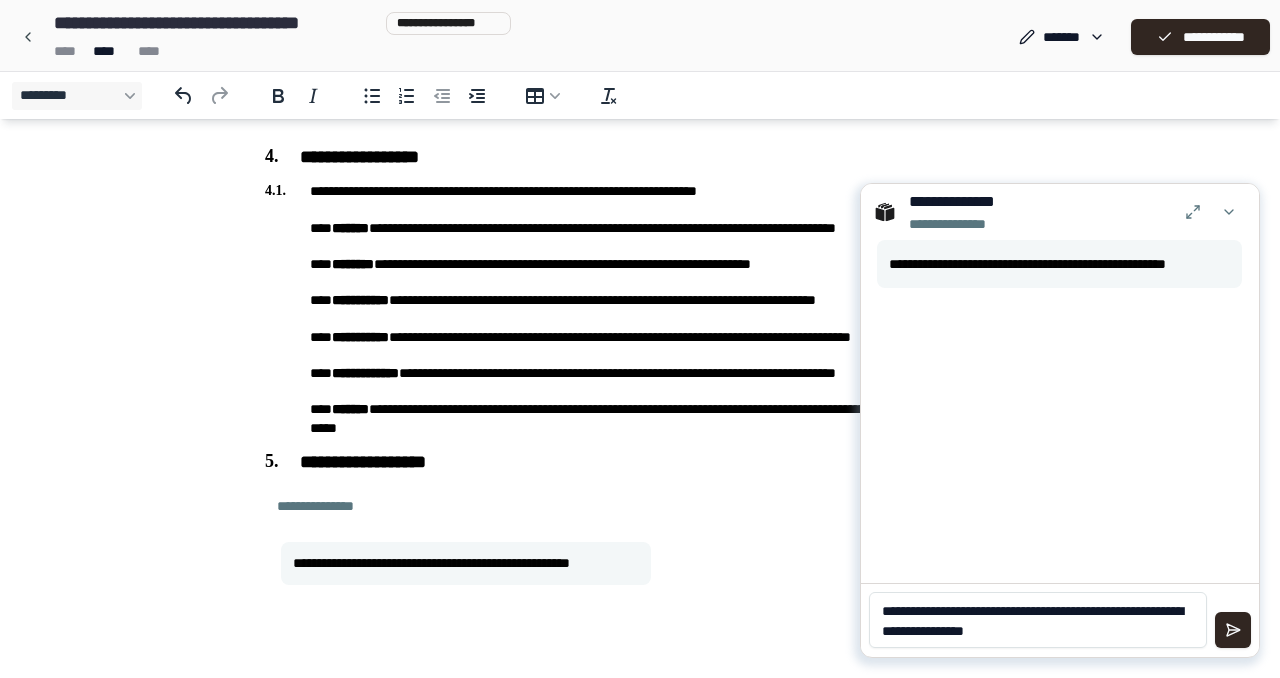 click on "**********" at bounding box center (1038, 620) 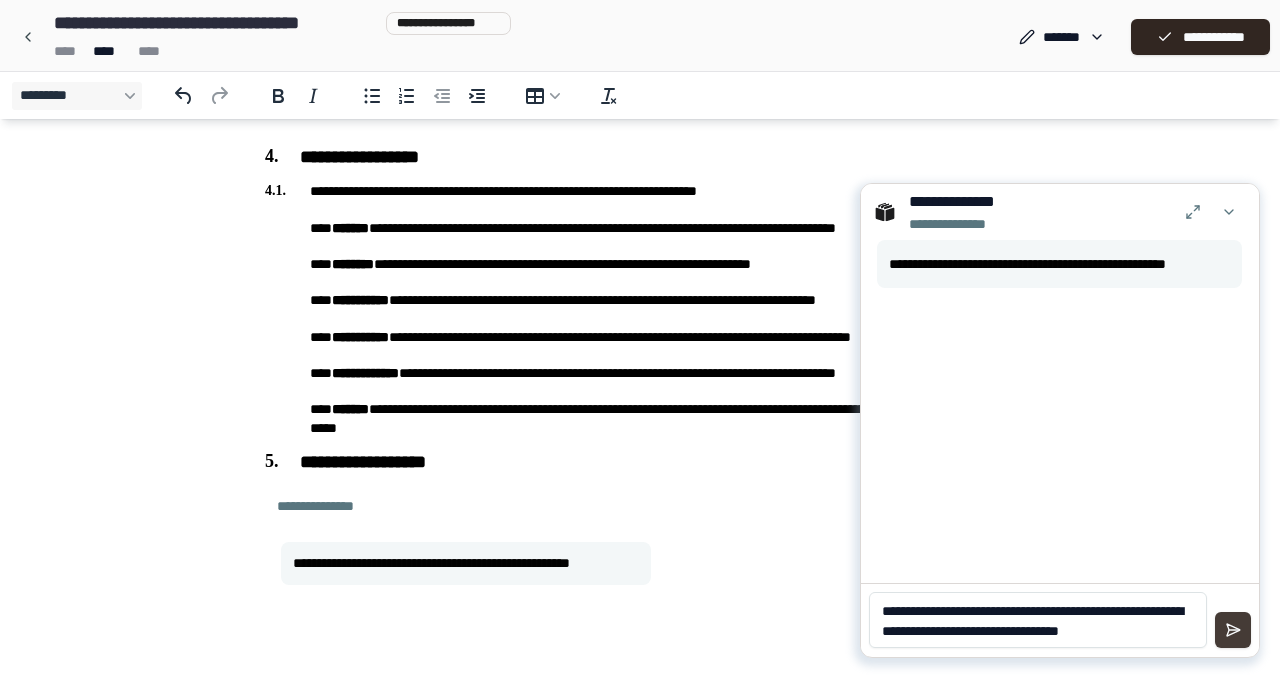 type on "**********" 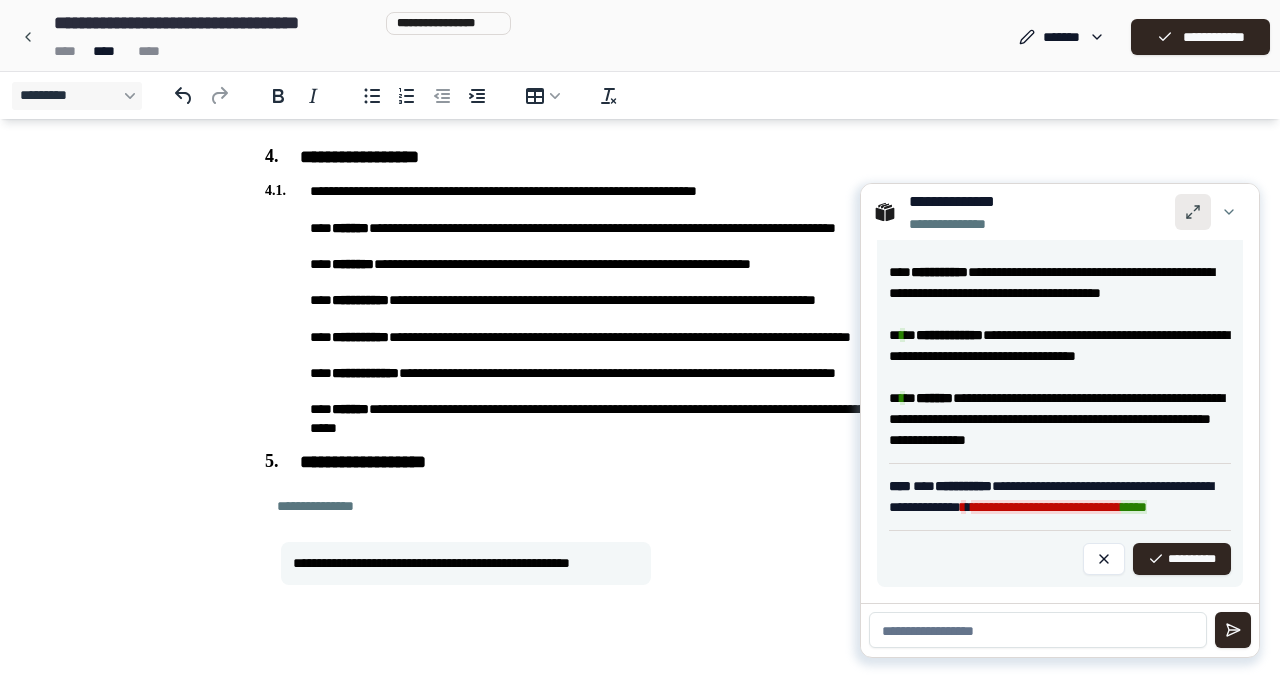 scroll, scrollTop: 632, scrollLeft: 0, axis: vertical 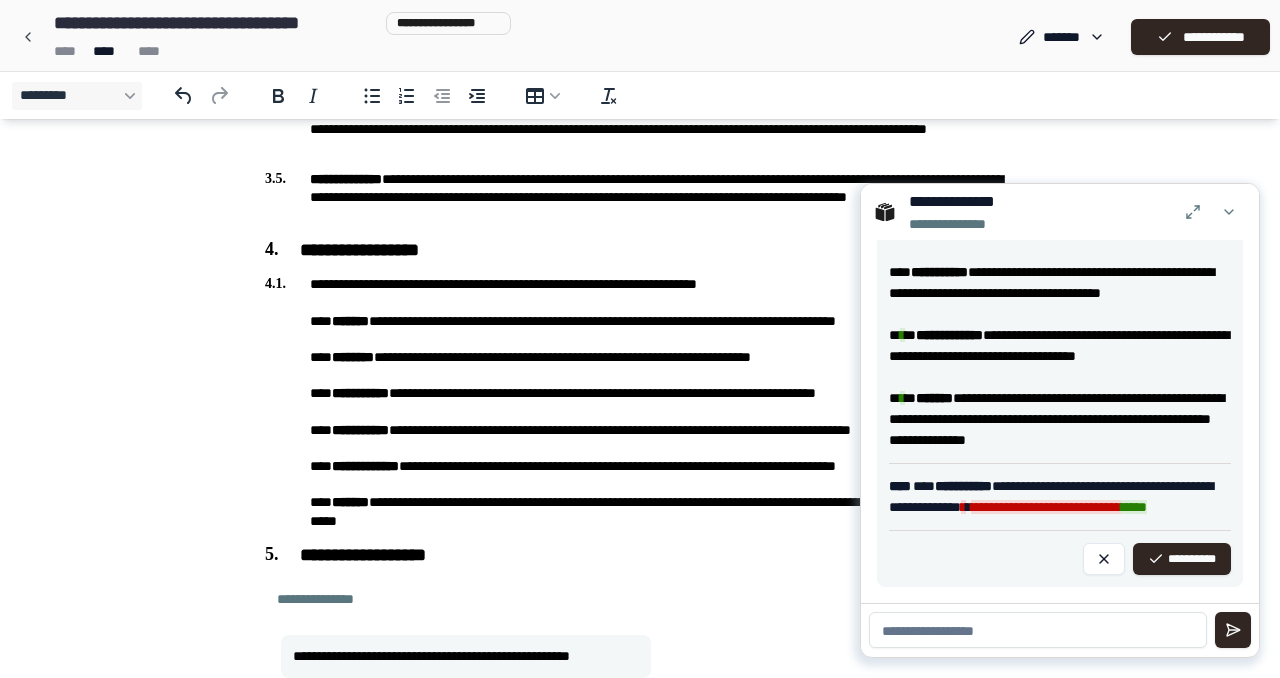 click on "*" at bounding box center [902, 398] 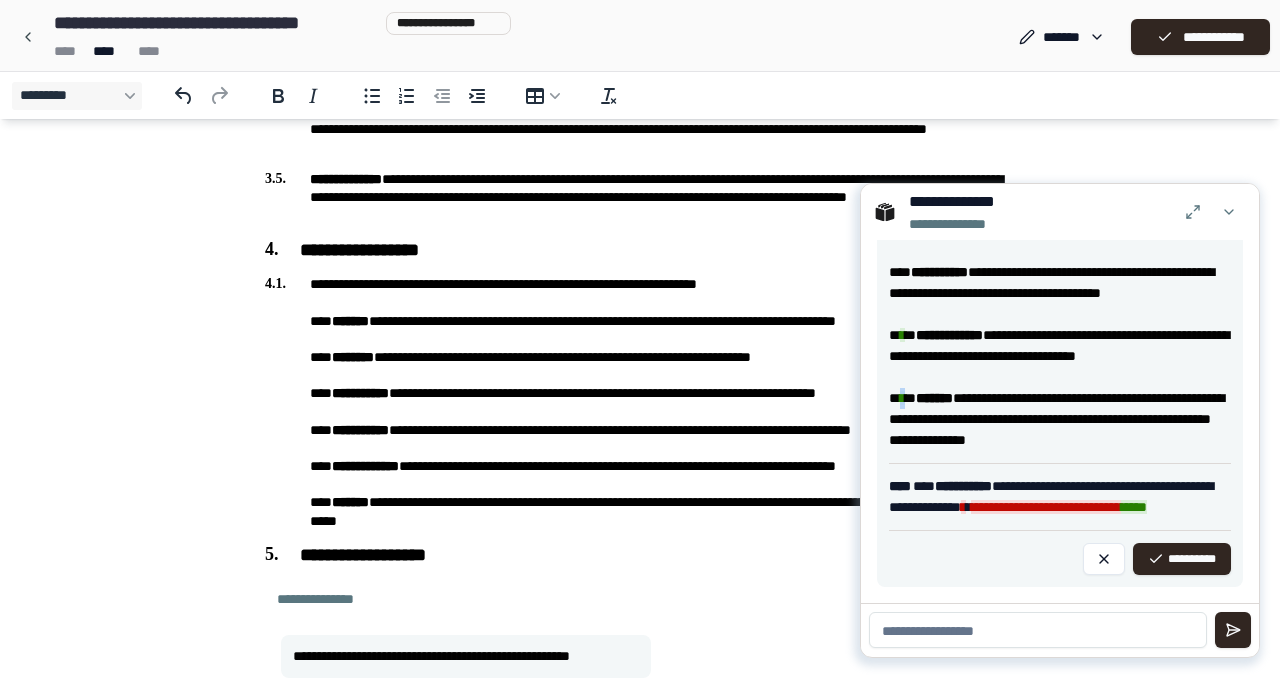 click on "**********" at bounding box center (1060, 230) 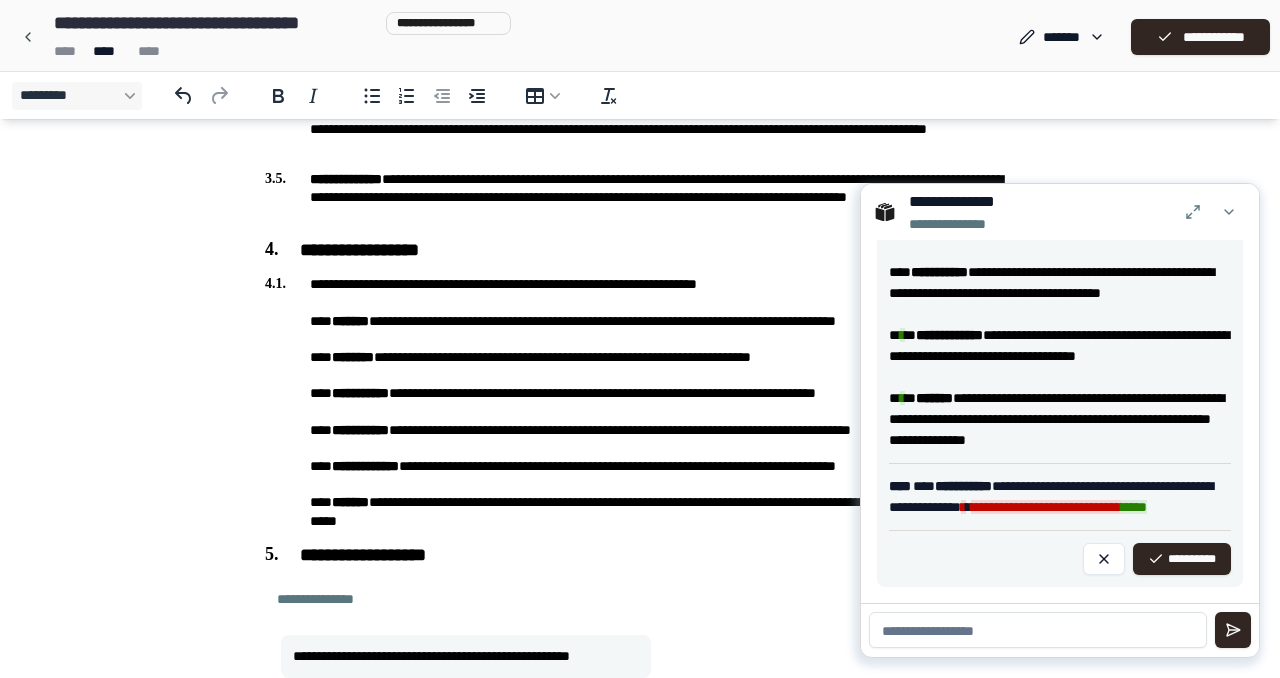 click on "**********" at bounding box center [1060, 230] 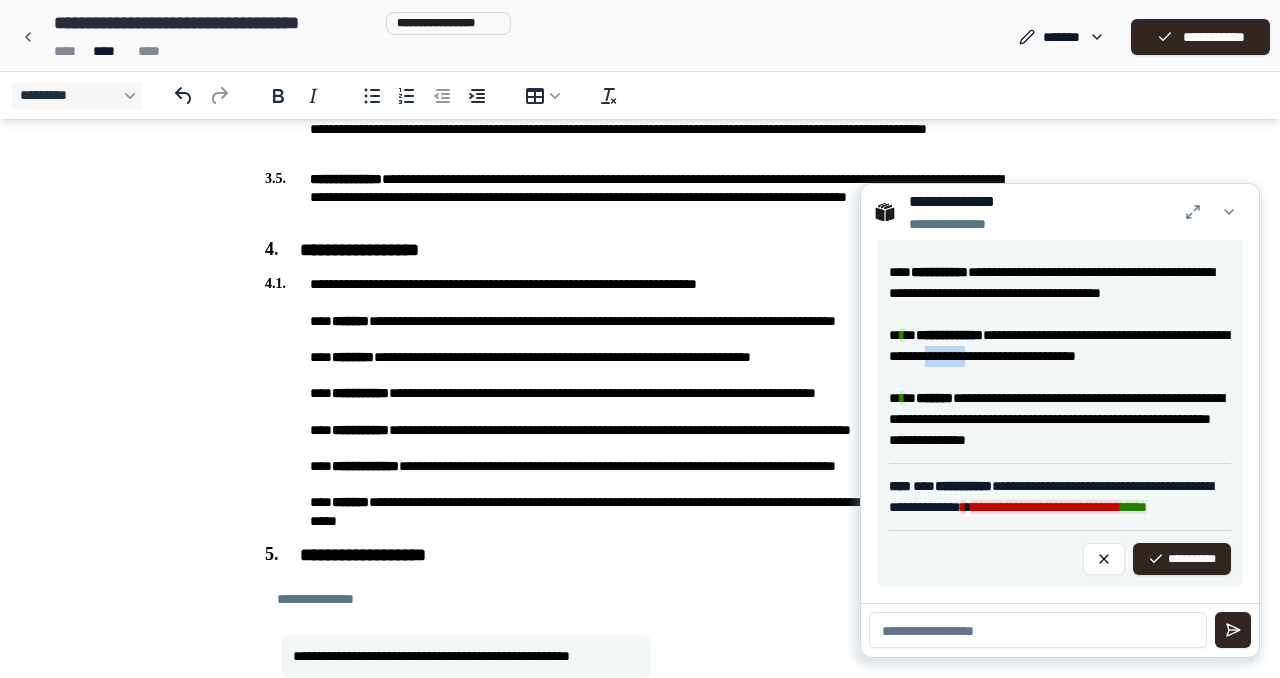 drag, startPoint x: 1025, startPoint y: 339, endPoint x: 1085, endPoint y: 343, distance: 60.133186 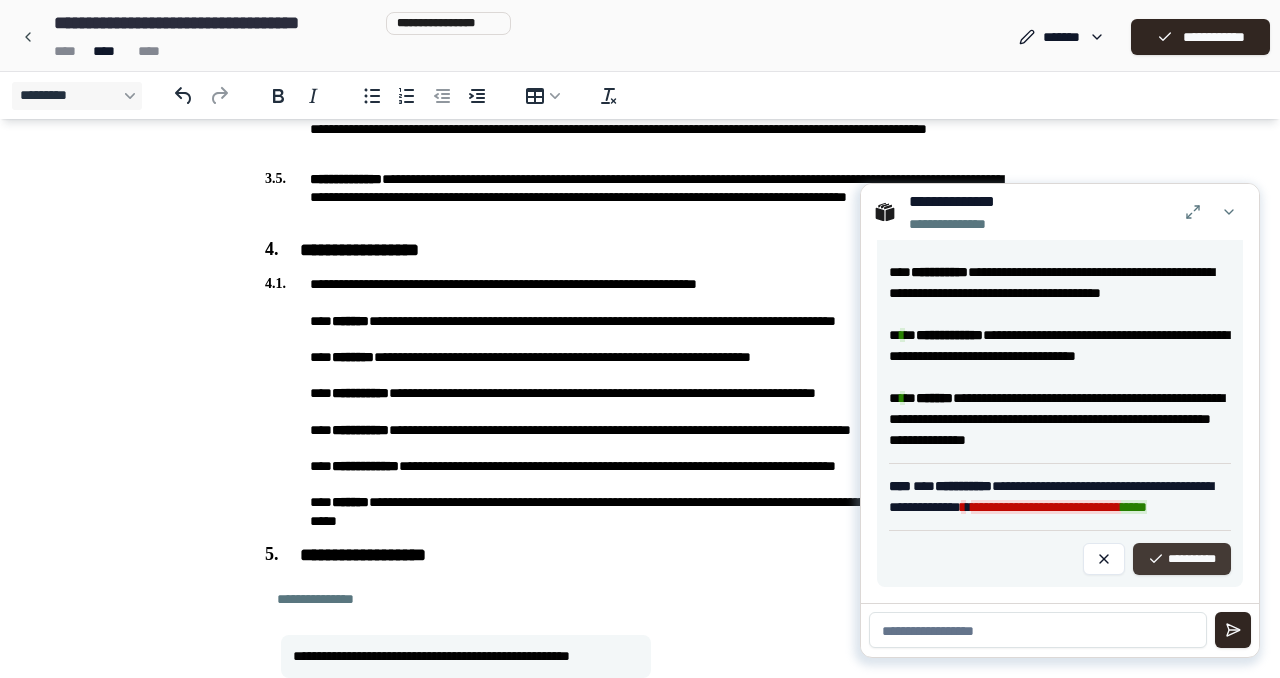 click on "**********" at bounding box center (1182, 559) 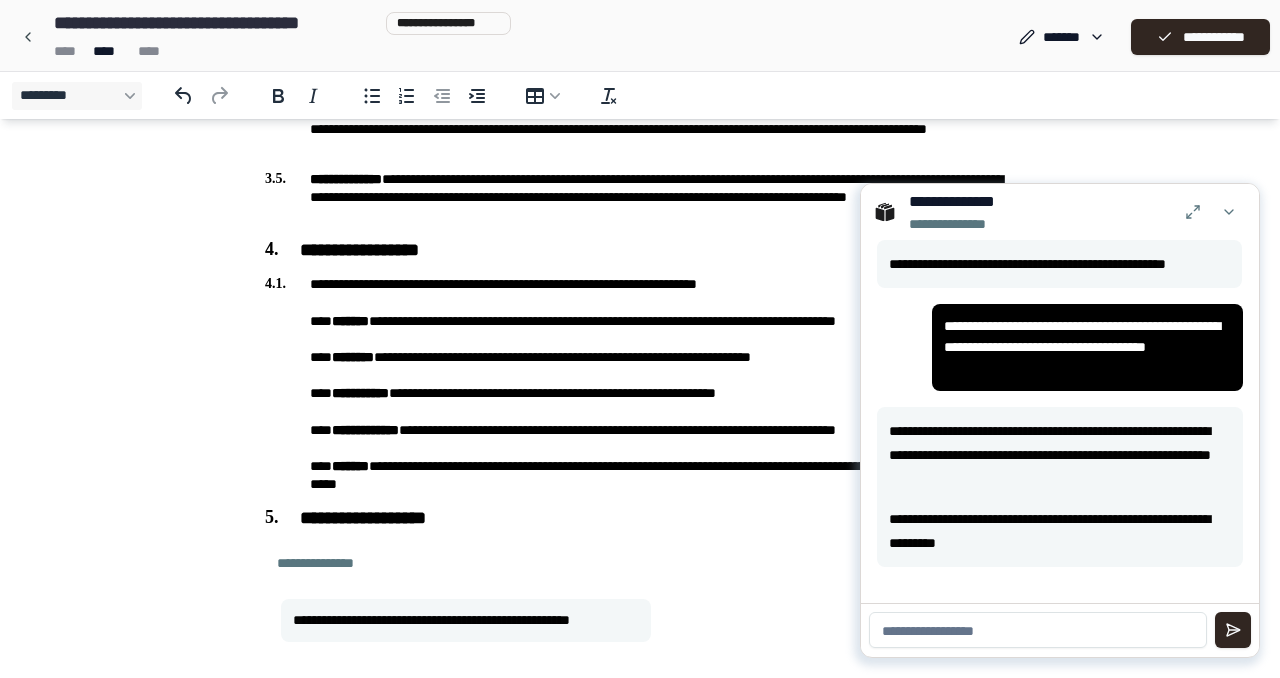 scroll, scrollTop: 0, scrollLeft: 0, axis: both 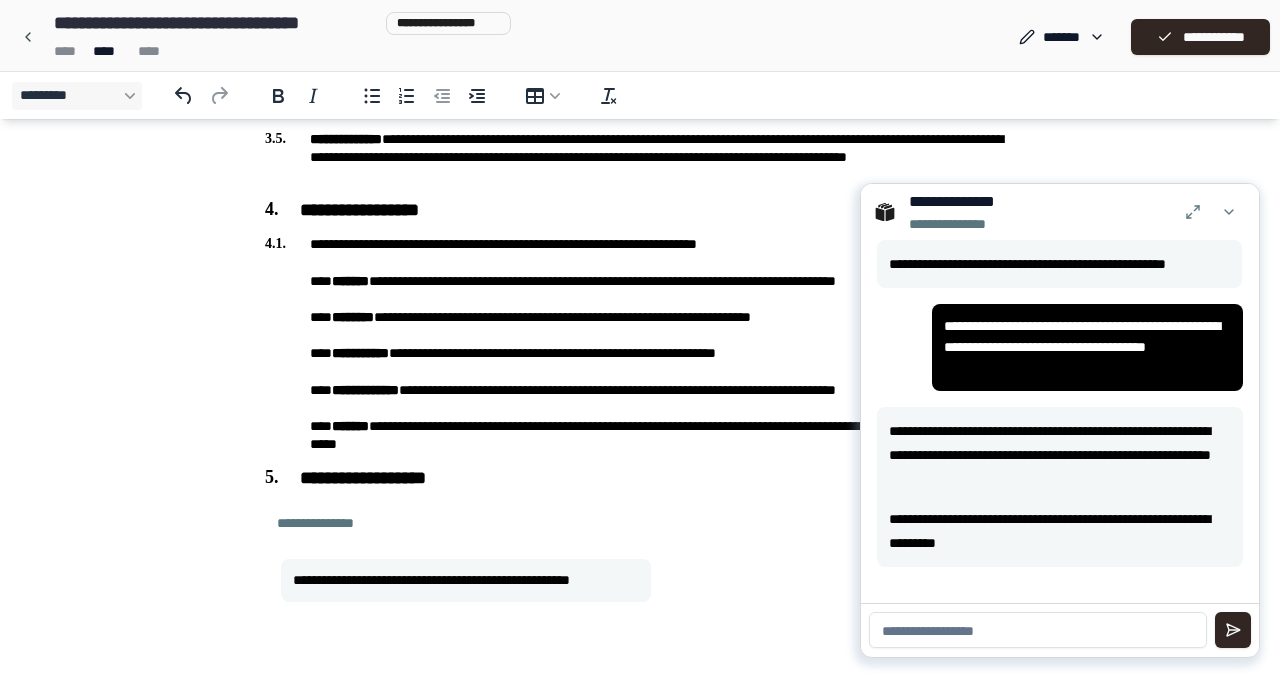 click at bounding box center [1038, 630] 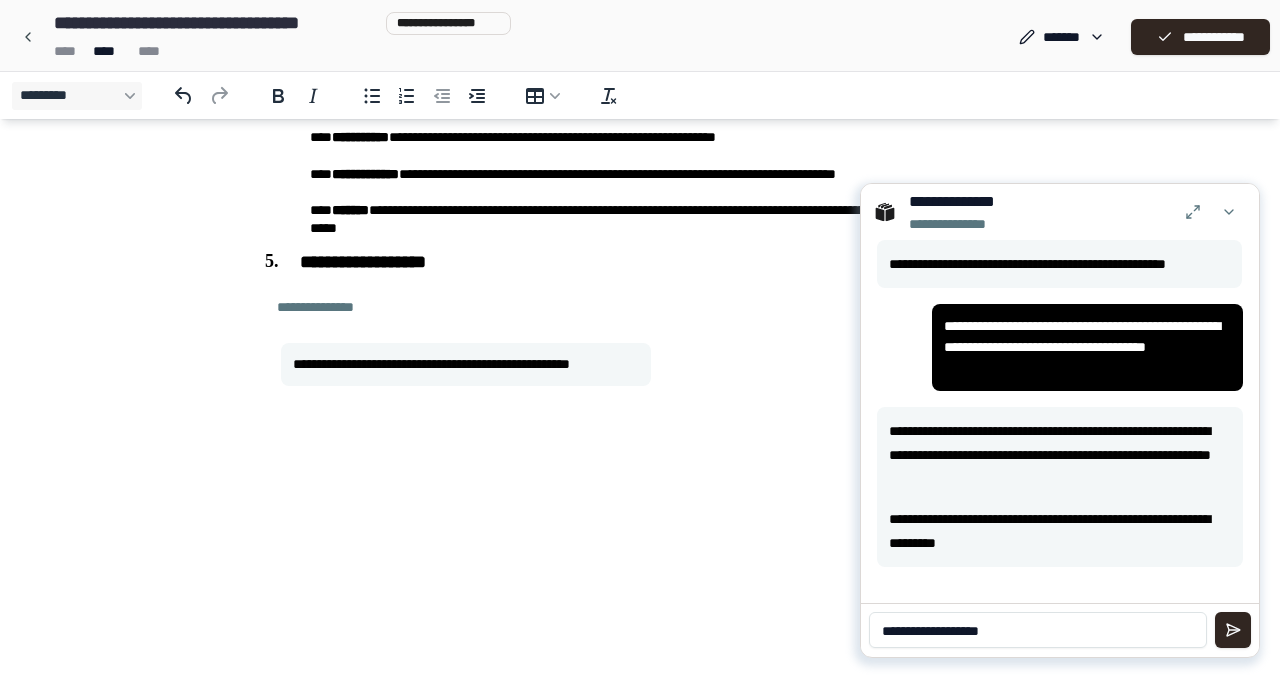 scroll, scrollTop: 1128, scrollLeft: 0, axis: vertical 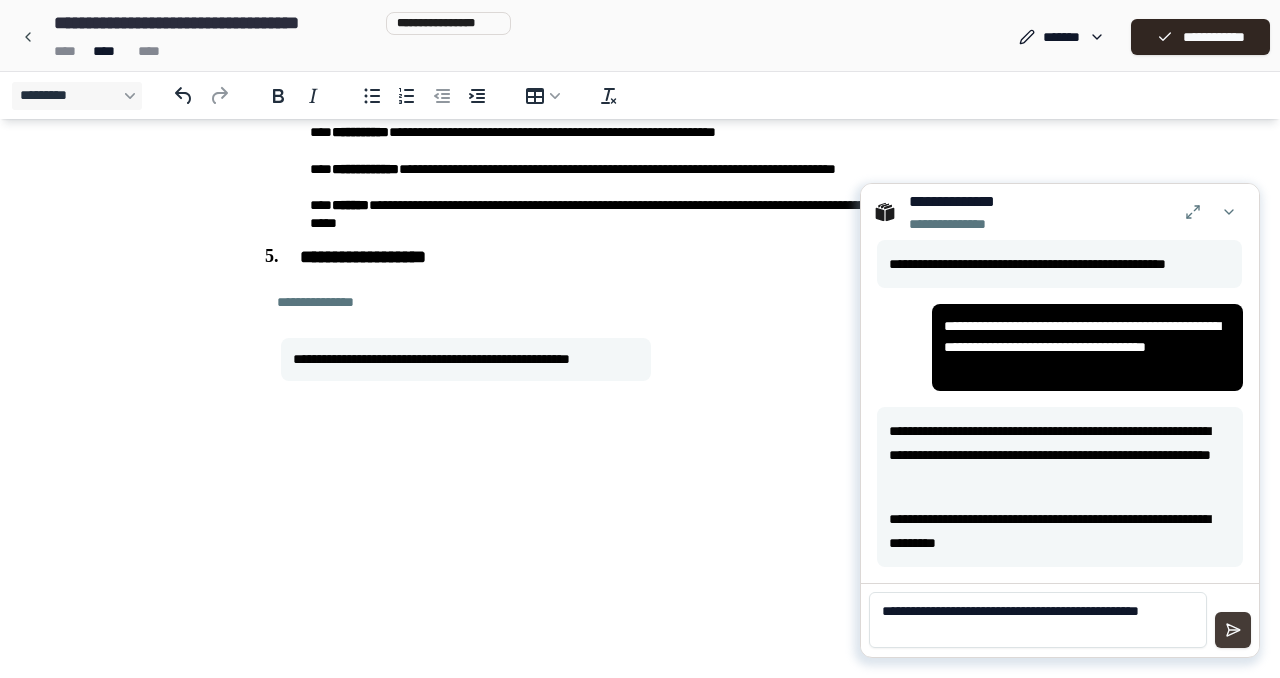 type on "**********" 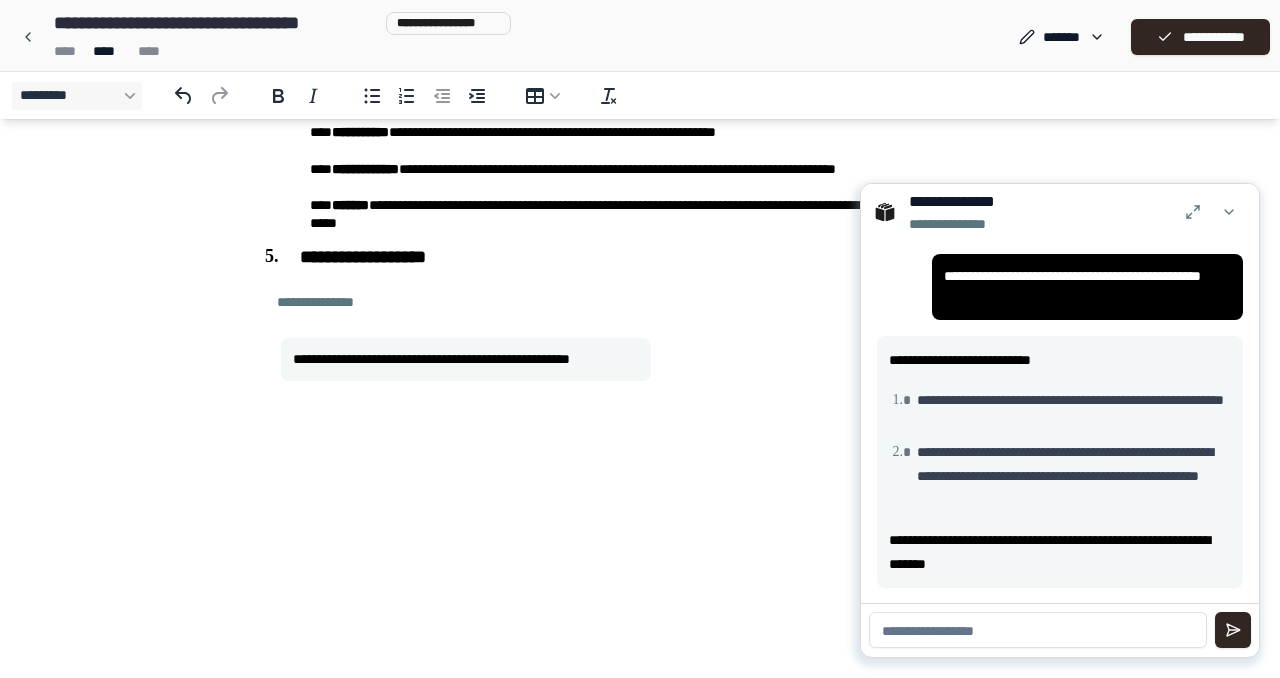 scroll, scrollTop: 330, scrollLeft: 0, axis: vertical 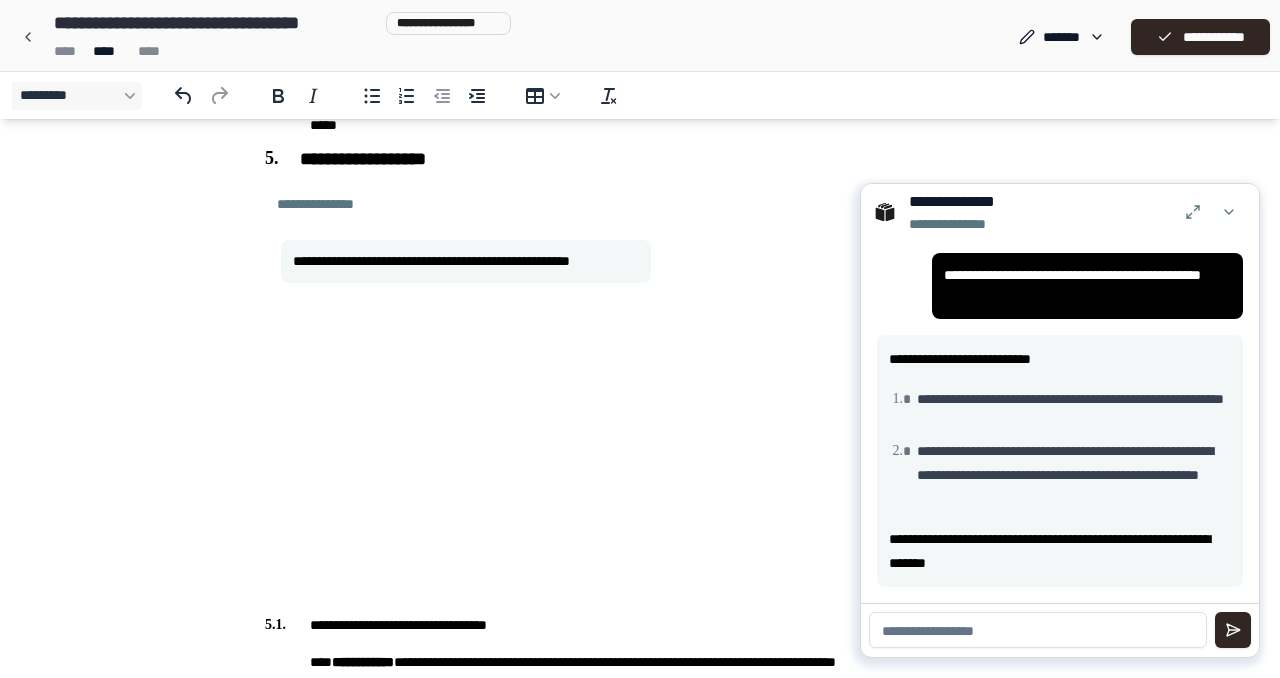 click at bounding box center [1038, 630] 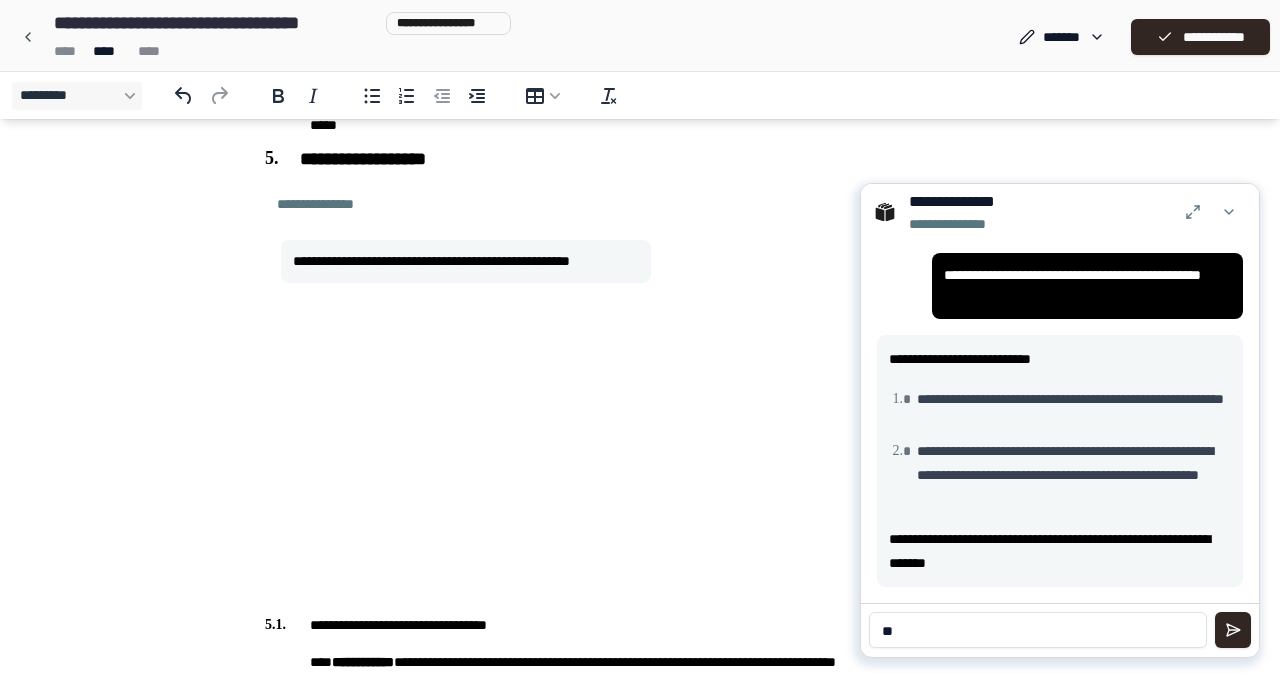 type on "*" 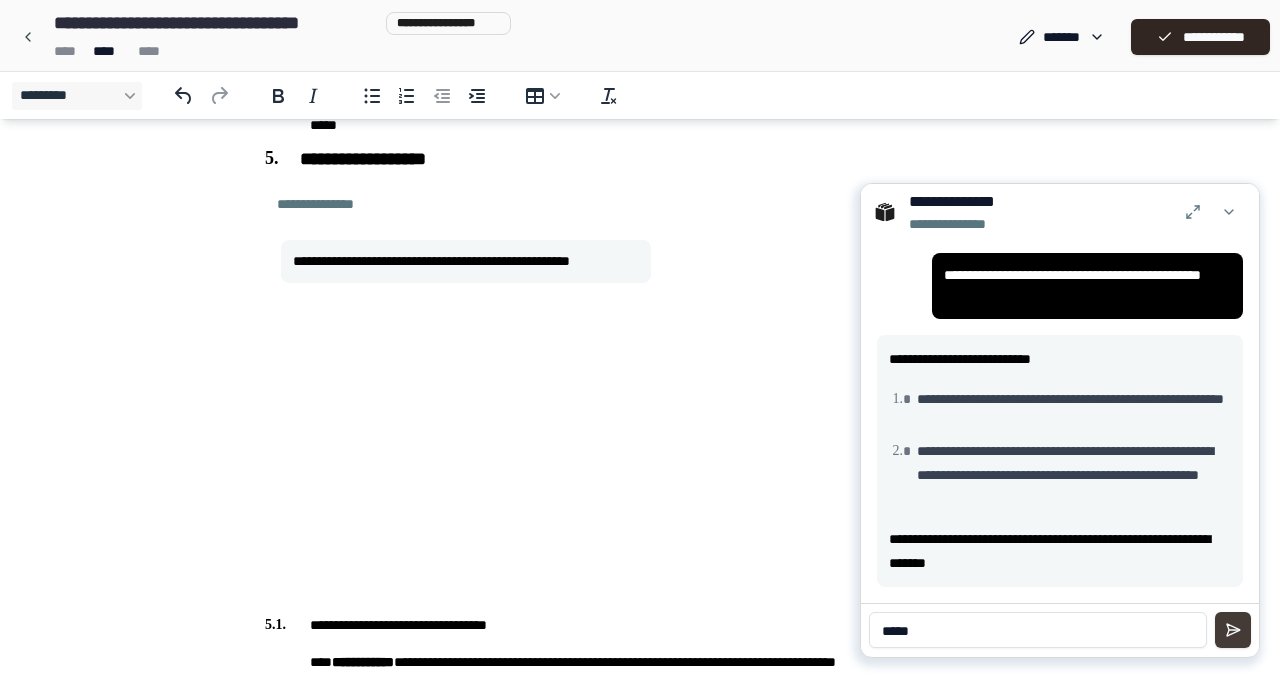 type on "*****" 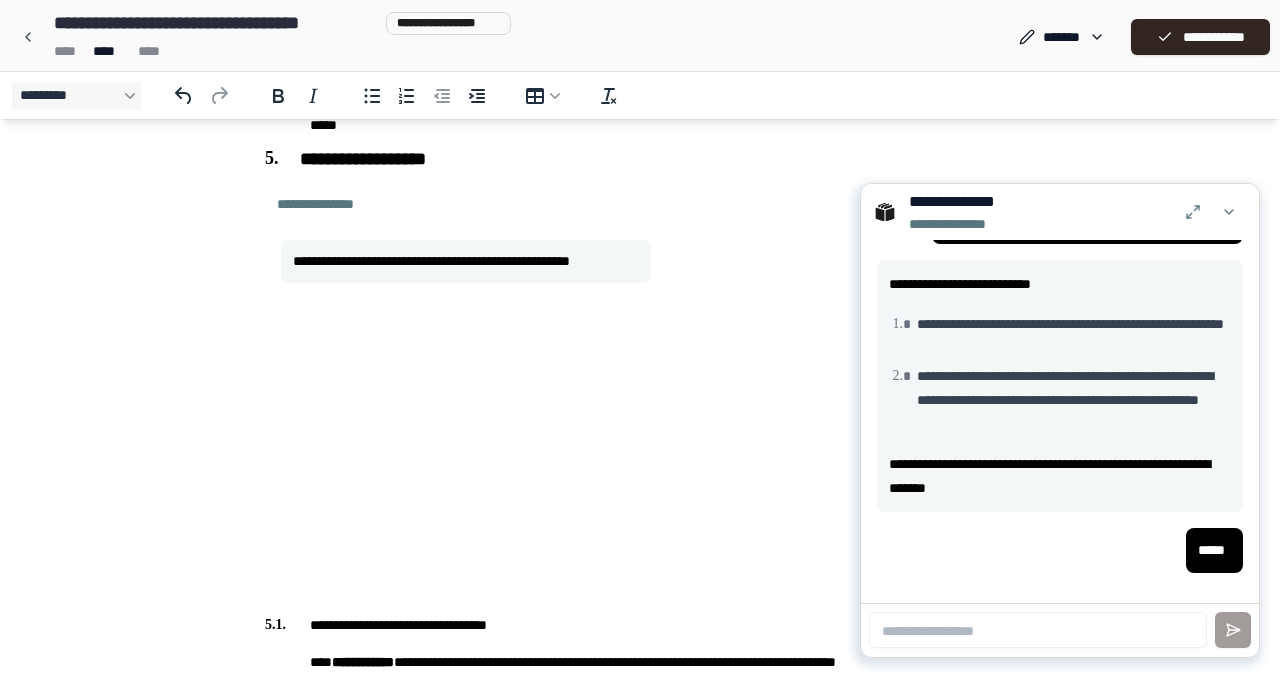 scroll, scrollTop: 406, scrollLeft: 0, axis: vertical 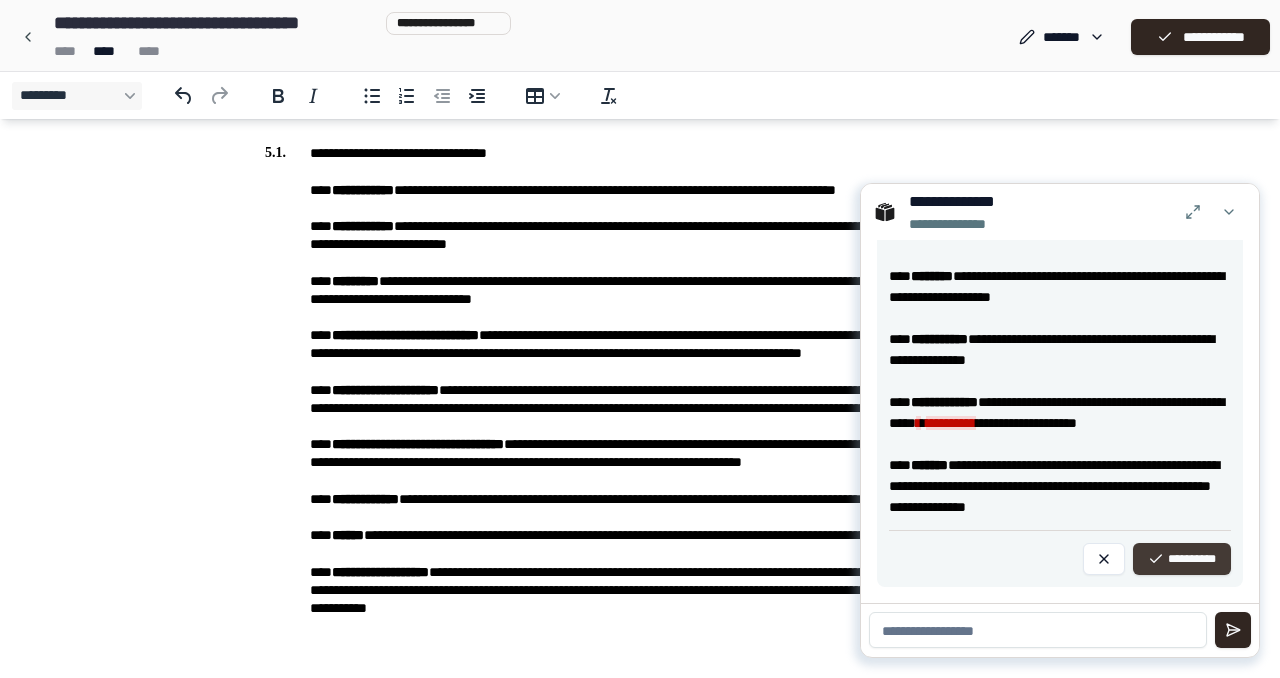 click on "**********" at bounding box center (1182, 559) 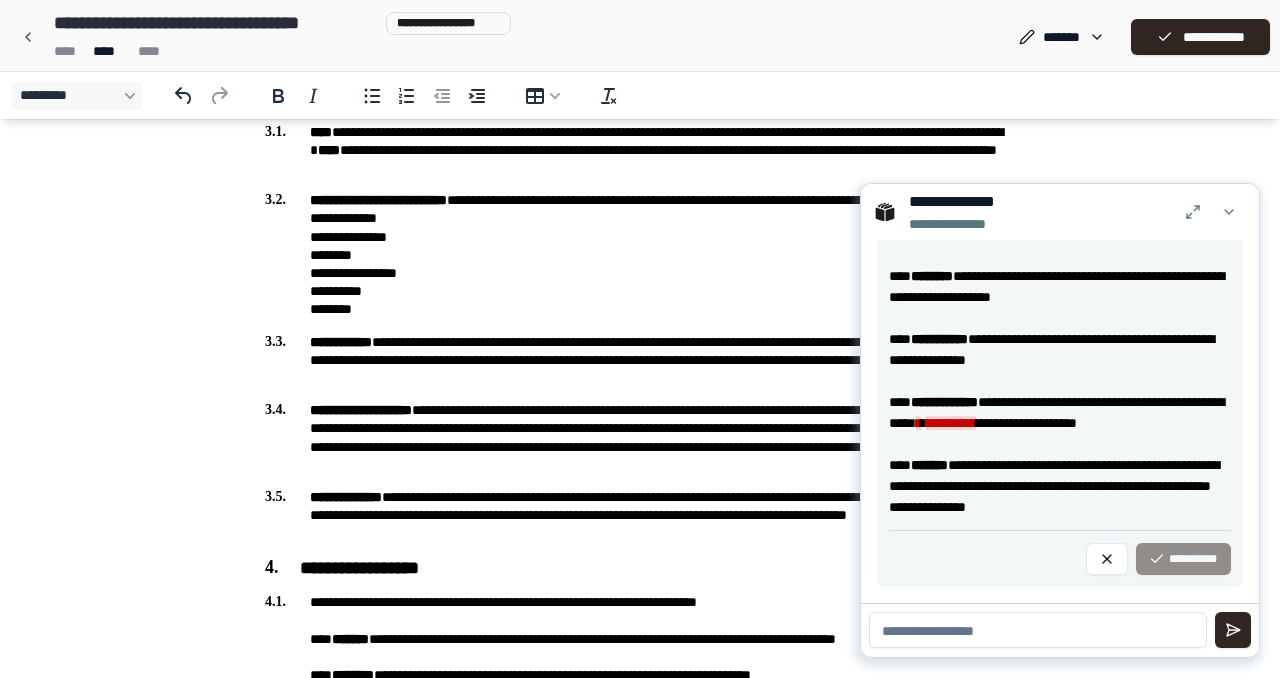 scroll, scrollTop: 553, scrollLeft: 0, axis: vertical 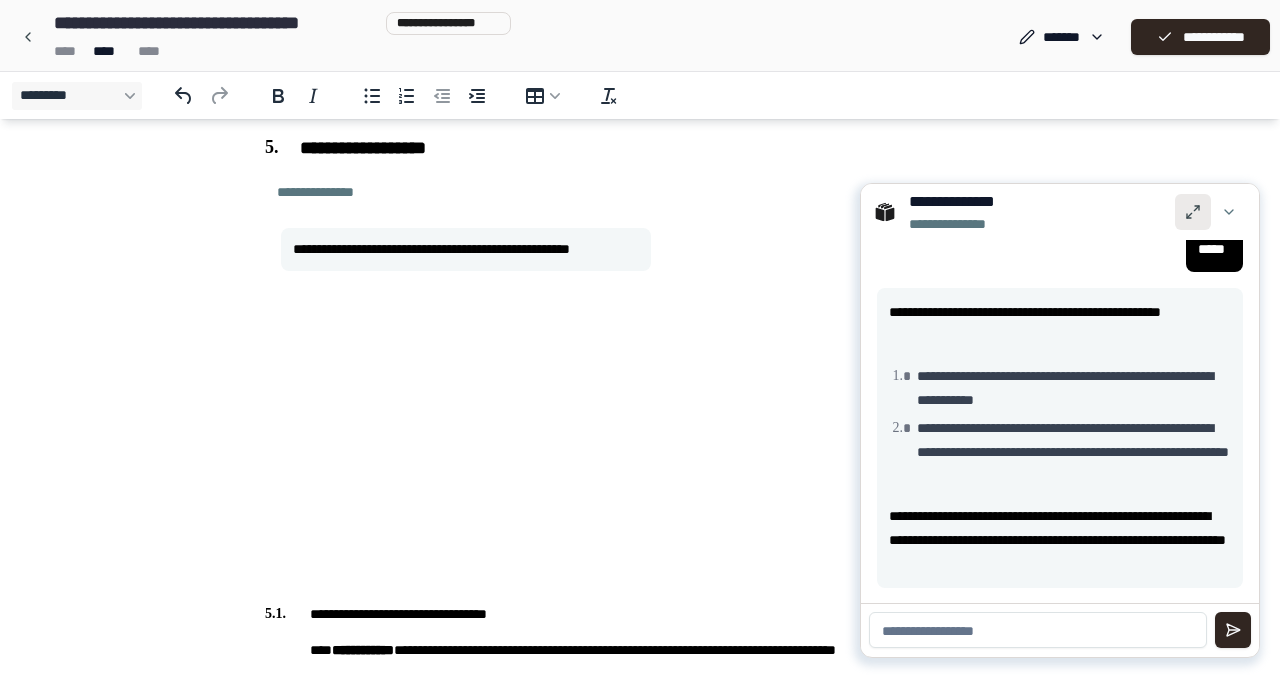 click at bounding box center [1193, 212] 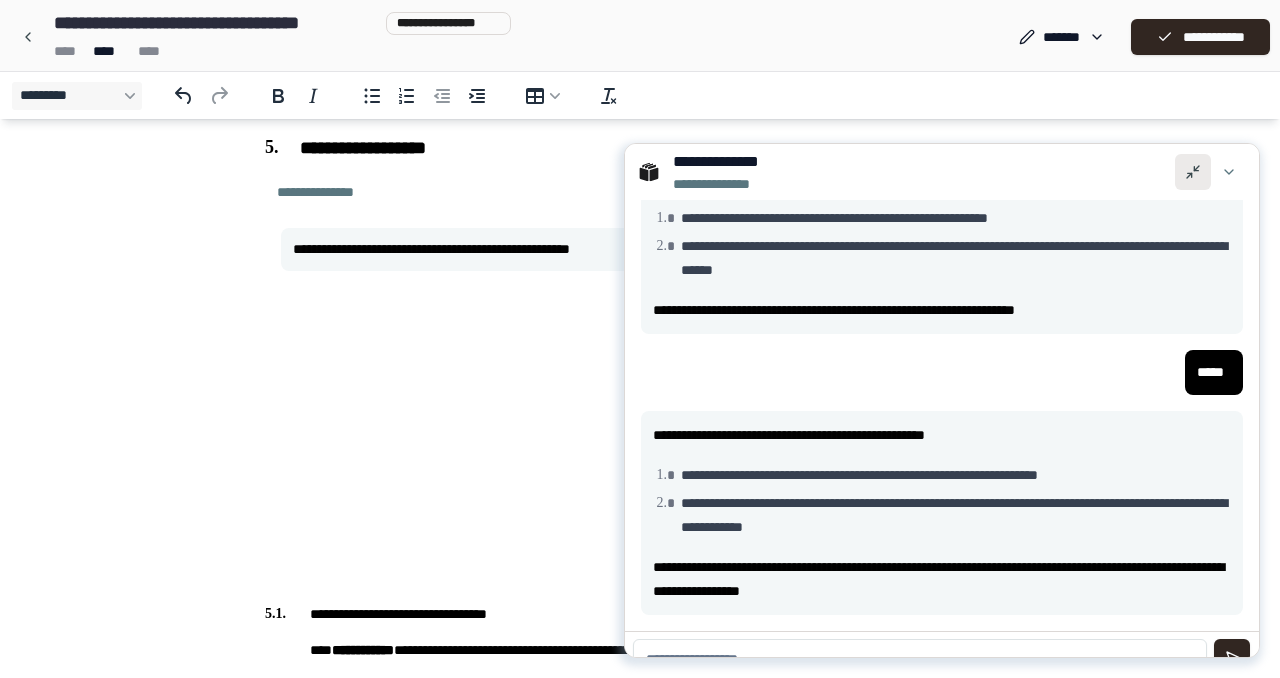 scroll, scrollTop: 360, scrollLeft: 0, axis: vertical 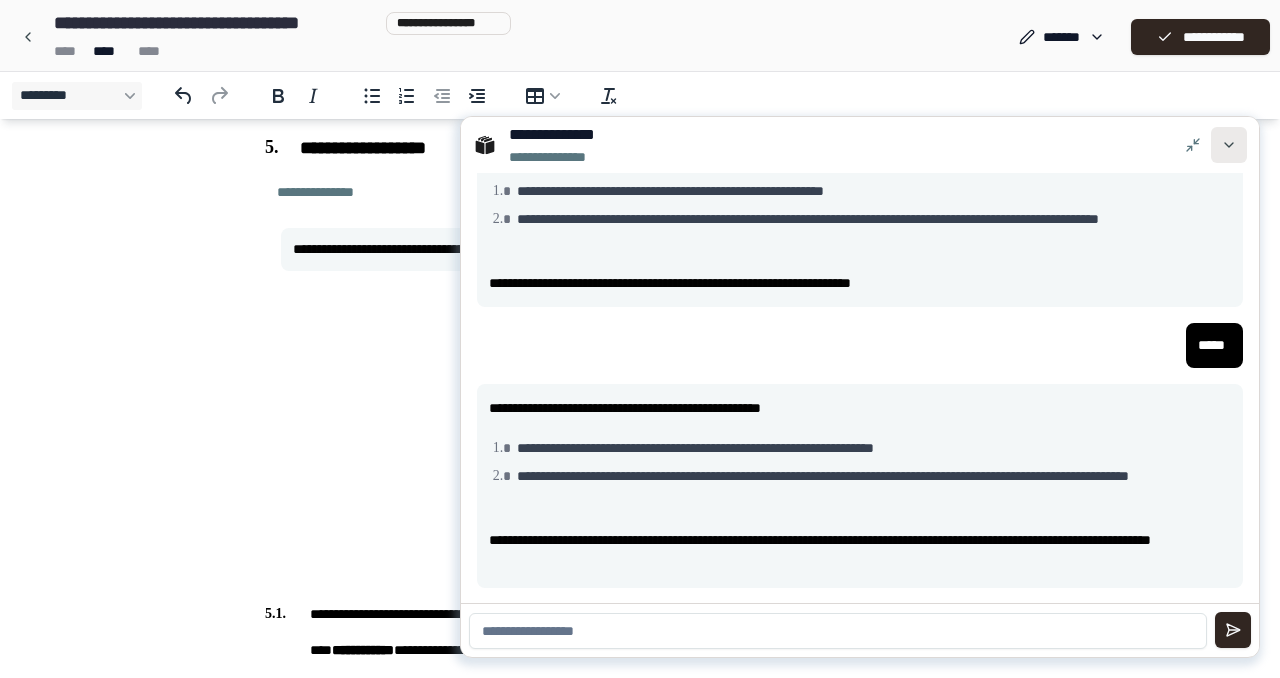 click at bounding box center (1229, 145) 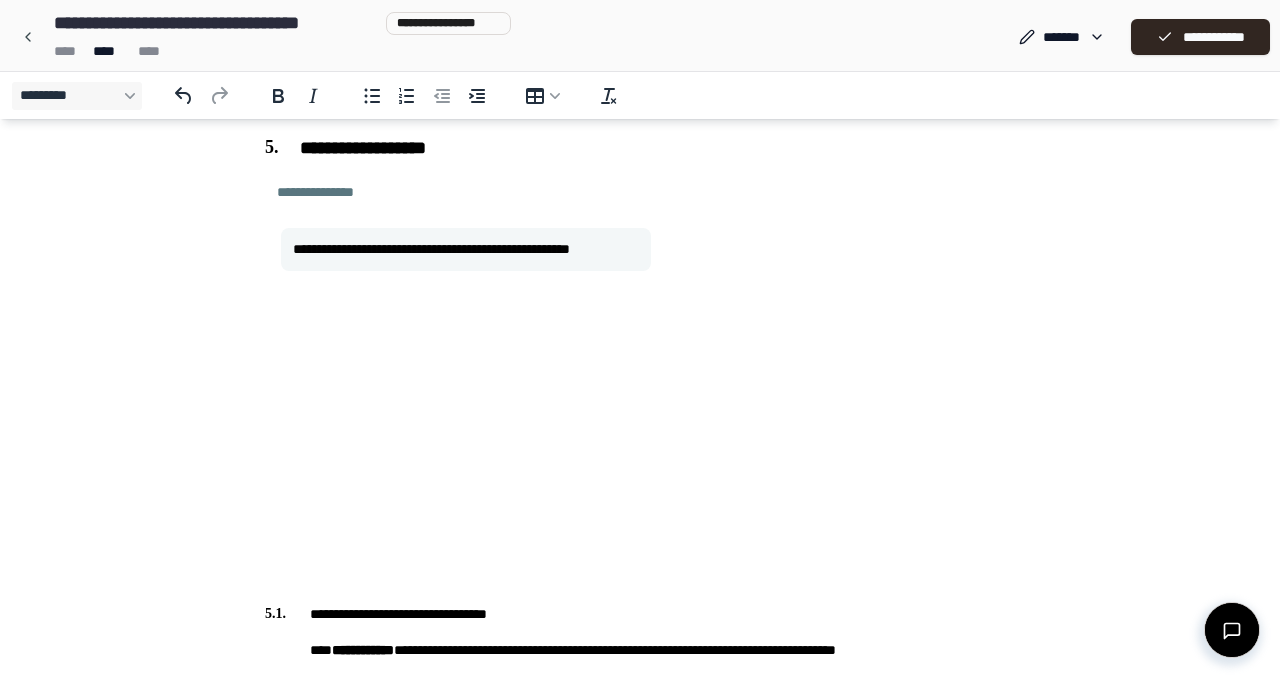 click on "**********" at bounding box center (640, 409) 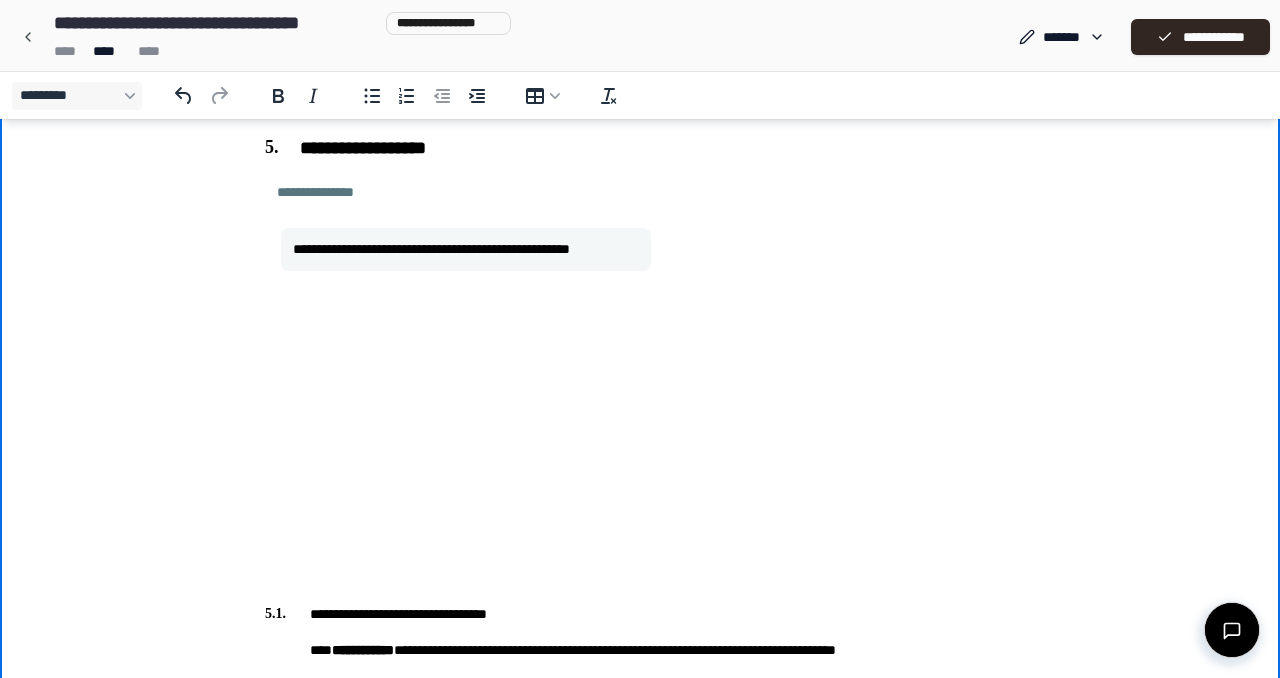 click on "**********" at bounding box center (640, 409) 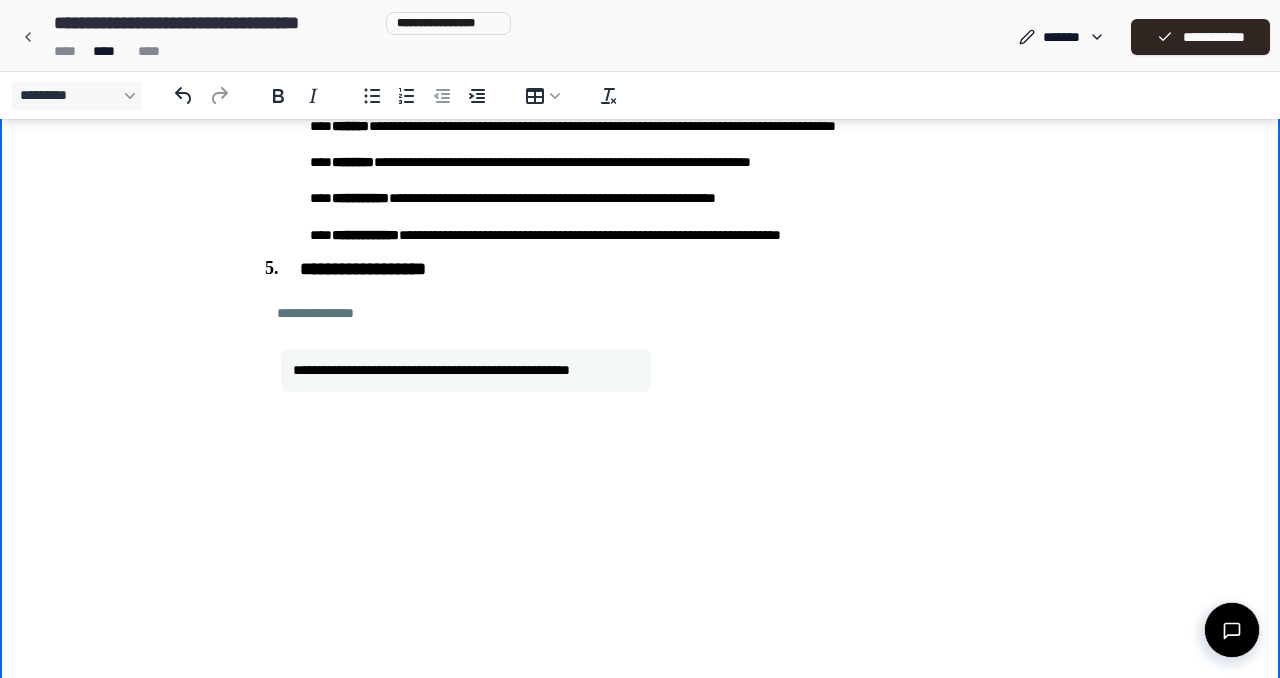 scroll, scrollTop: 1057, scrollLeft: 0, axis: vertical 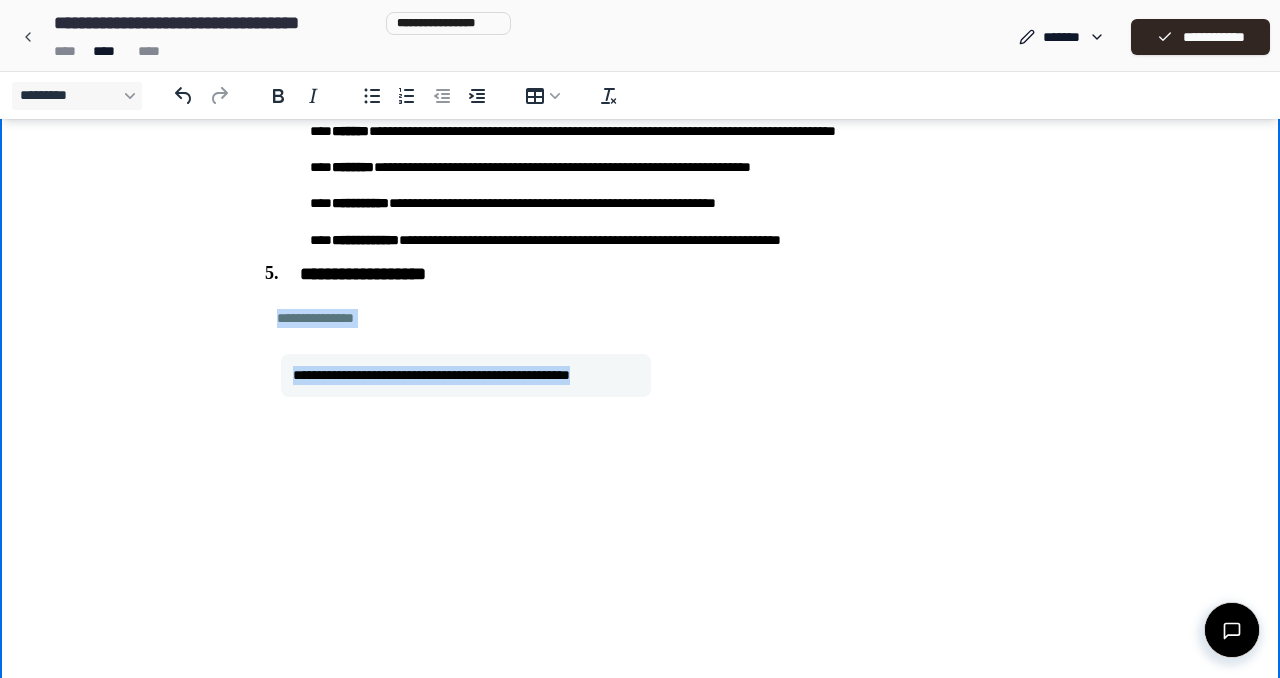 drag, startPoint x: 275, startPoint y: 320, endPoint x: 655, endPoint y: 447, distance: 400.6607 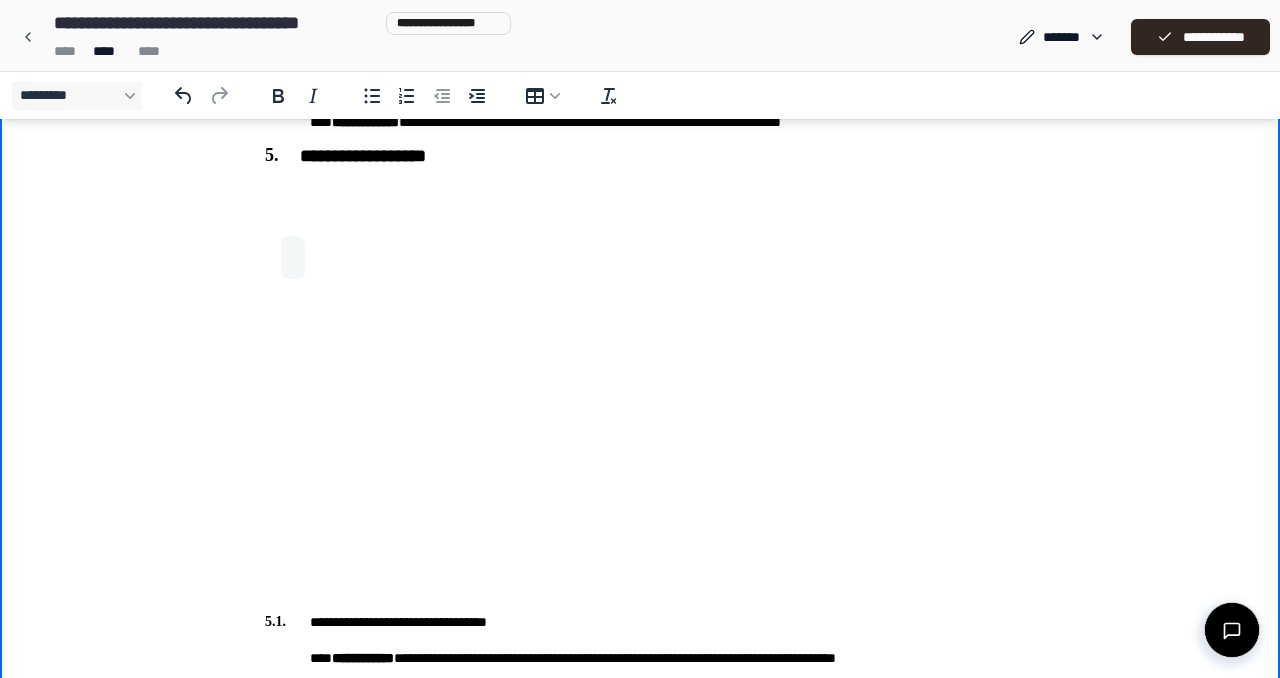 scroll, scrollTop: 1204, scrollLeft: 0, axis: vertical 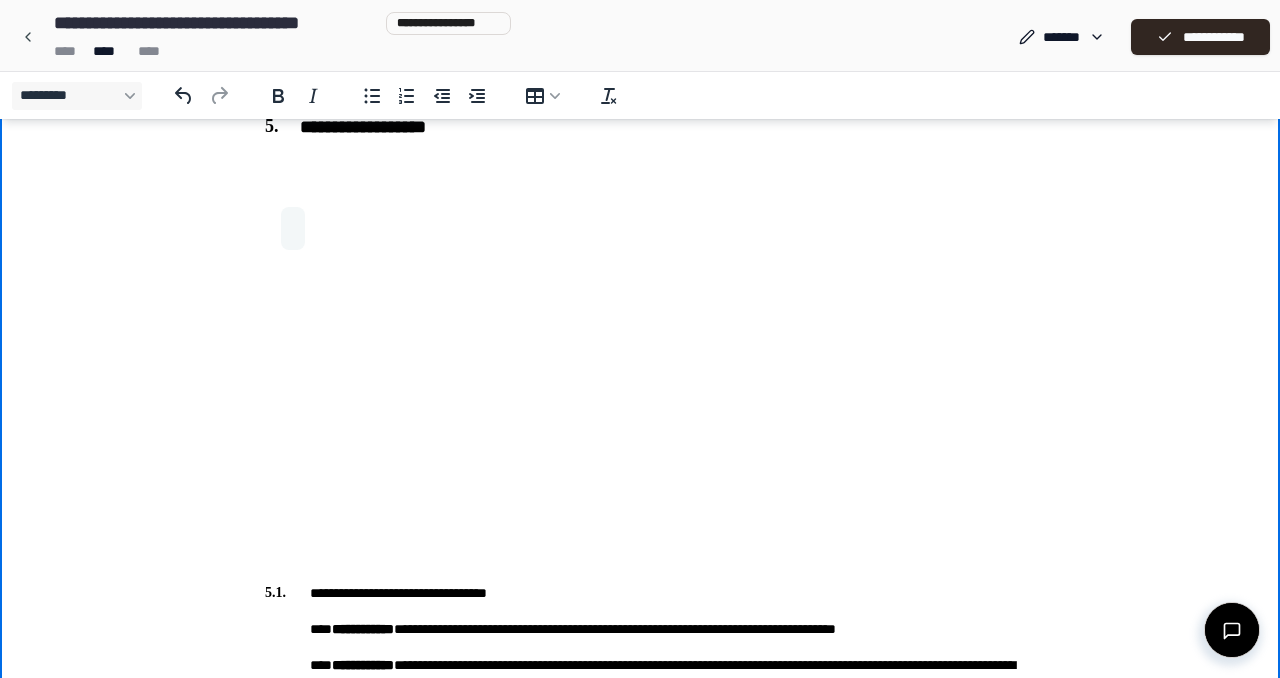 drag, startPoint x: 313, startPoint y: 173, endPoint x: 404, endPoint y: 466, distance: 306.80612 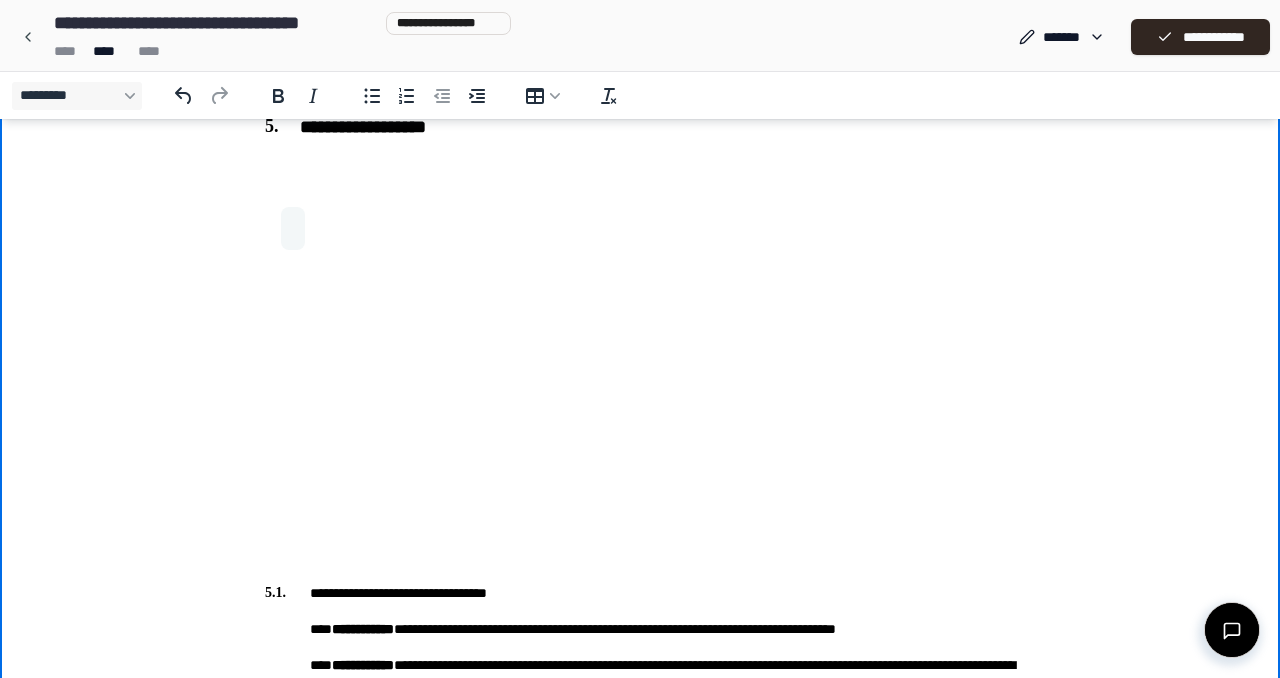 click at bounding box center [640, 388] 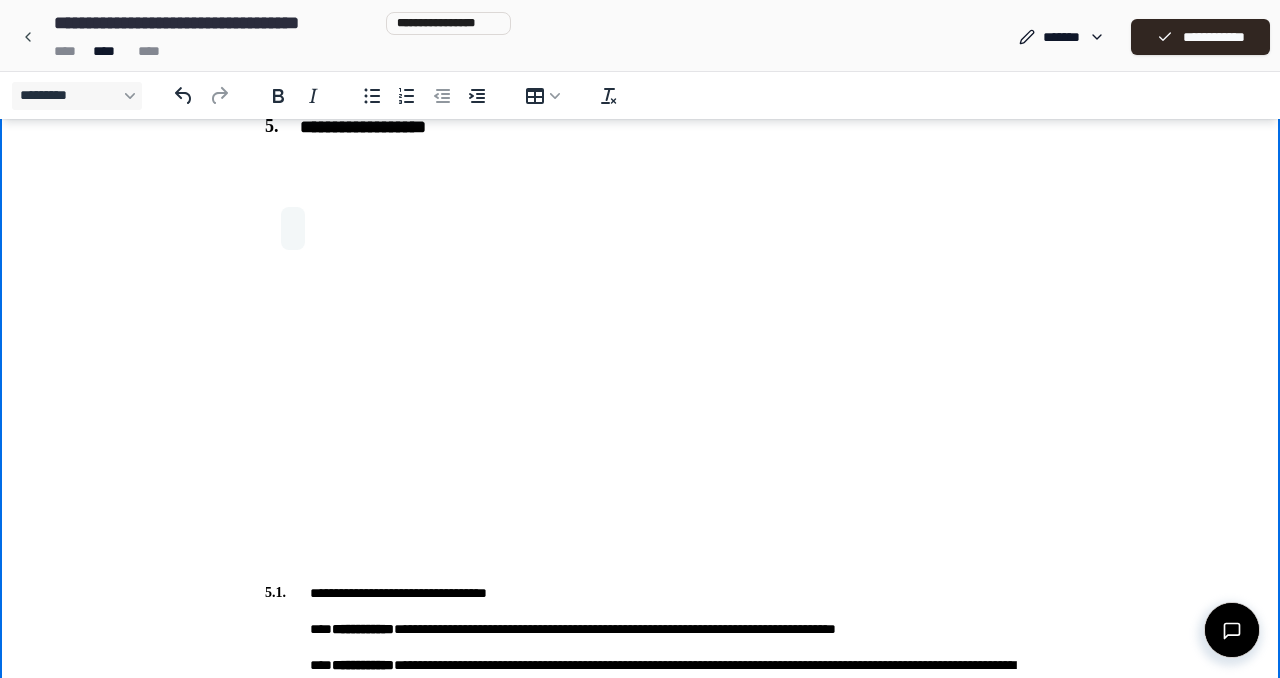 click at bounding box center (640, 388) 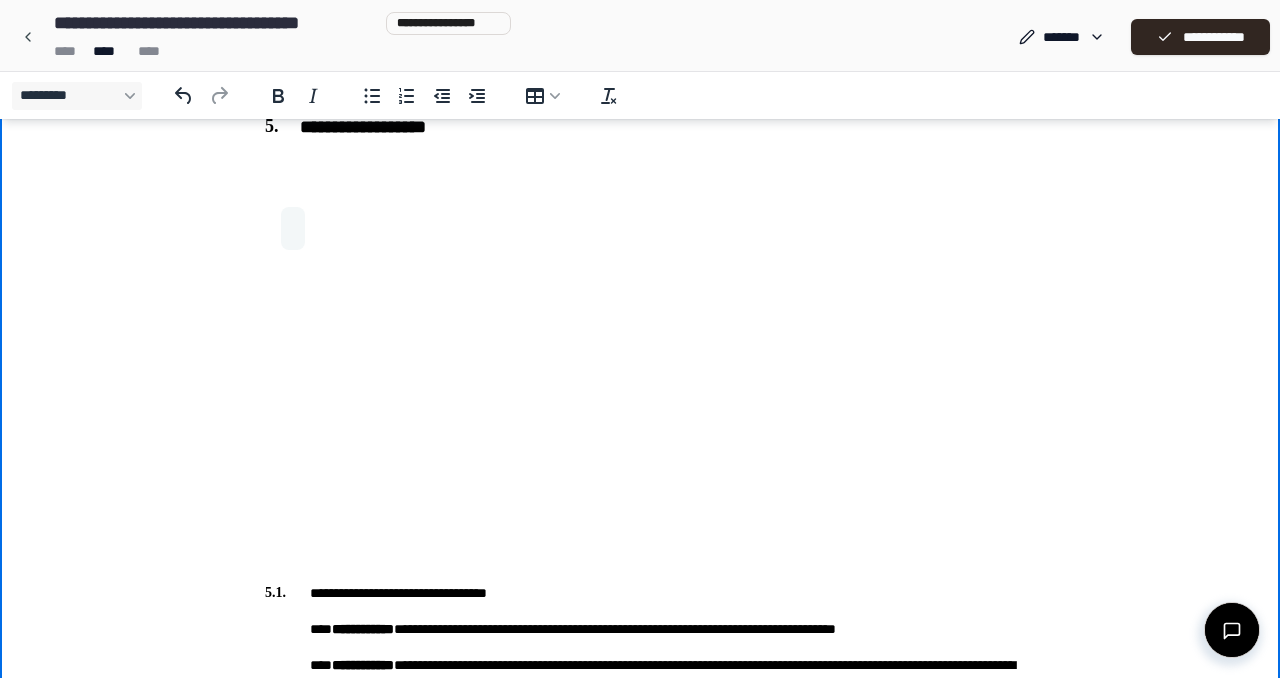 click at bounding box center [640, 179] 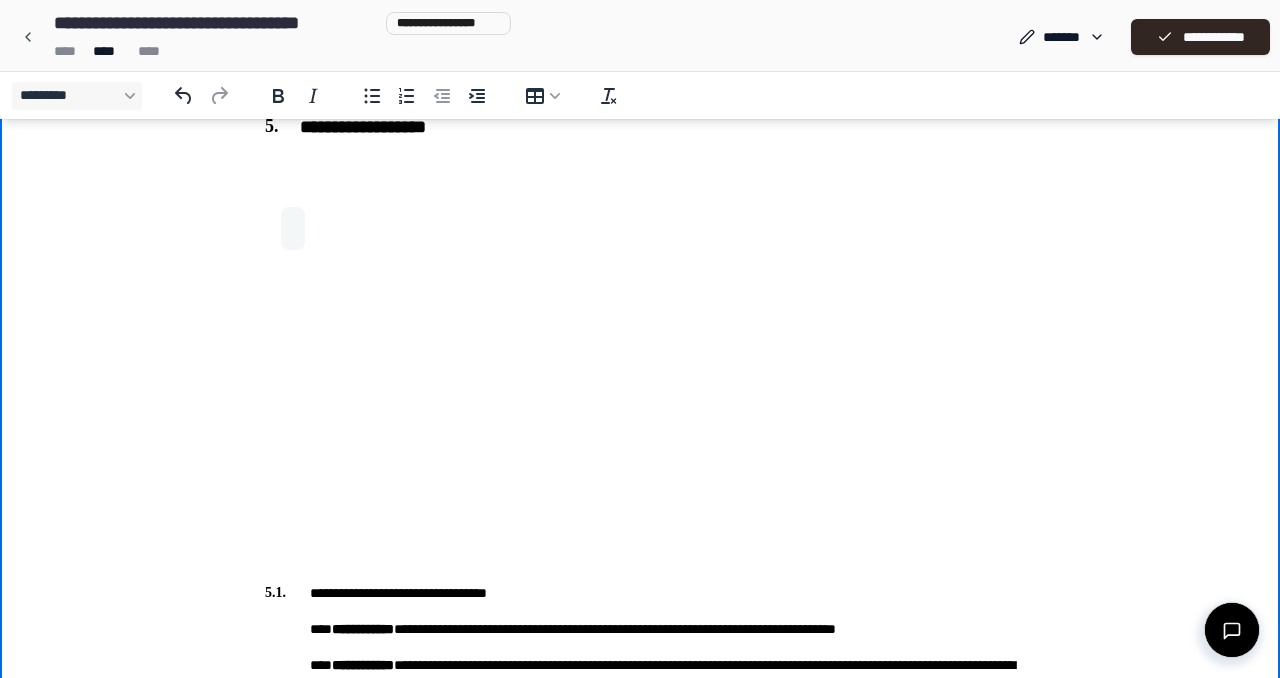 type 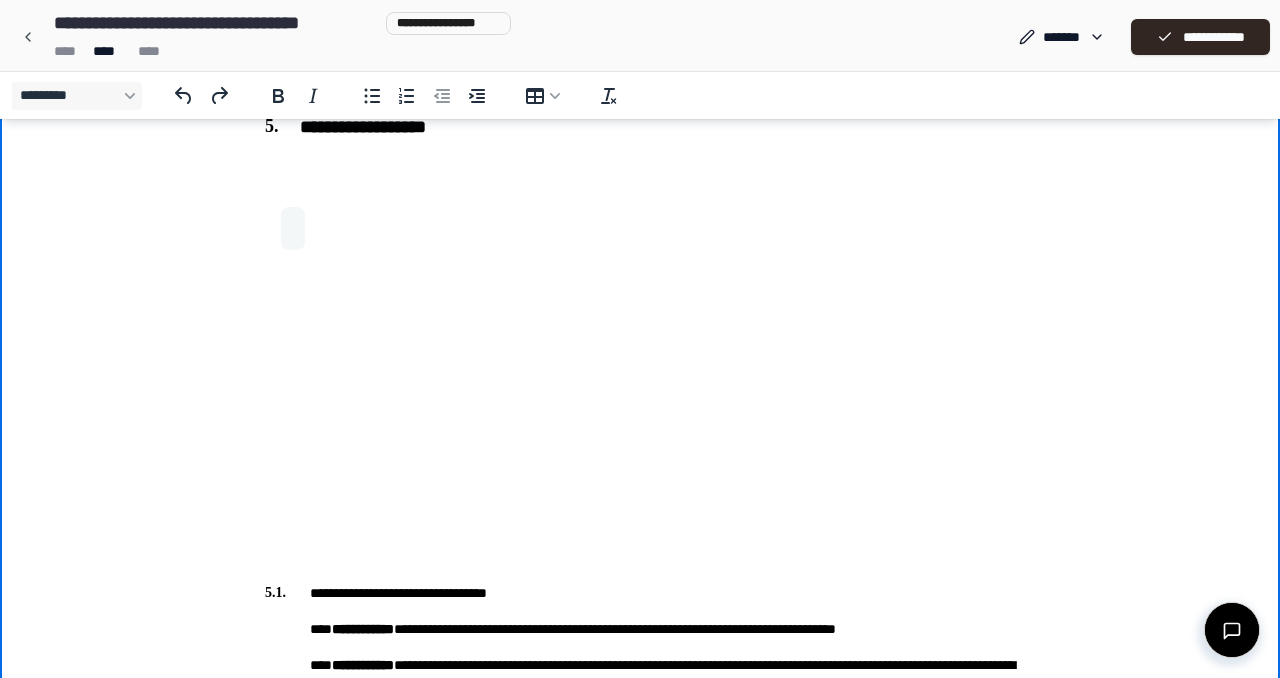 click at bounding box center (640, 179) 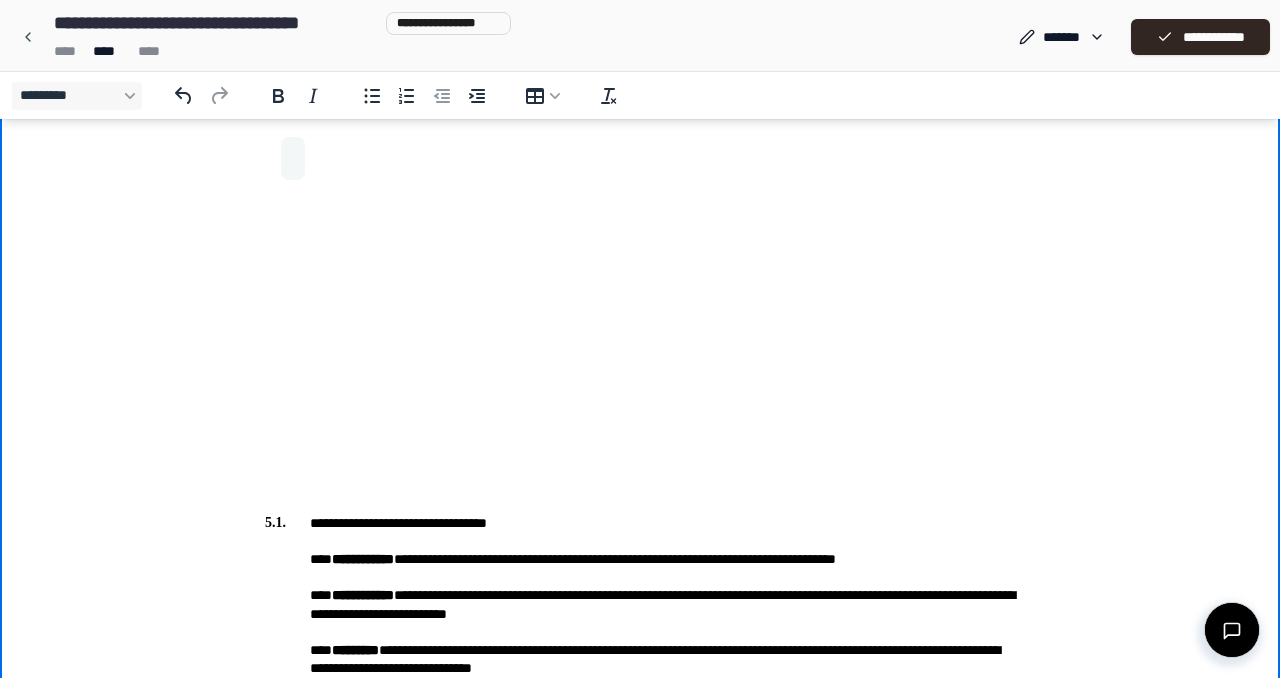 scroll, scrollTop: 1214, scrollLeft: 0, axis: vertical 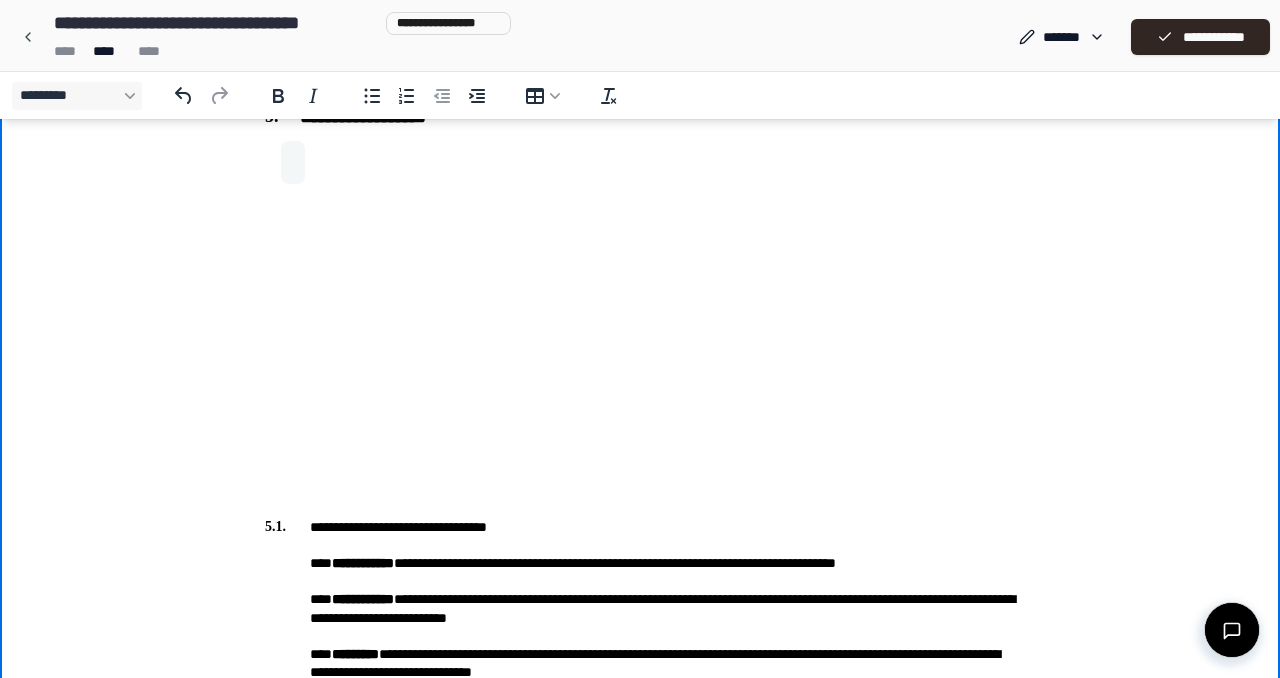 click at bounding box center (640, 162) 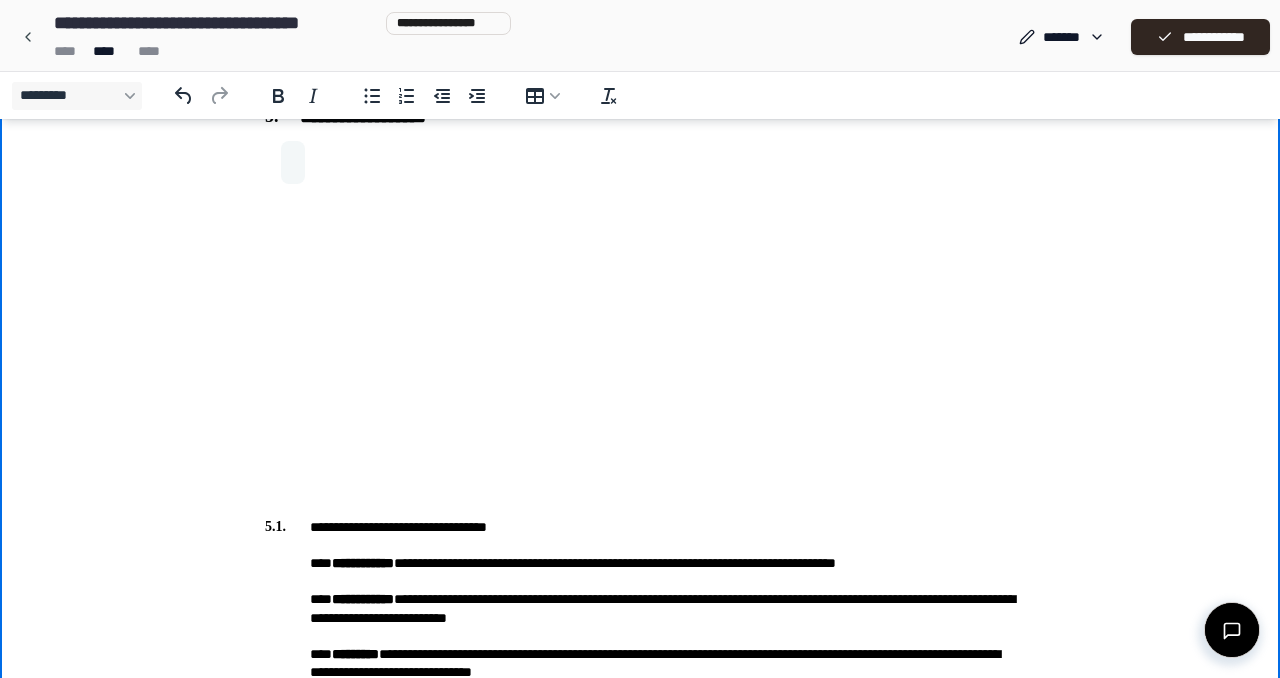 click at bounding box center [640, 162] 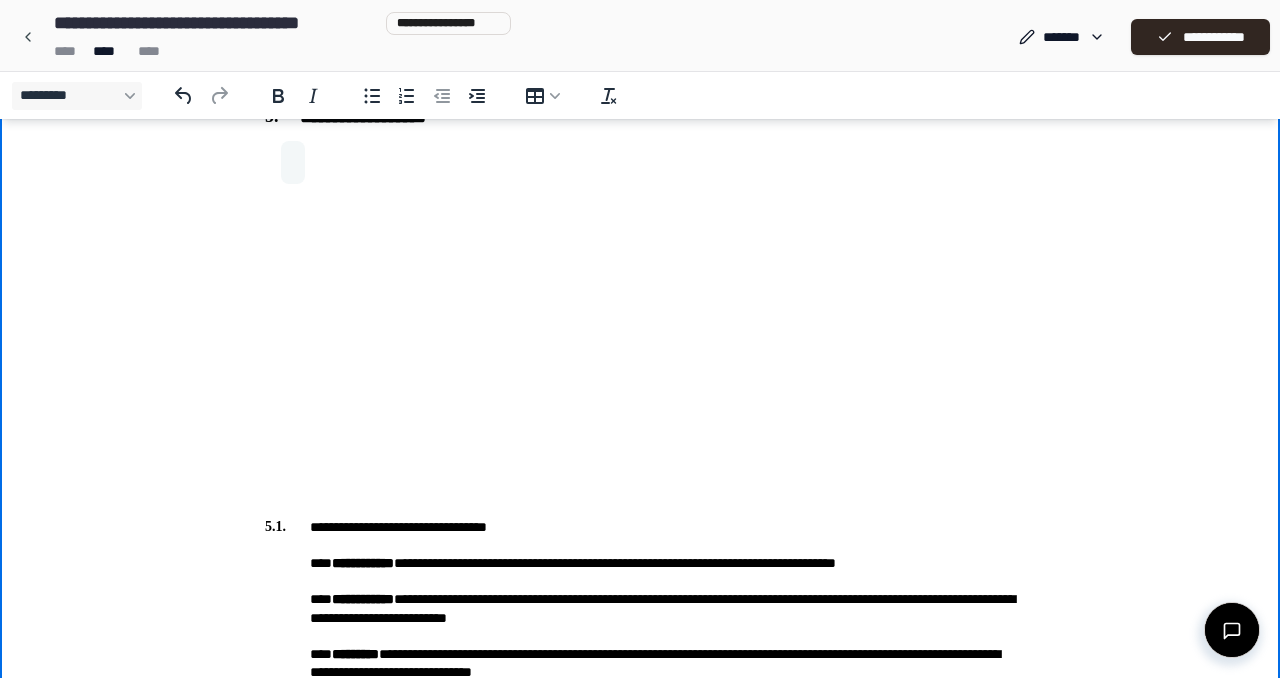 click at bounding box center (293, 162) 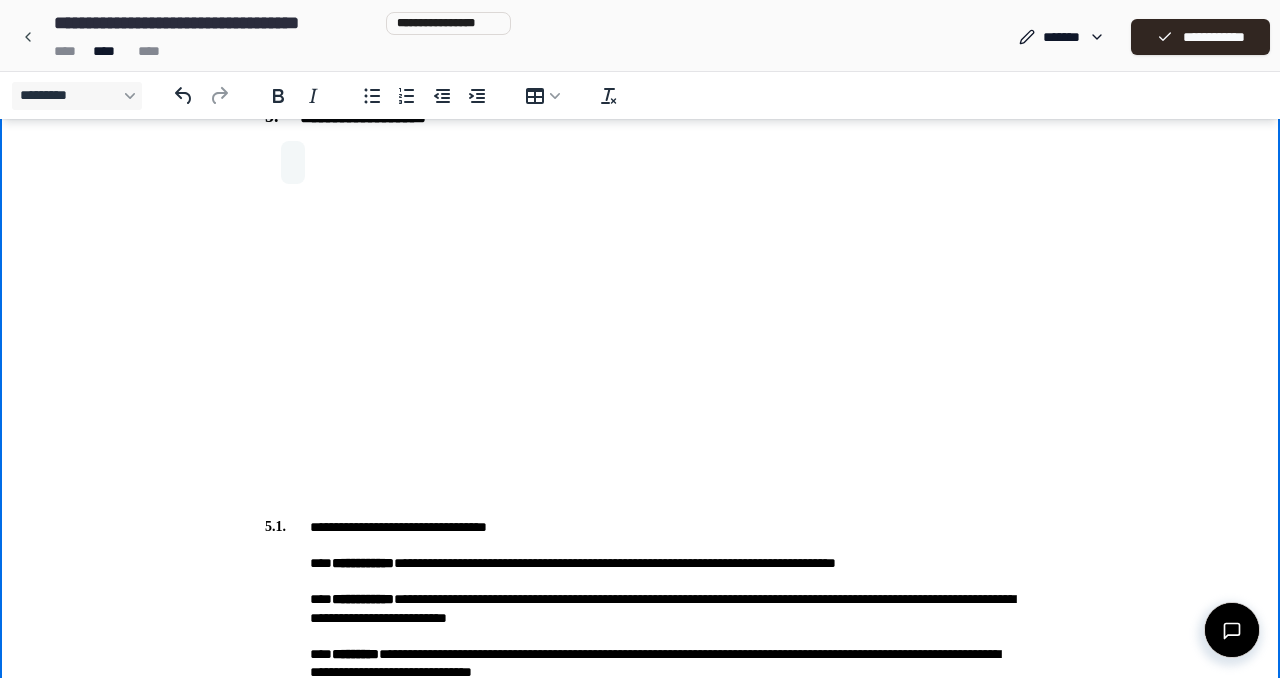 click at bounding box center [293, 162] 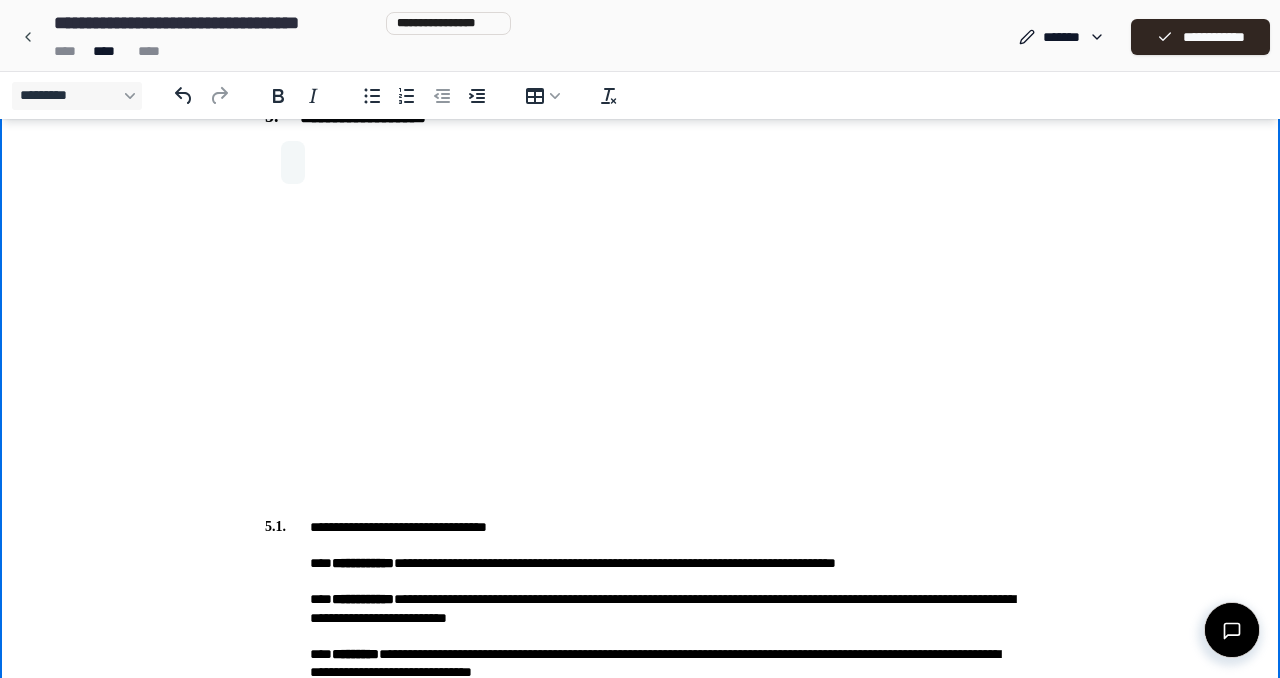 click at bounding box center (293, 162) 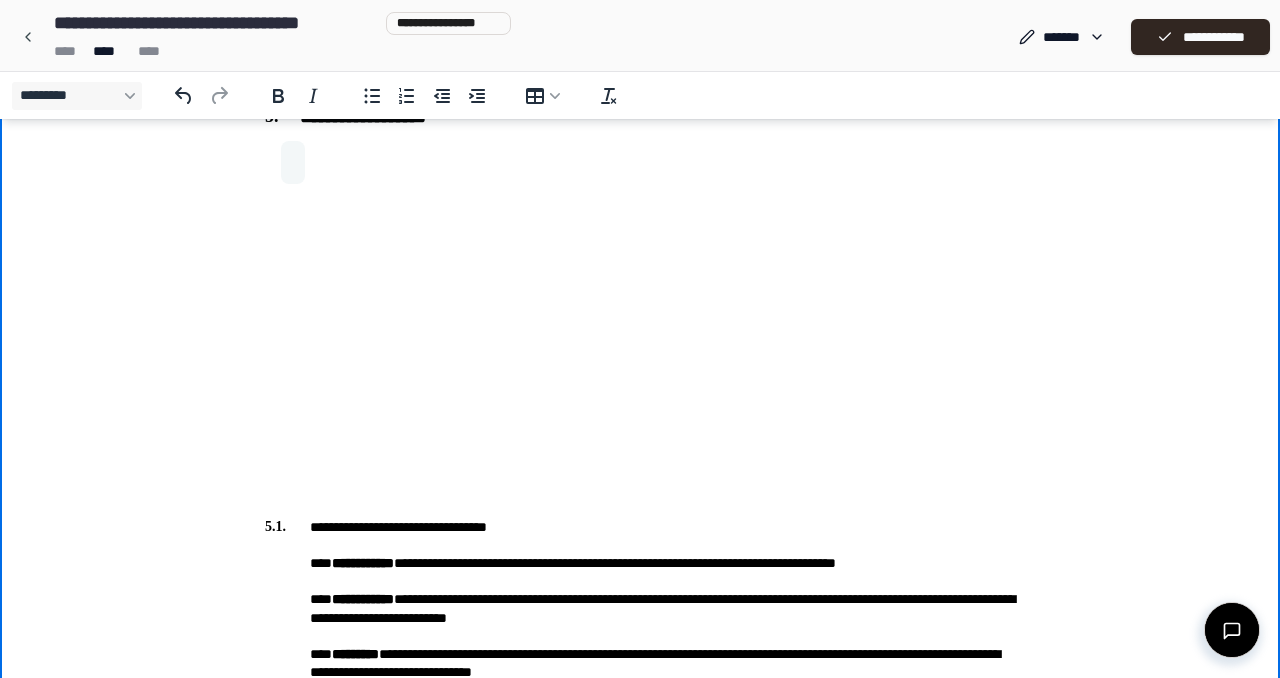drag, startPoint x: 274, startPoint y: 154, endPoint x: 382, endPoint y: 327, distance: 203.94362 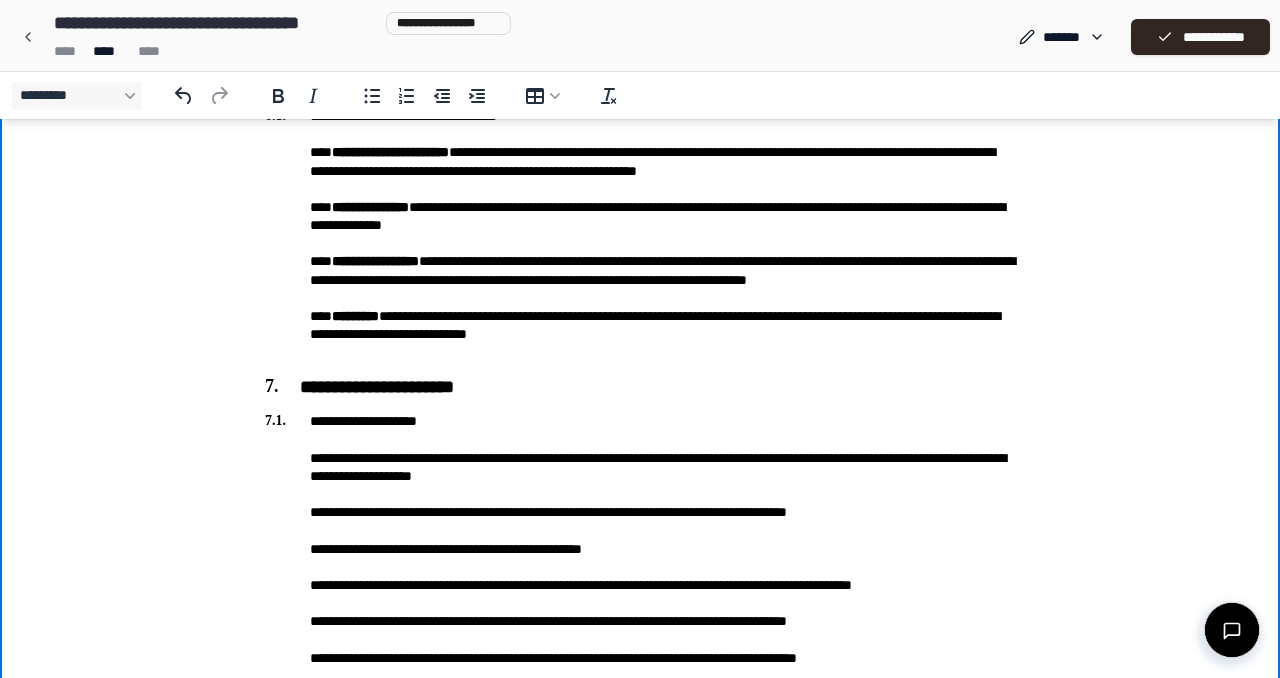 scroll, scrollTop: 2227, scrollLeft: 0, axis: vertical 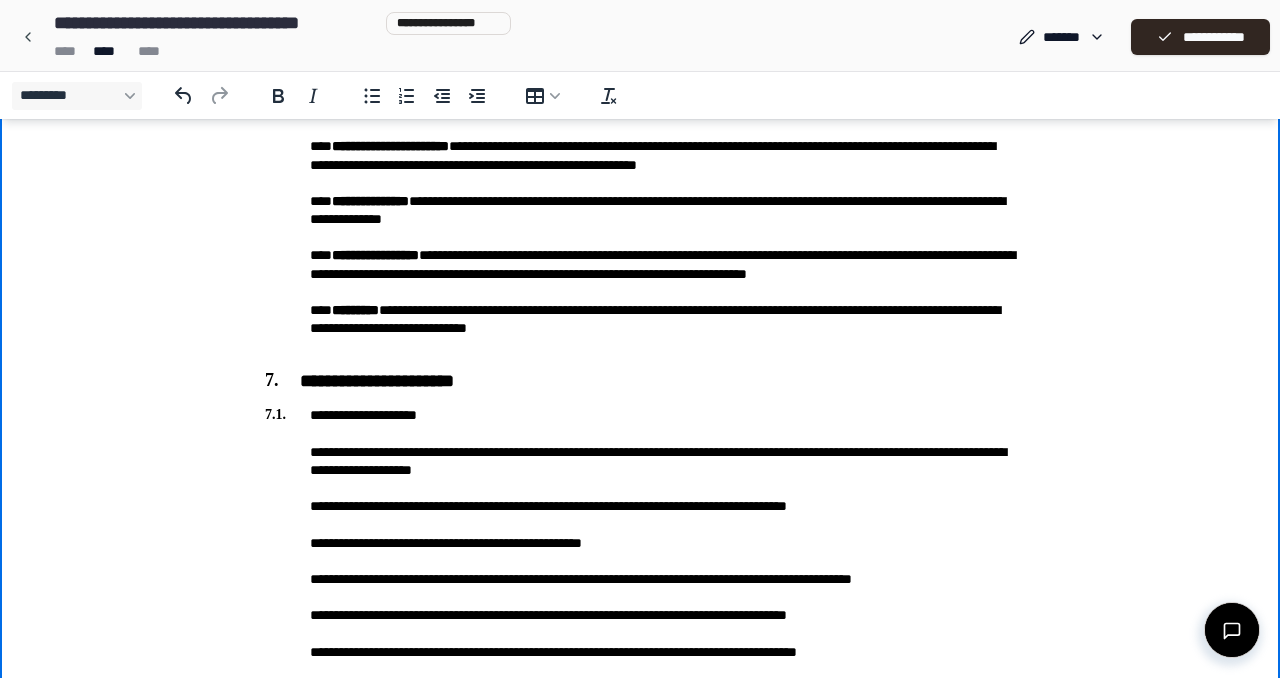 click on "**********" at bounding box center [640, 228] 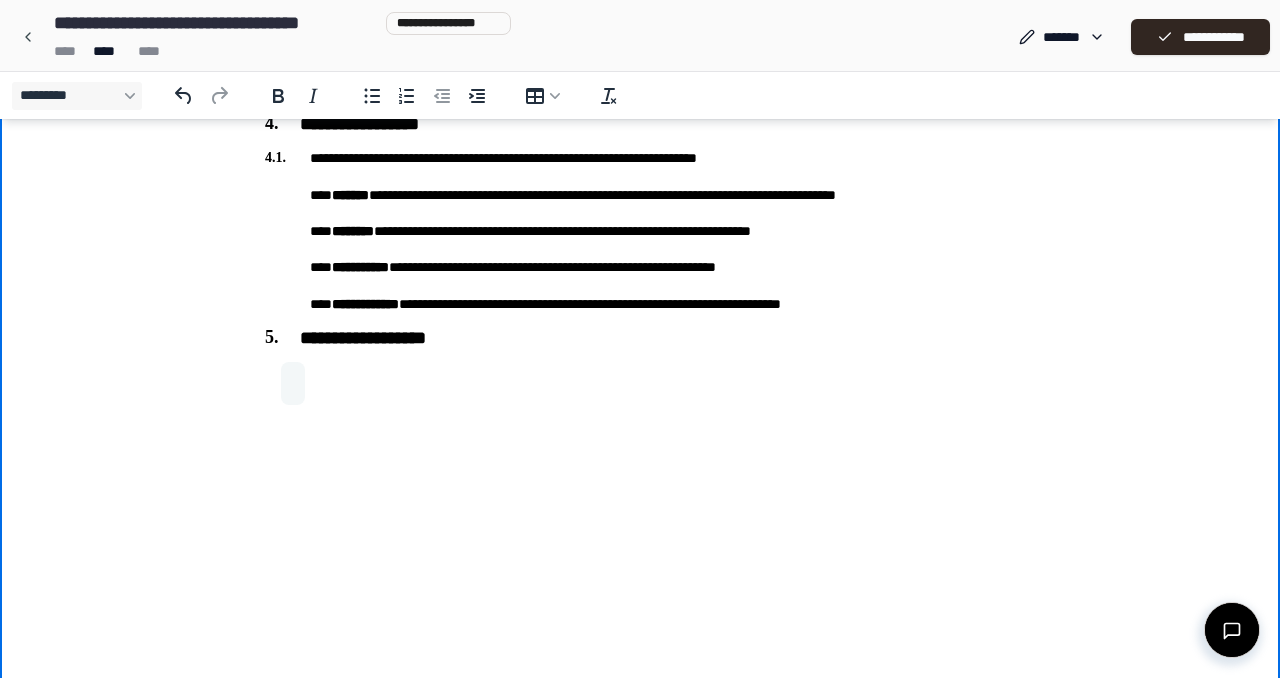 scroll, scrollTop: 976, scrollLeft: 0, axis: vertical 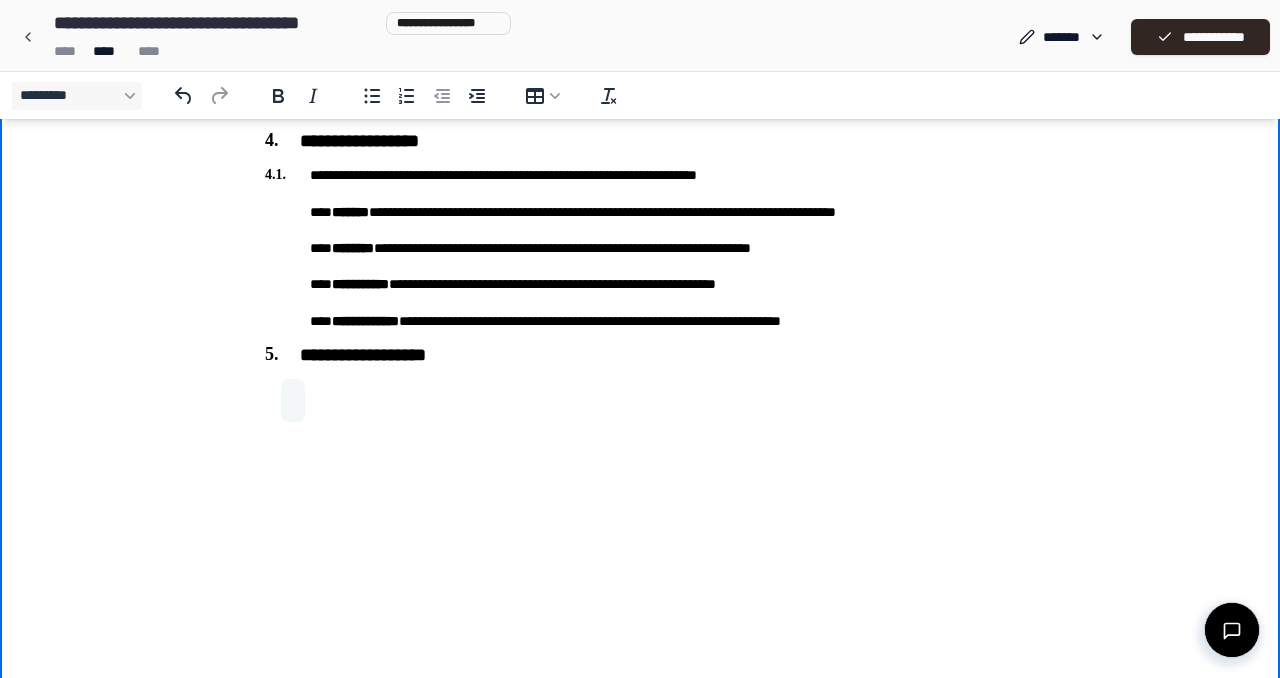 click at bounding box center (640, 560) 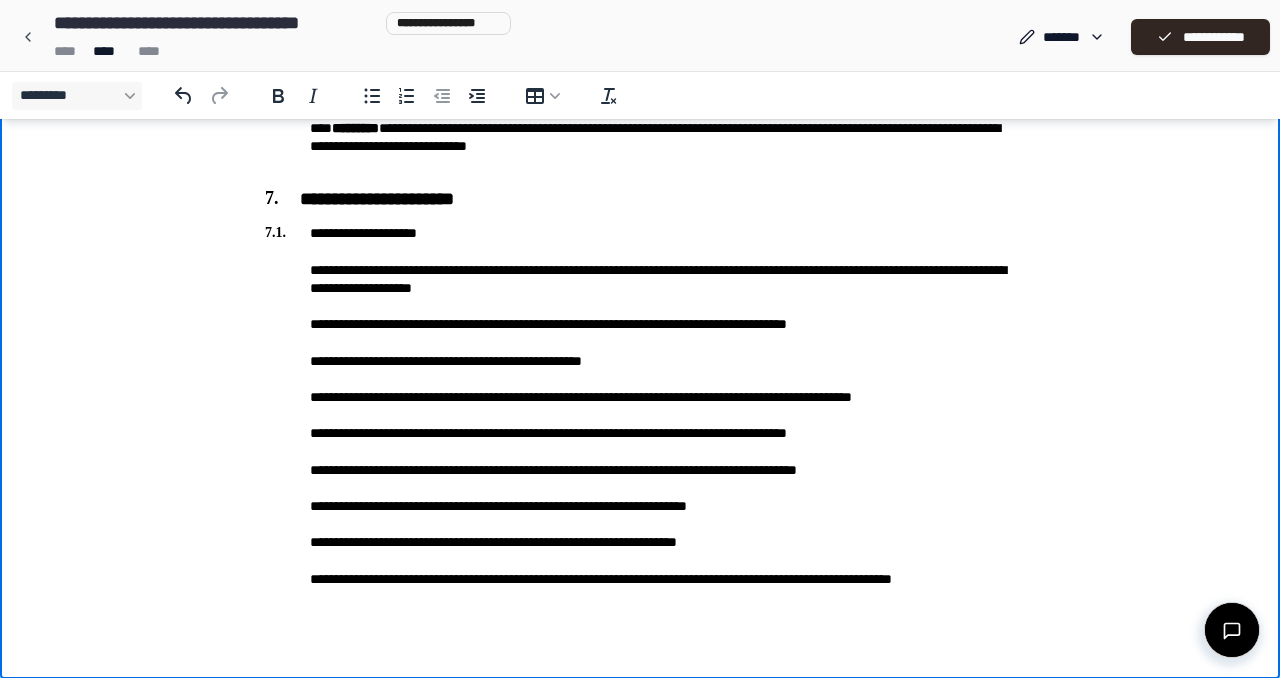 scroll, scrollTop: 2418, scrollLeft: 0, axis: vertical 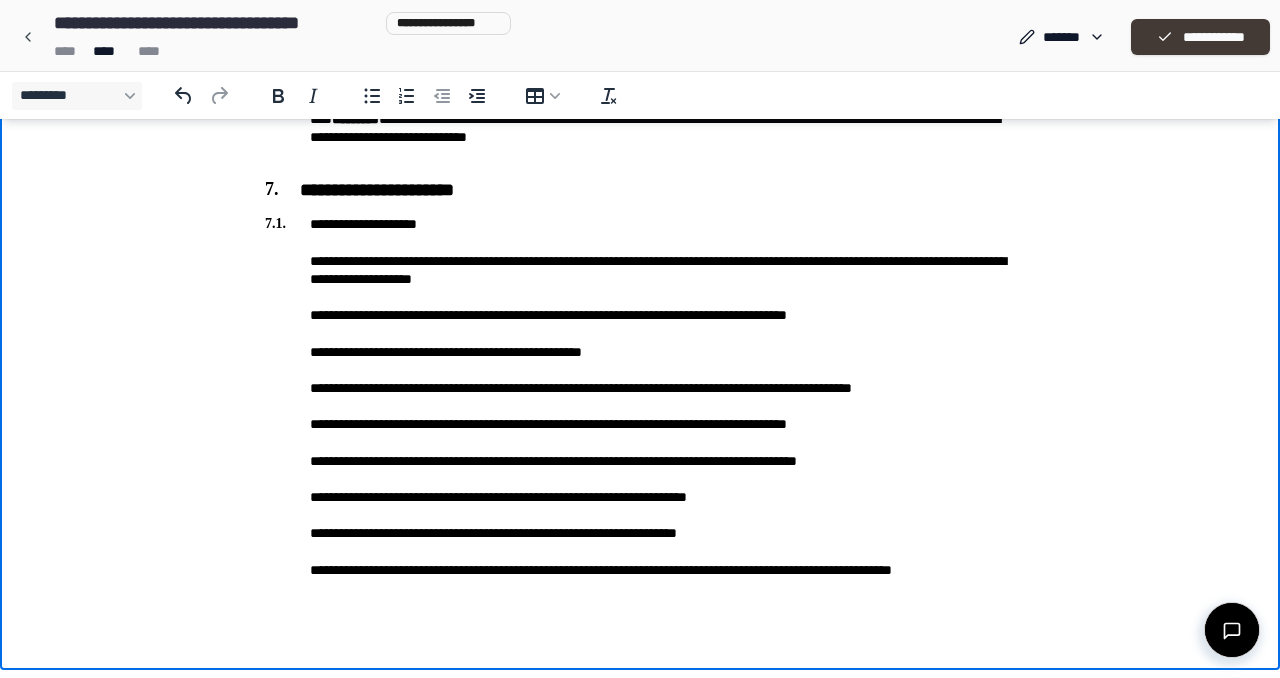 click on "**********" at bounding box center [1200, 37] 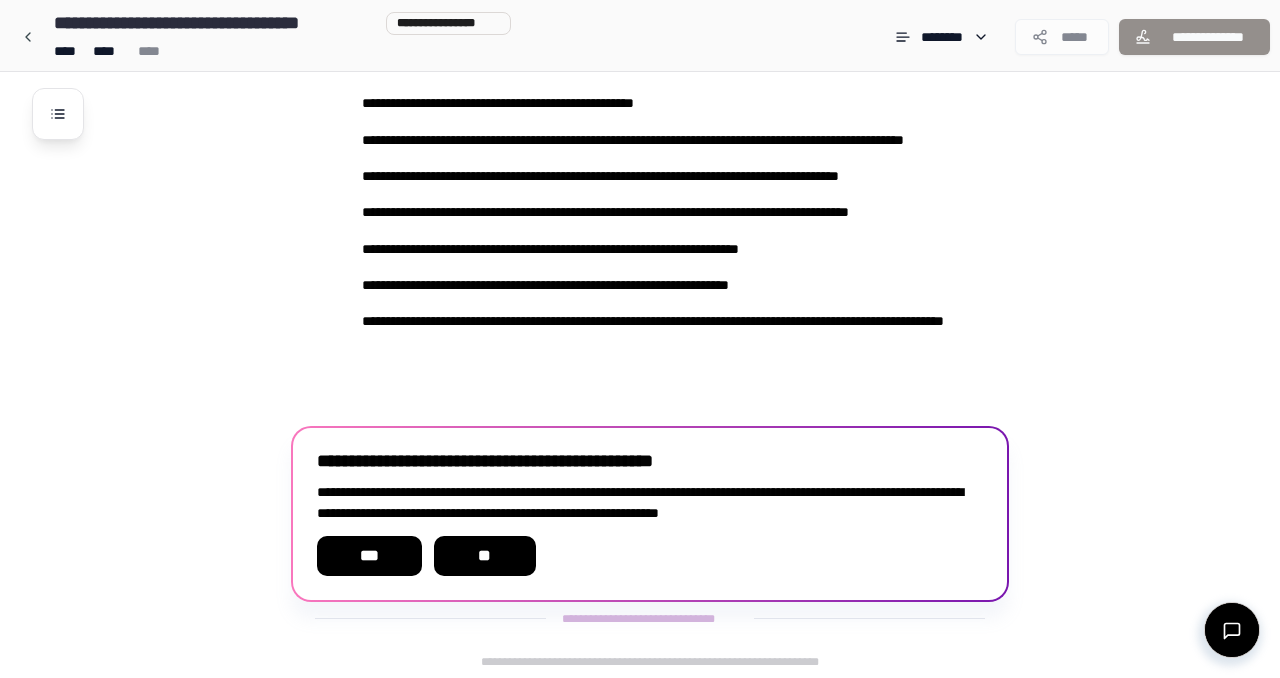 scroll, scrollTop: 2876, scrollLeft: 0, axis: vertical 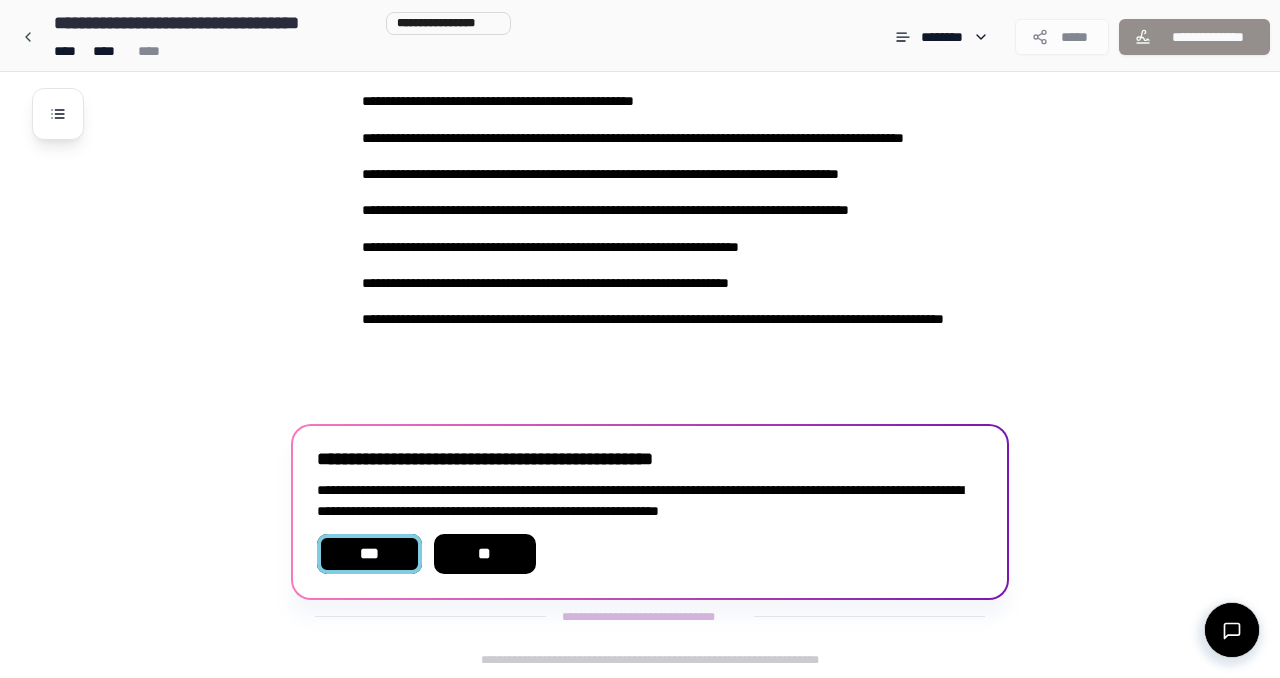 click on "***" at bounding box center [369, 554] 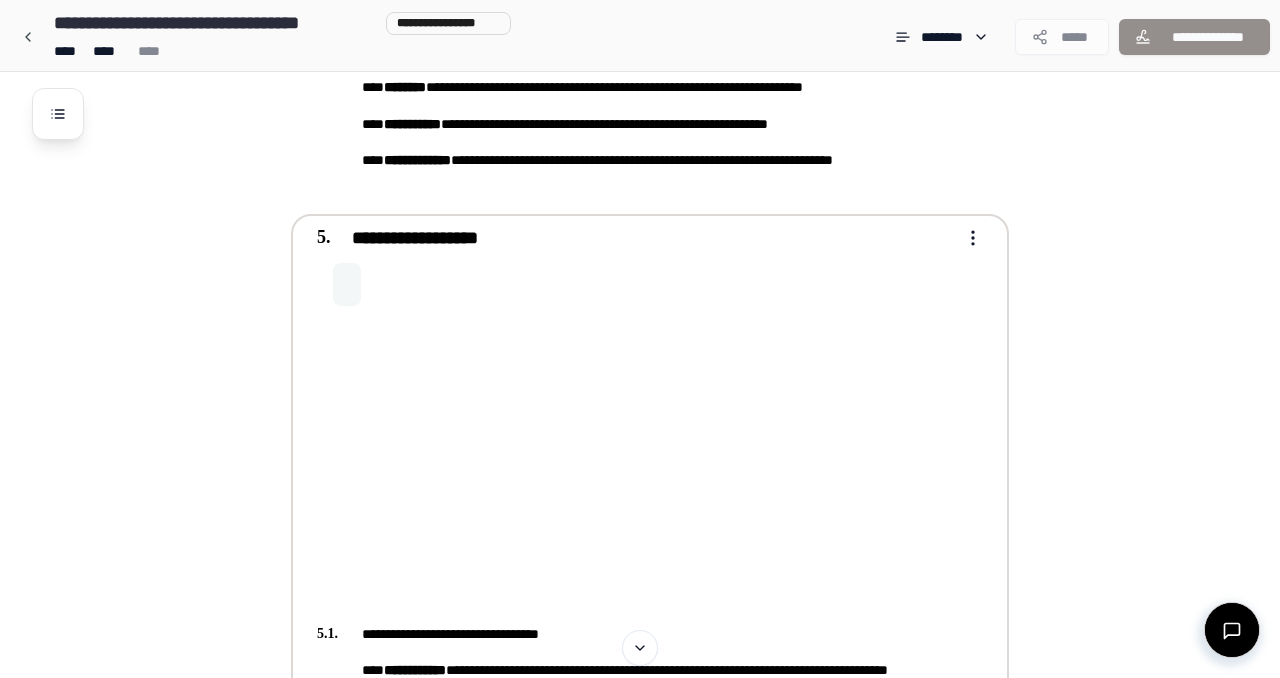 scroll, scrollTop: 1191, scrollLeft: 0, axis: vertical 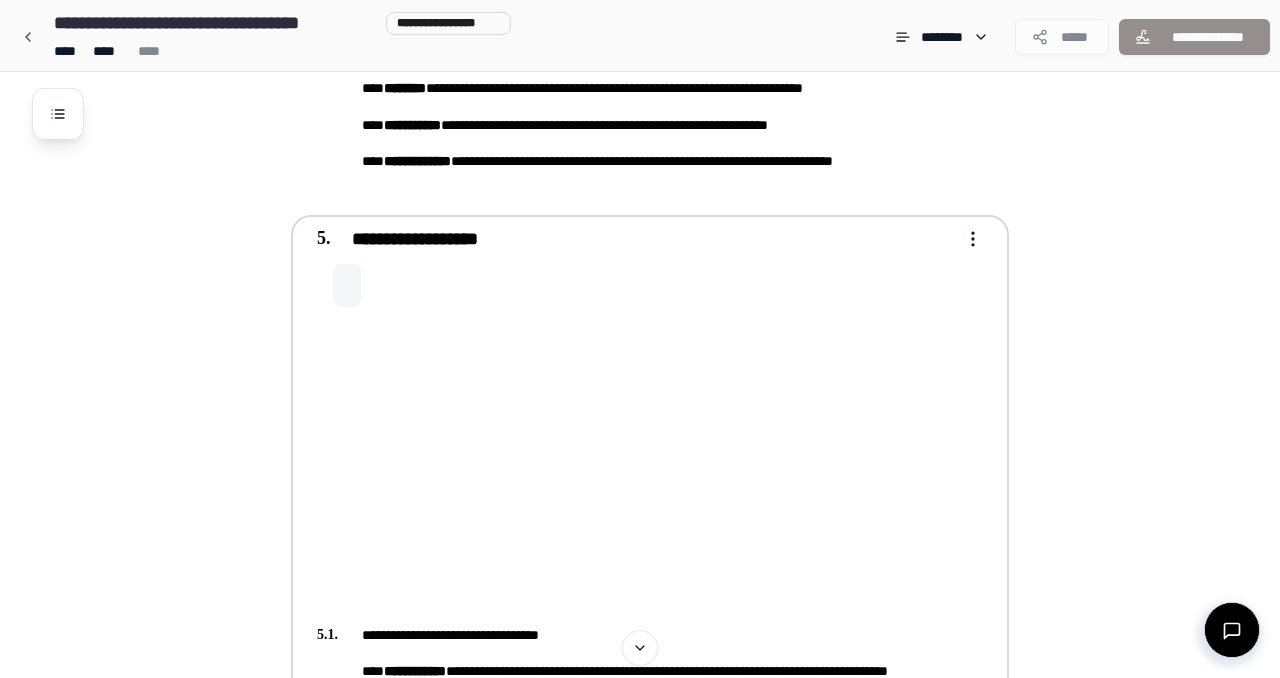 click on "**********" at bounding box center (640, 593) 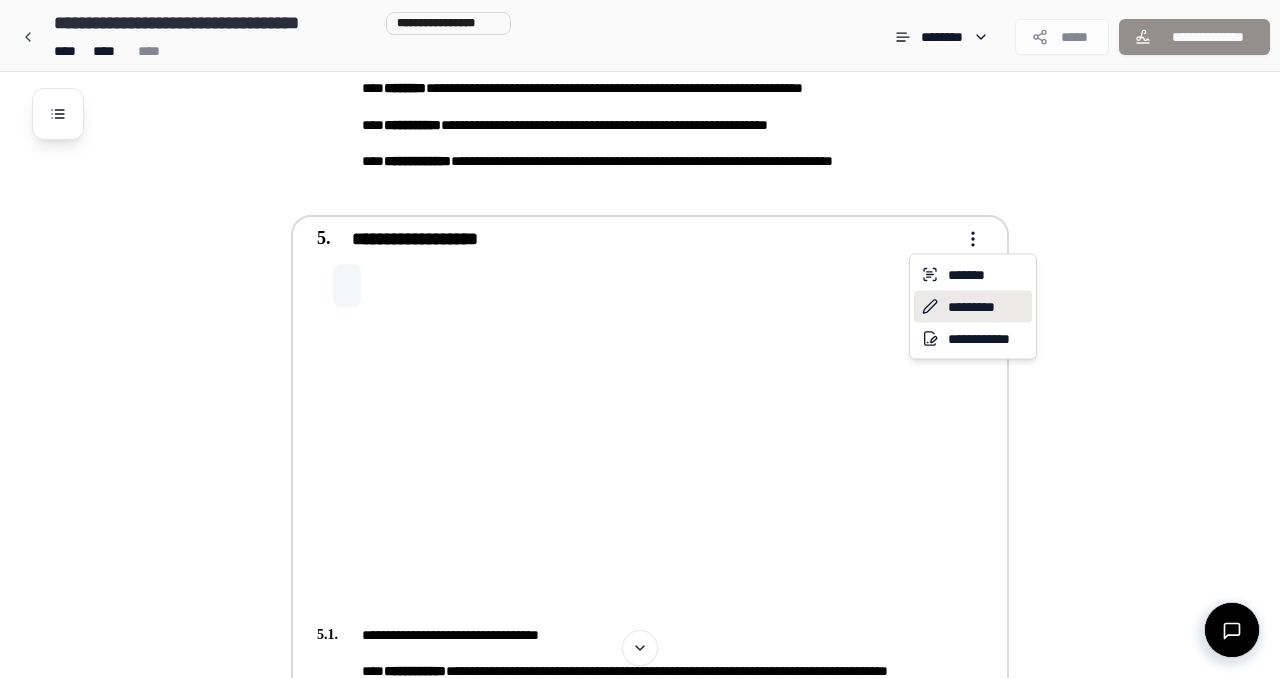 click on "*********" at bounding box center (973, 307) 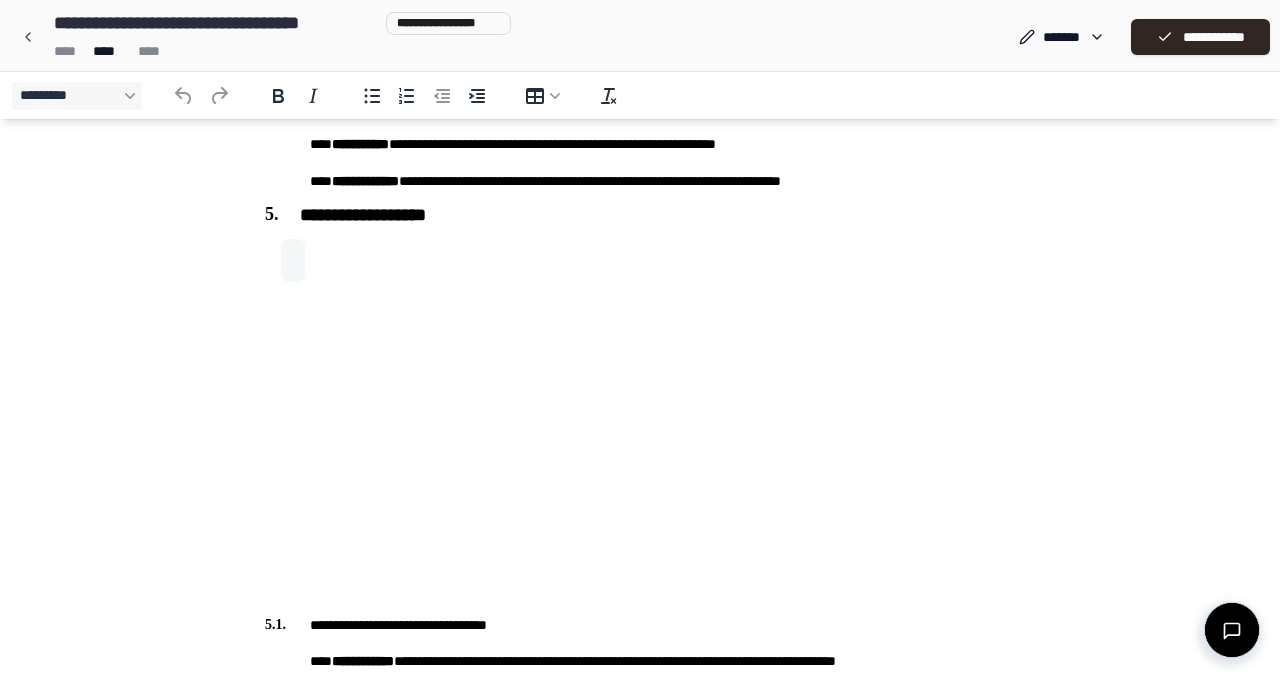 scroll, scrollTop: 1111, scrollLeft: 0, axis: vertical 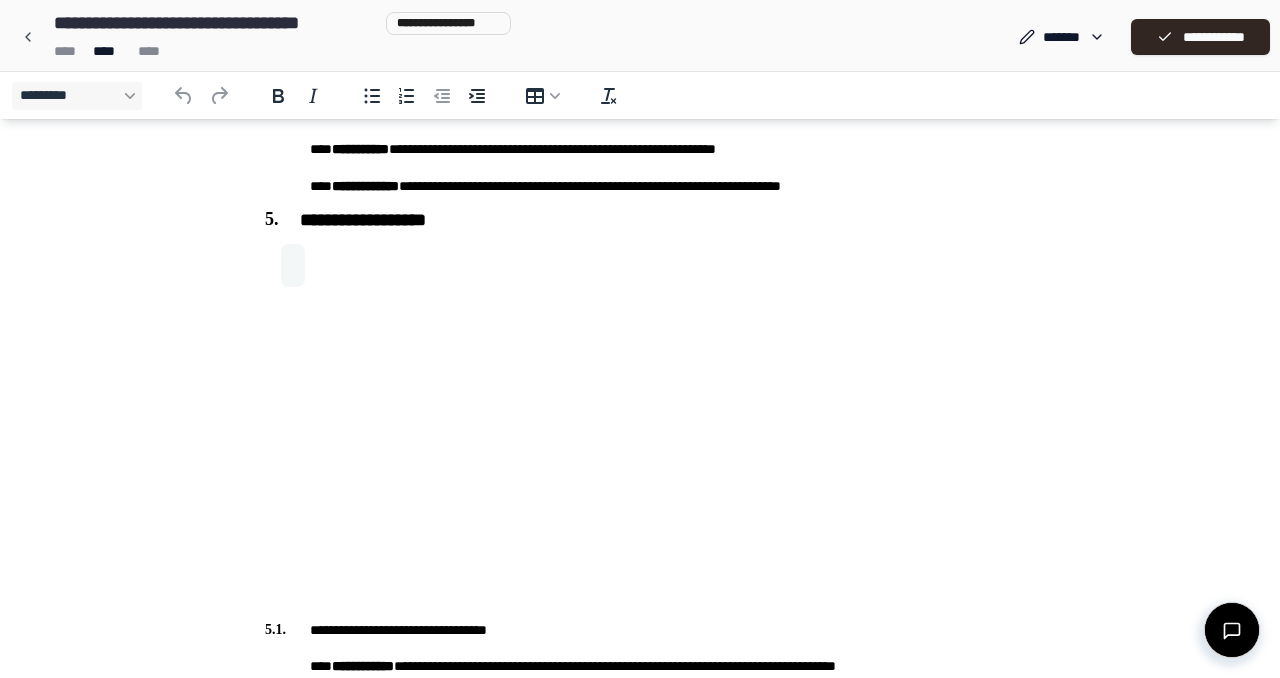 click at bounding box center (640, 425) 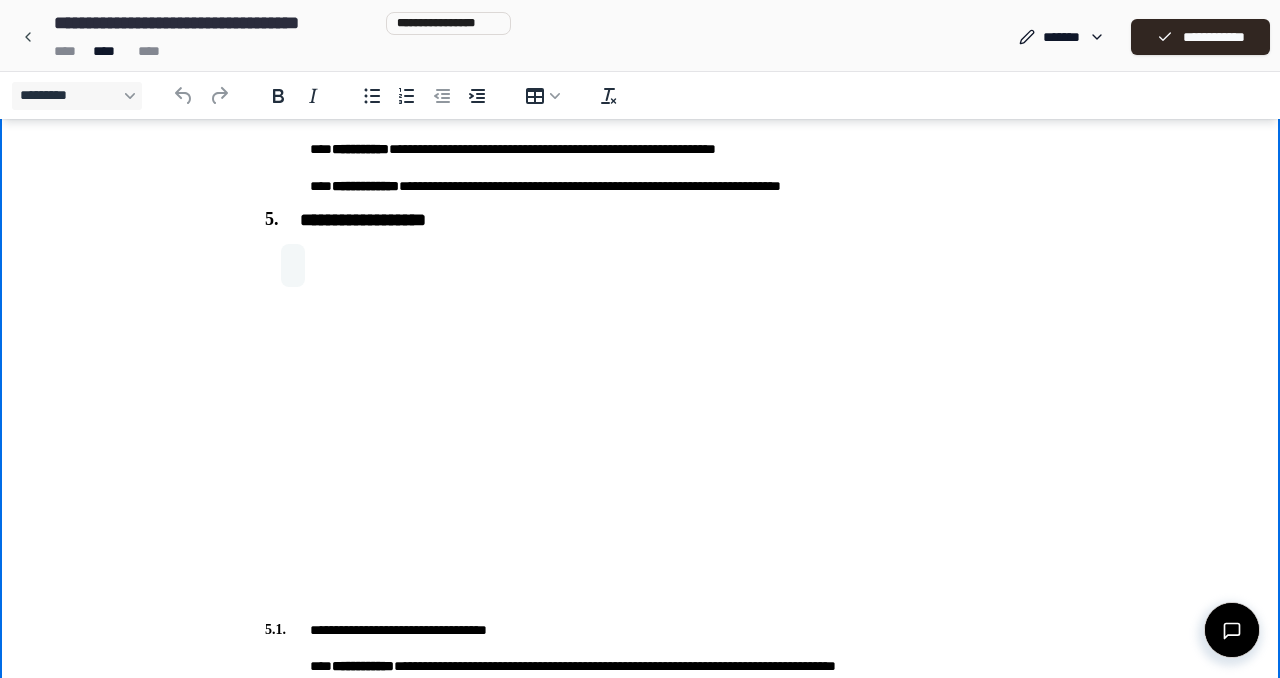 click at bounding box center (293, 265) 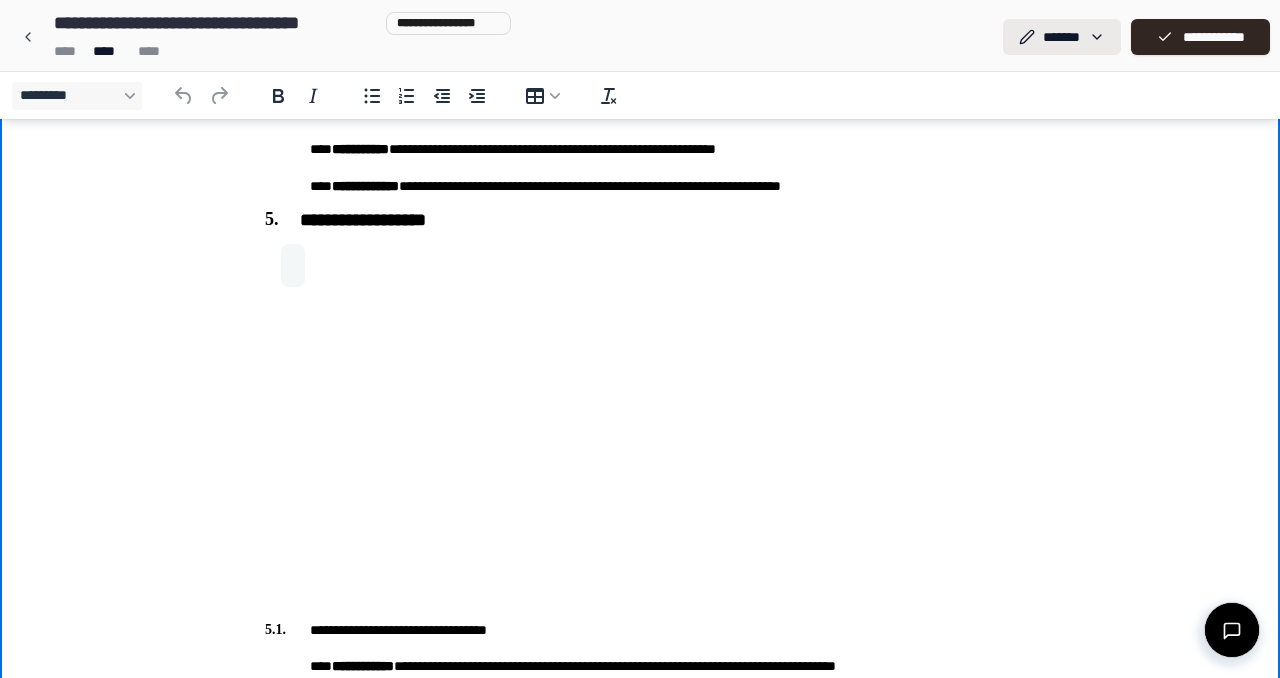 click on "**********" at bounding box center (640, 437) 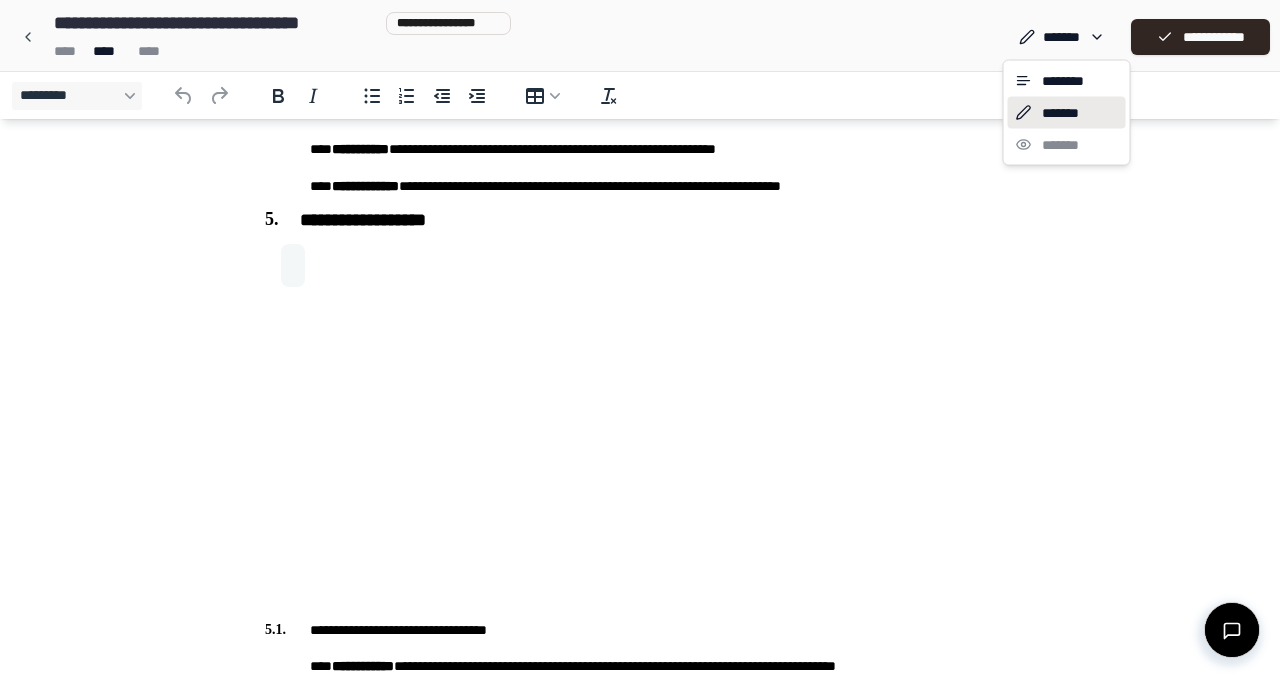 click on "*******" at bounding box center (1067, 113) 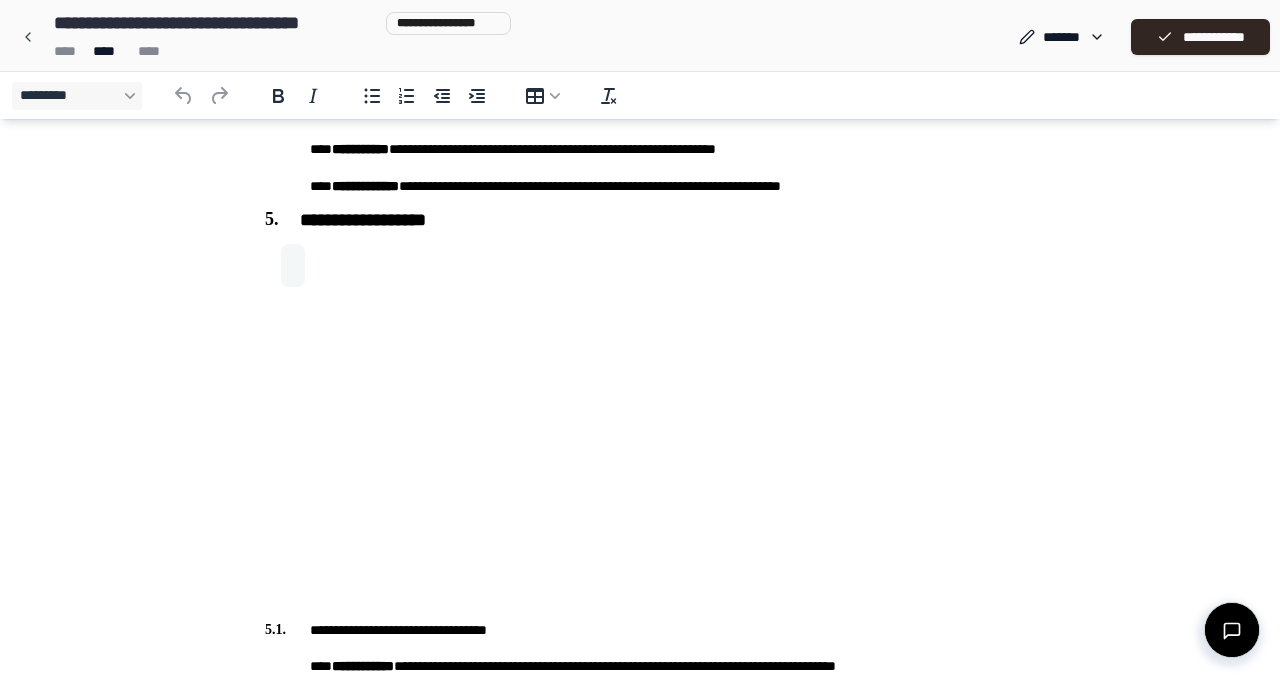 click at bounding box center (640, 425) 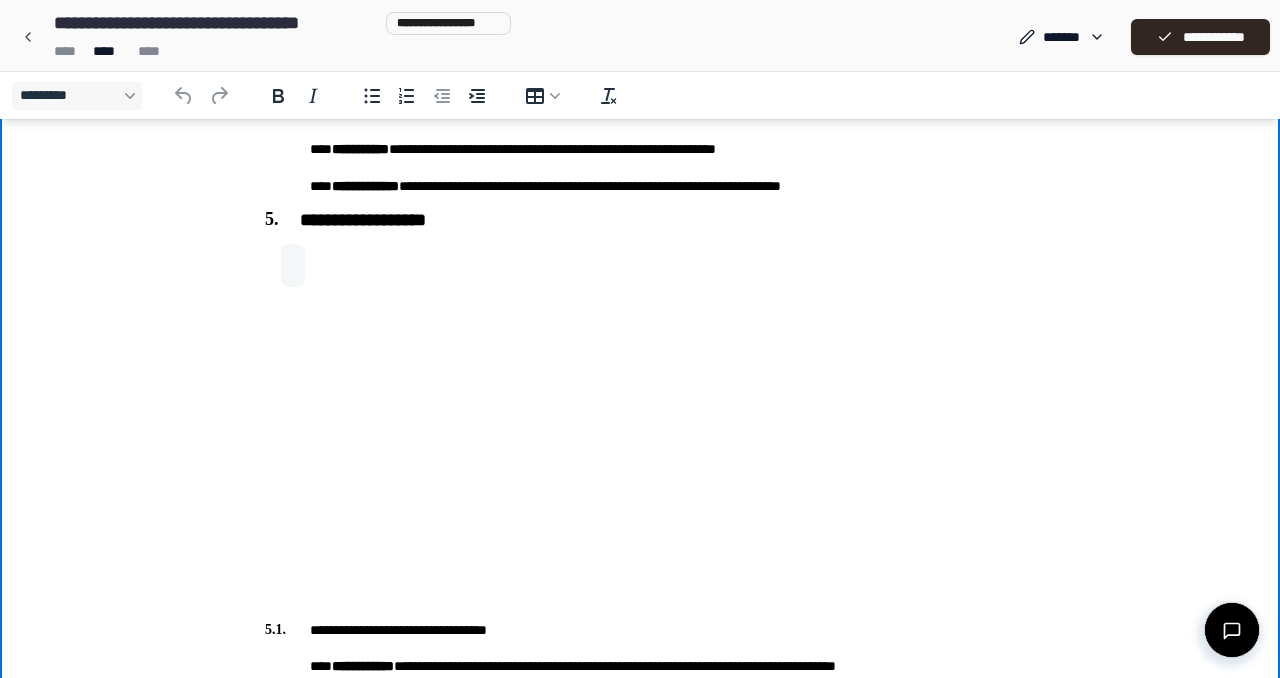 click at bounding box center [640, 425] 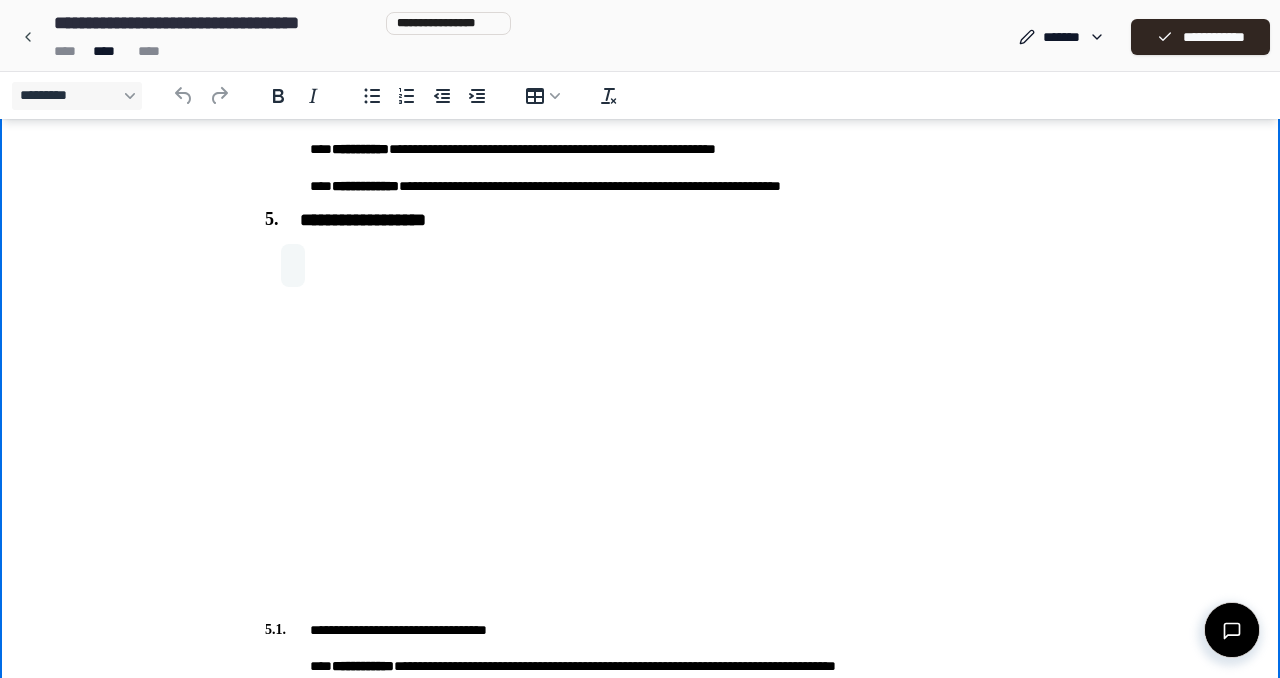 click at bounding box center [640, 265] 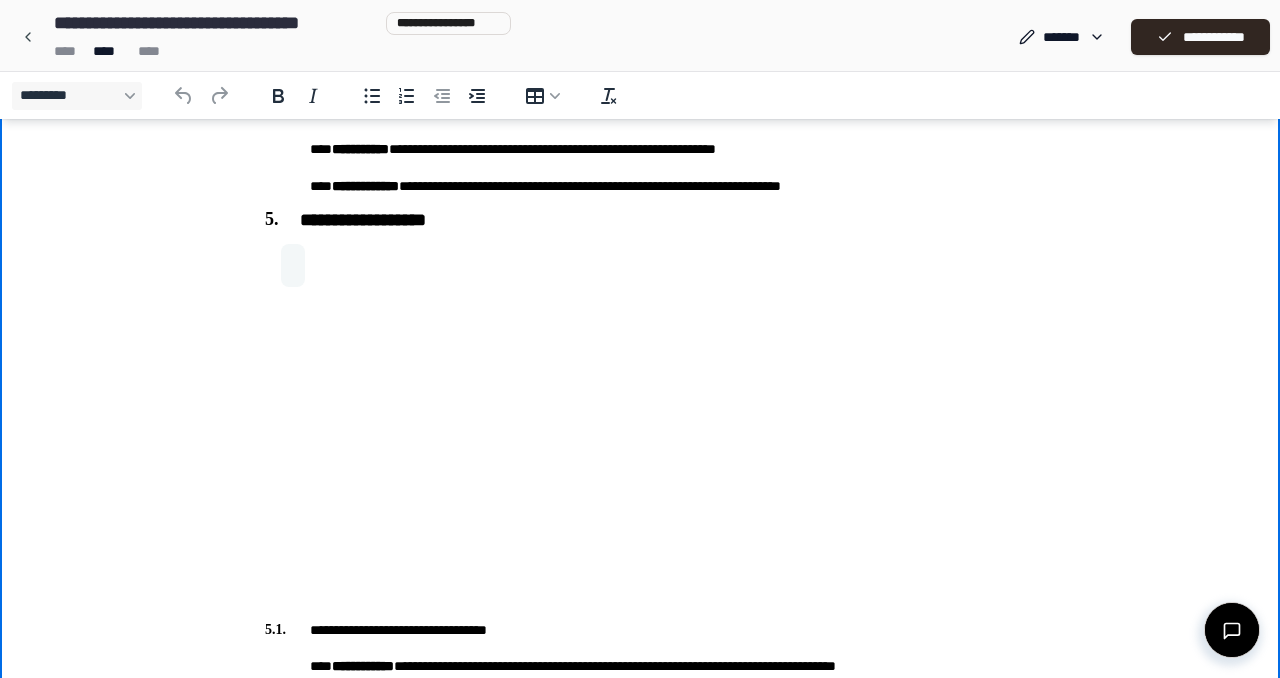 click at bounding box center [640, 265] 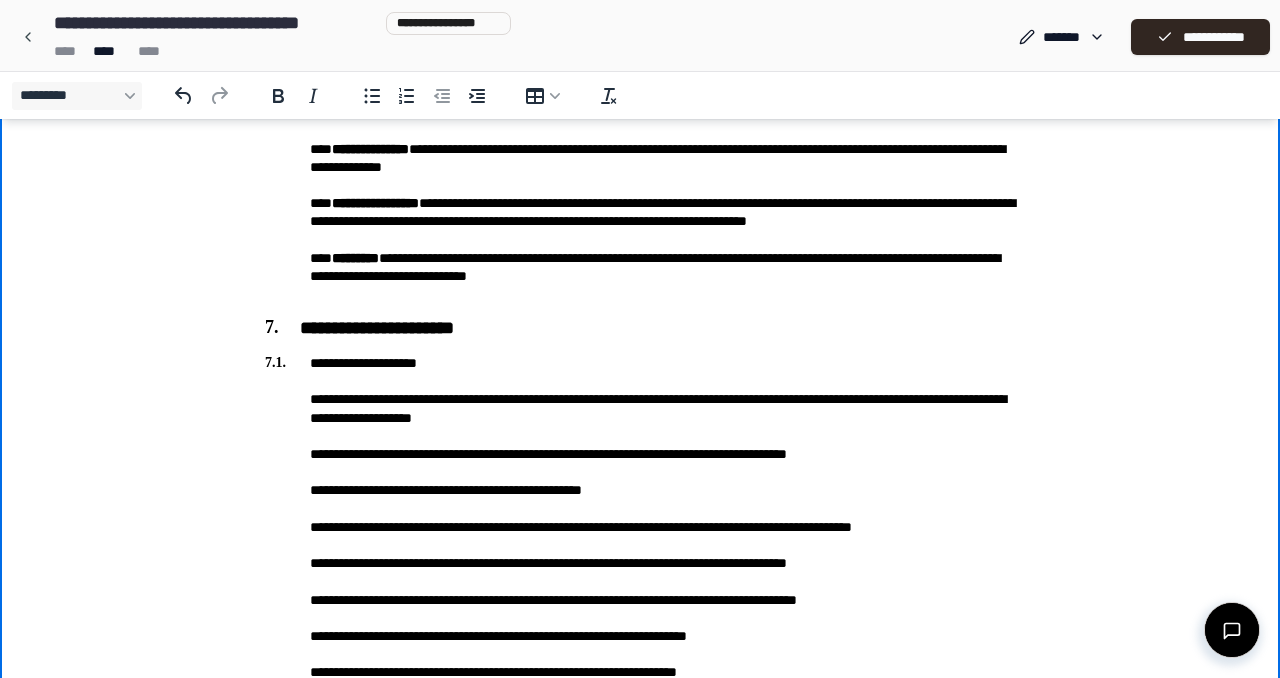 scroll, scrollTop: 2043, scrollLeft: 0, axis: vertical 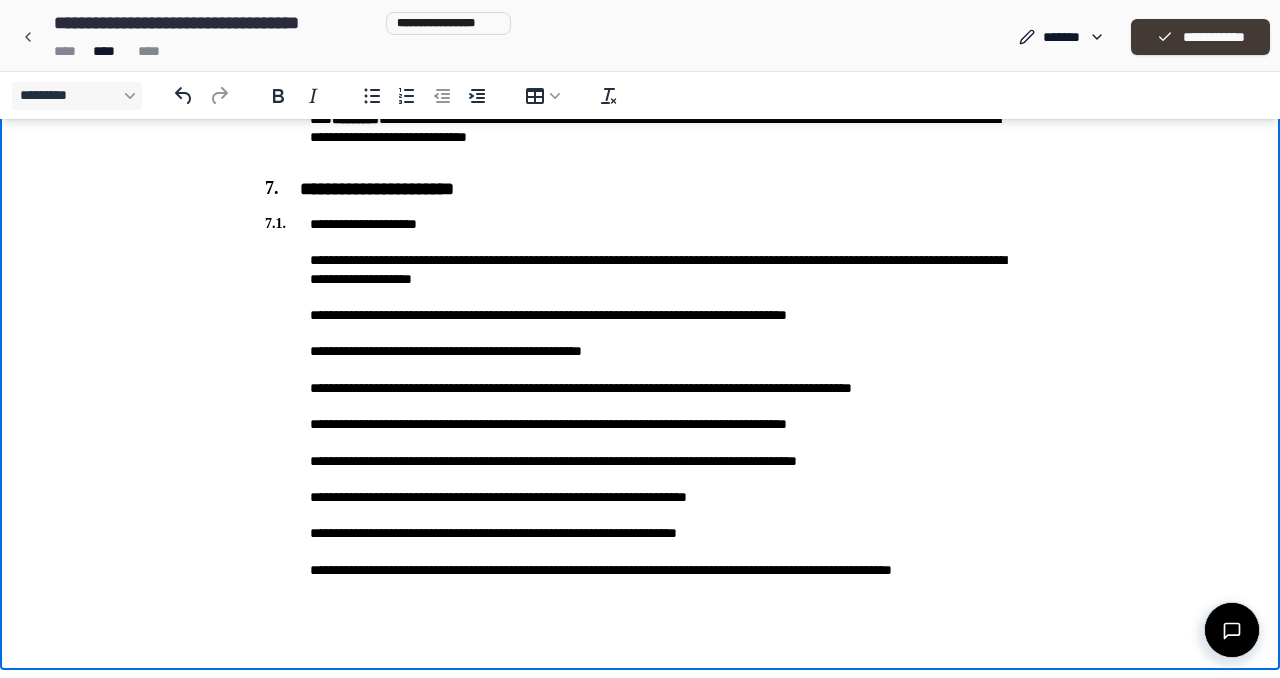 click on "**********" at bounding box center [1200, 37] 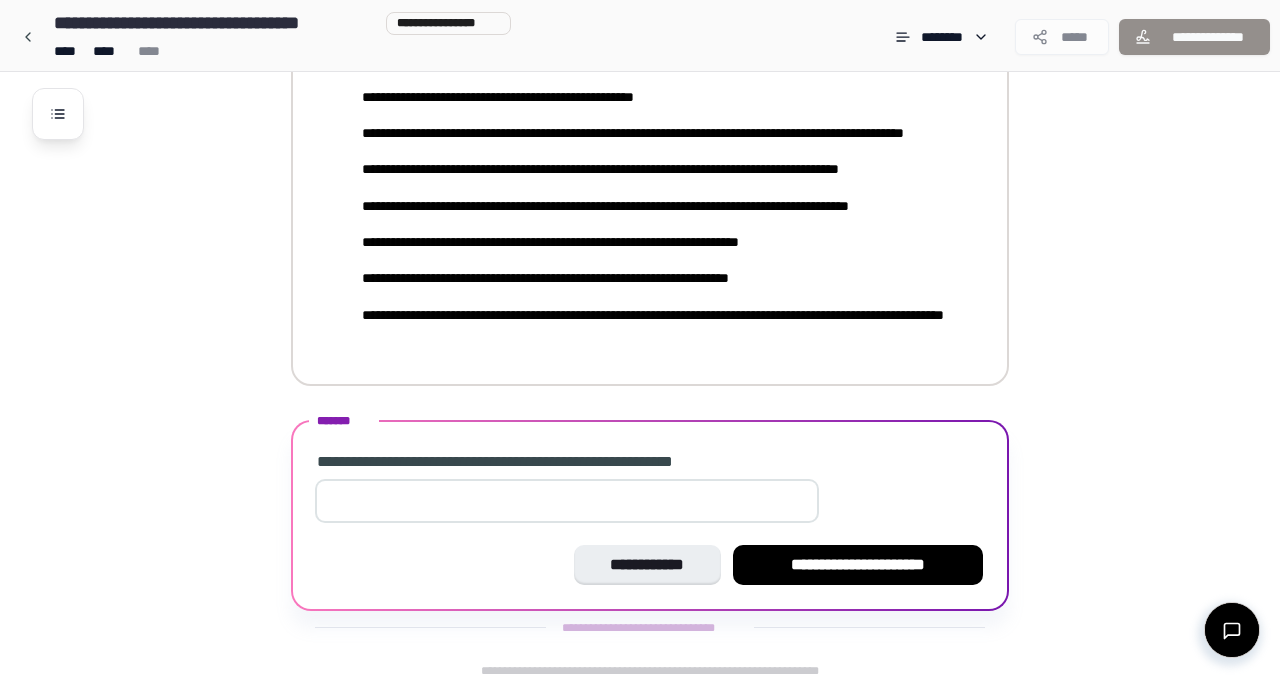 scroll, scrollTop: 2528, scrollLeft: 0, axis: vertical 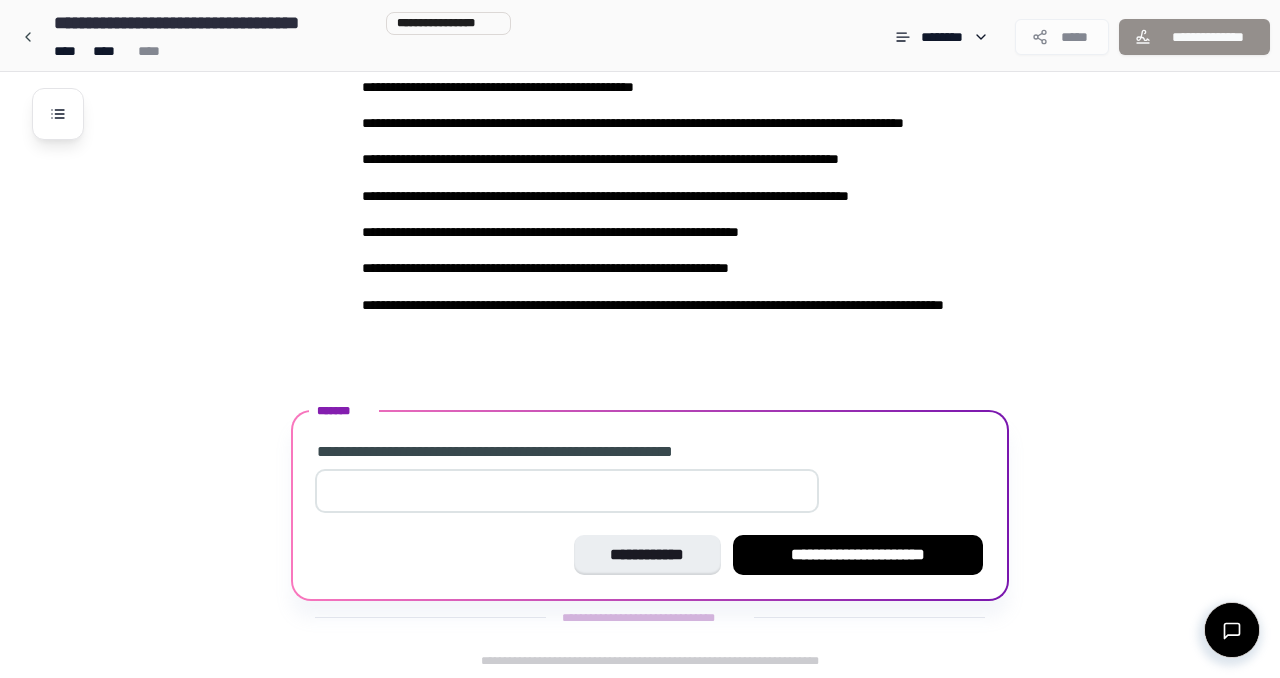 click at bounding box center [567, 491] 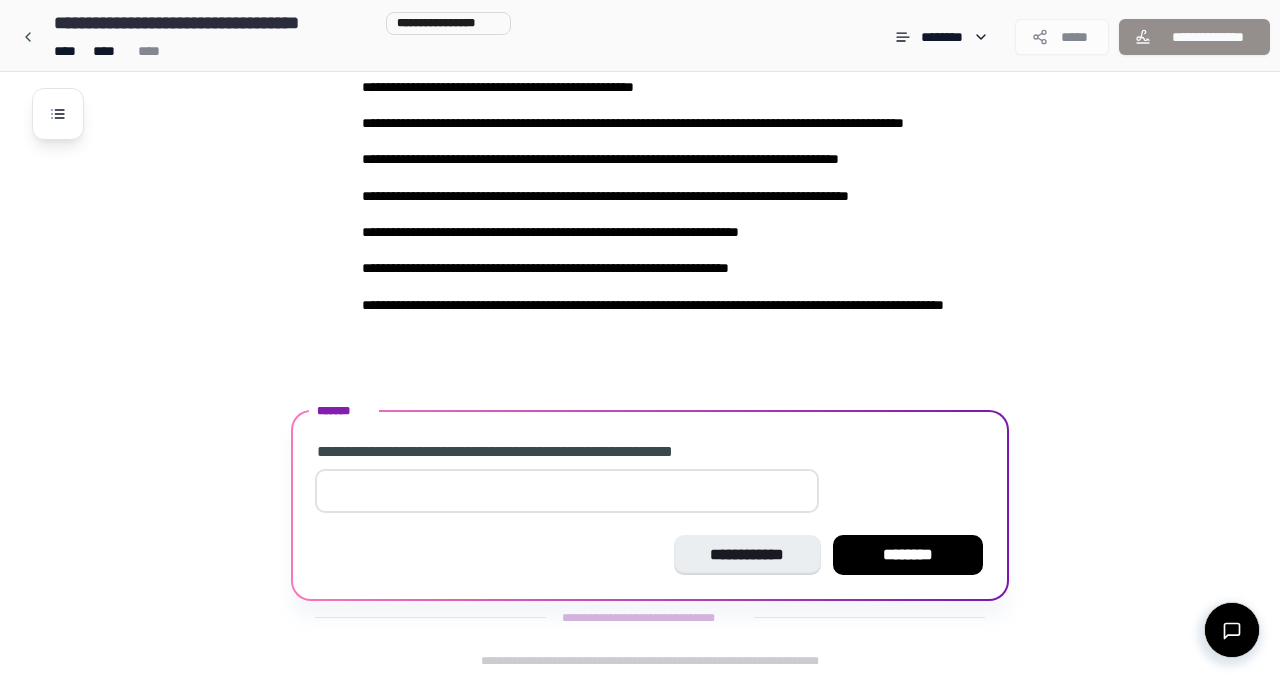click on "**" at bounding box center [567, 491] 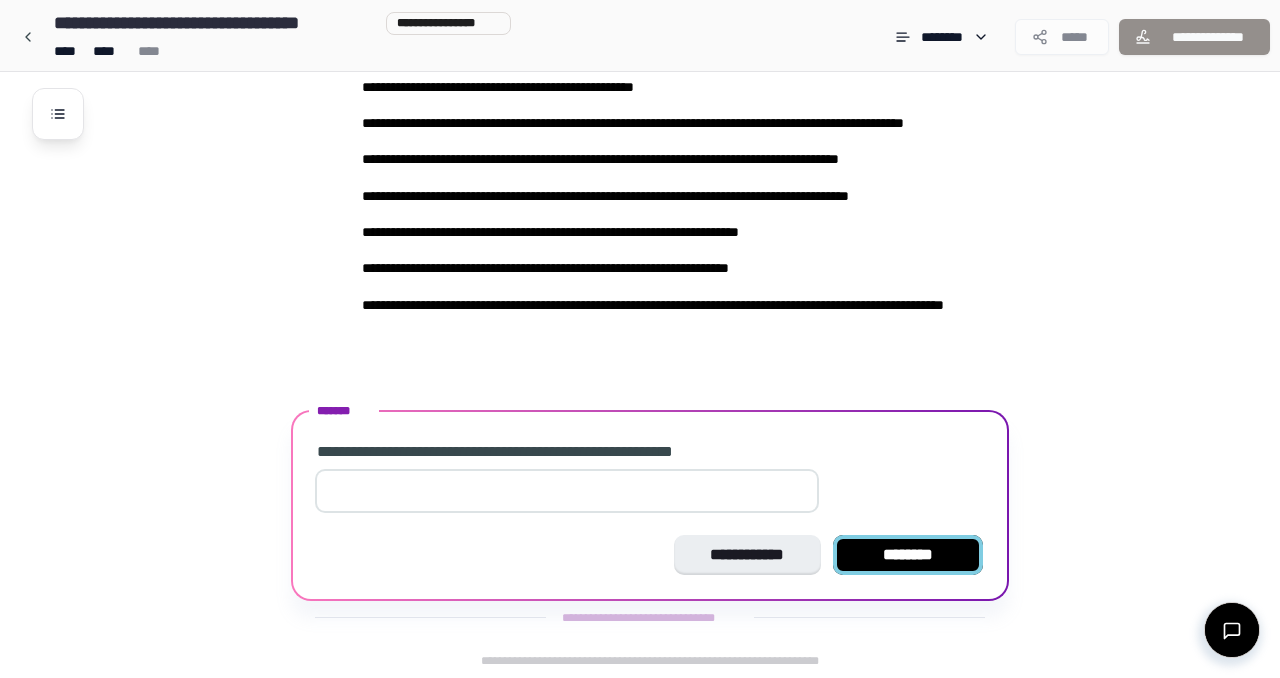 click on "********" at bounding box center [908, 555] 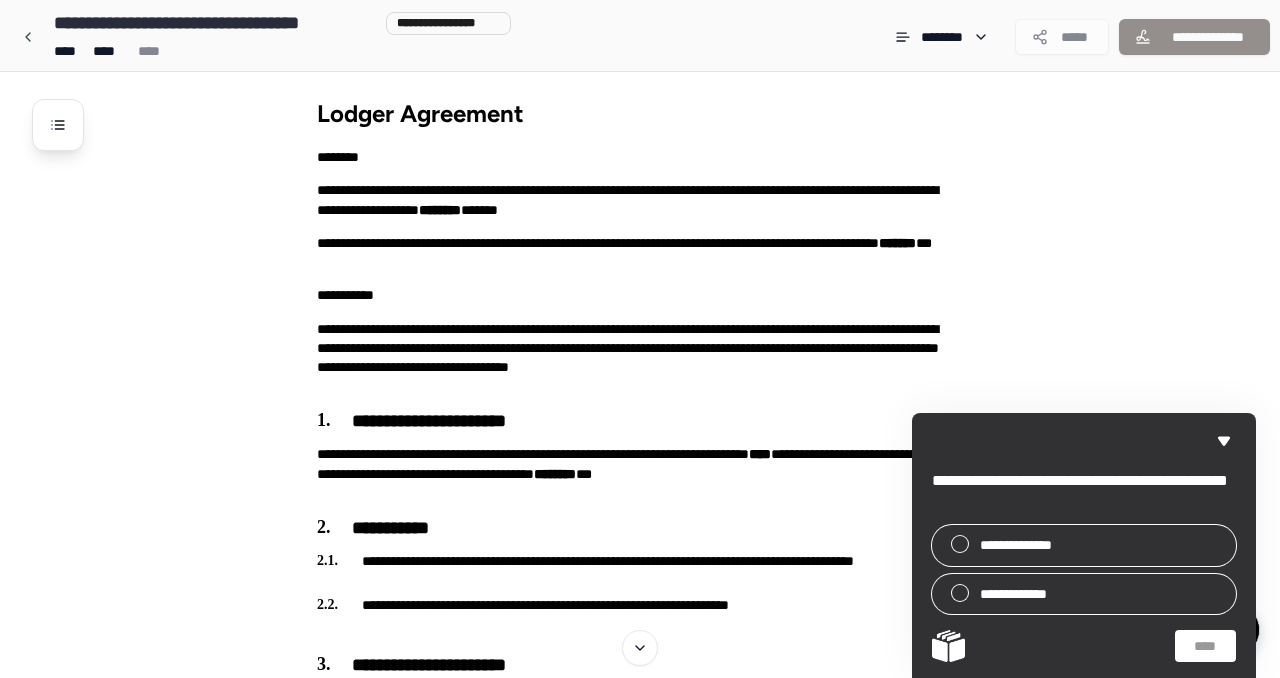 scroll, scrollTop: 7, scrollLeft: 0, axis: vertical 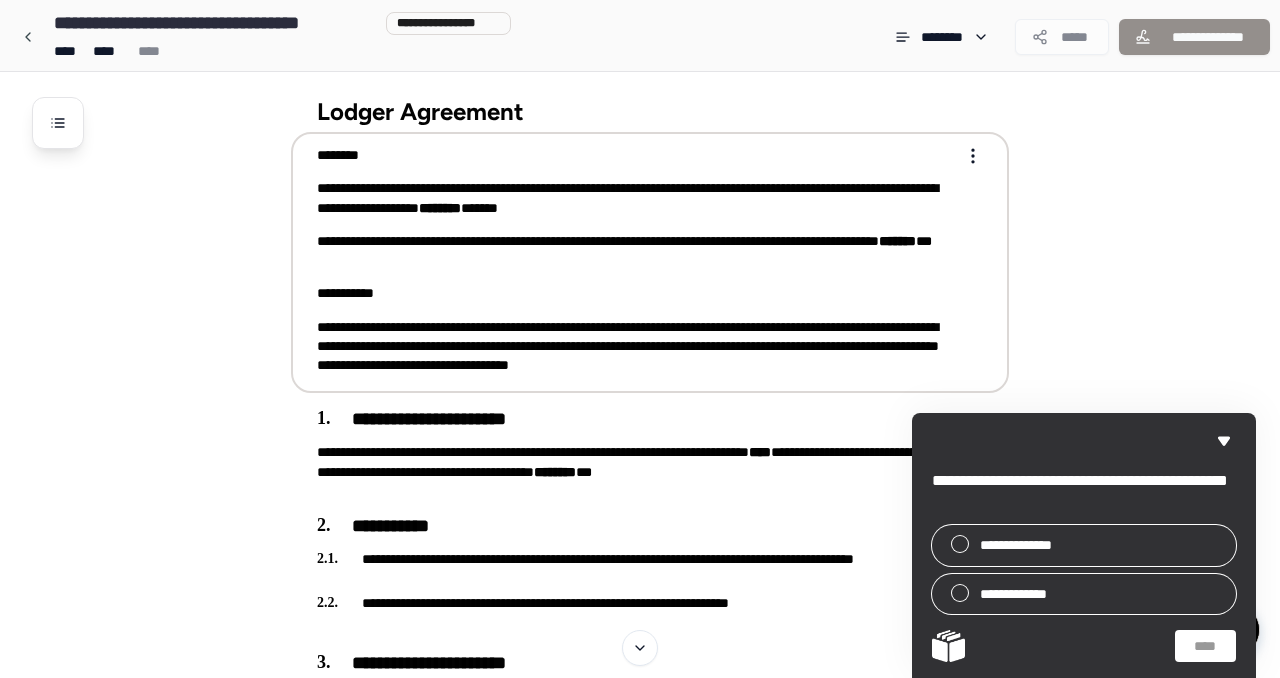 click on "**********" at bounding box center (636, 251) 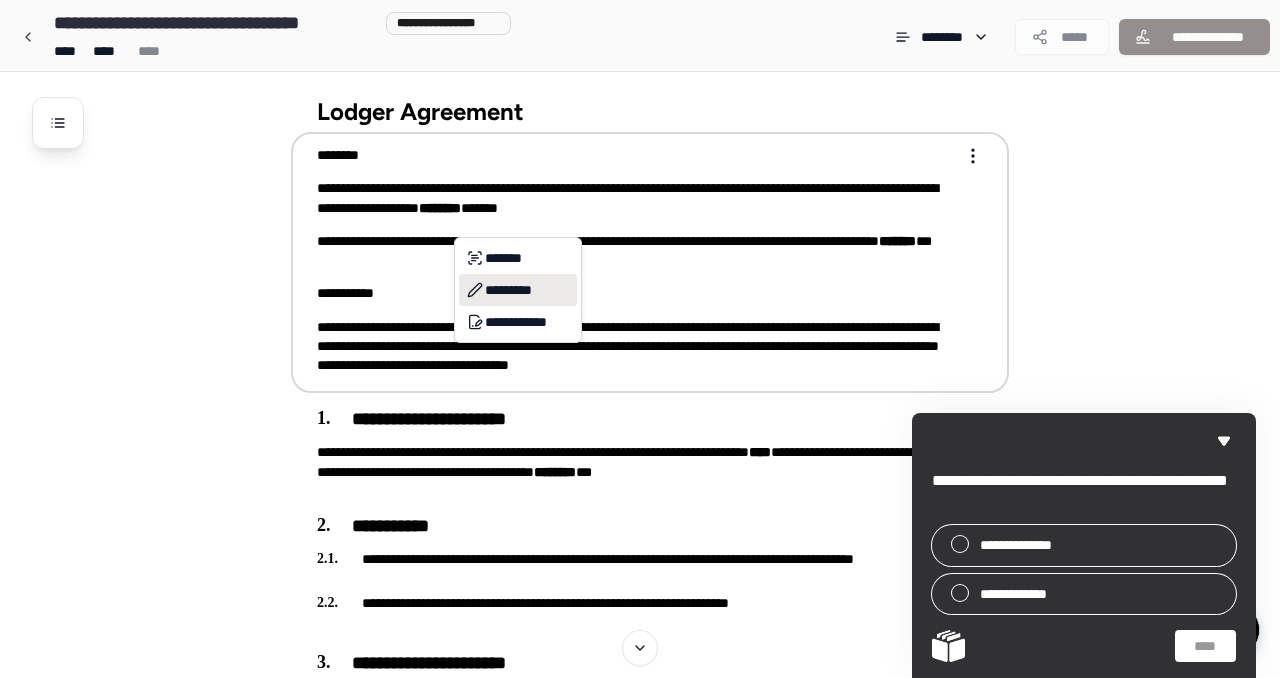 click on "*********" at bounding box center [518, 290] 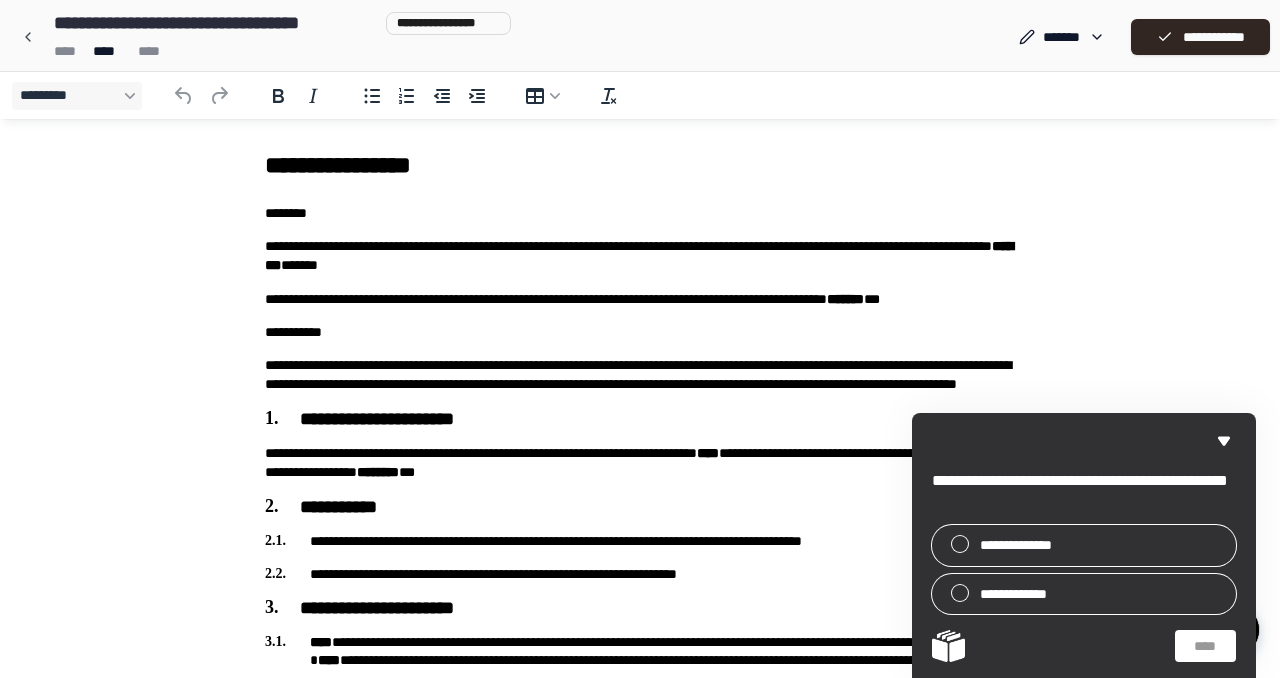 scroll, scrollTop: 0, scrollLeft: 0, axis: both 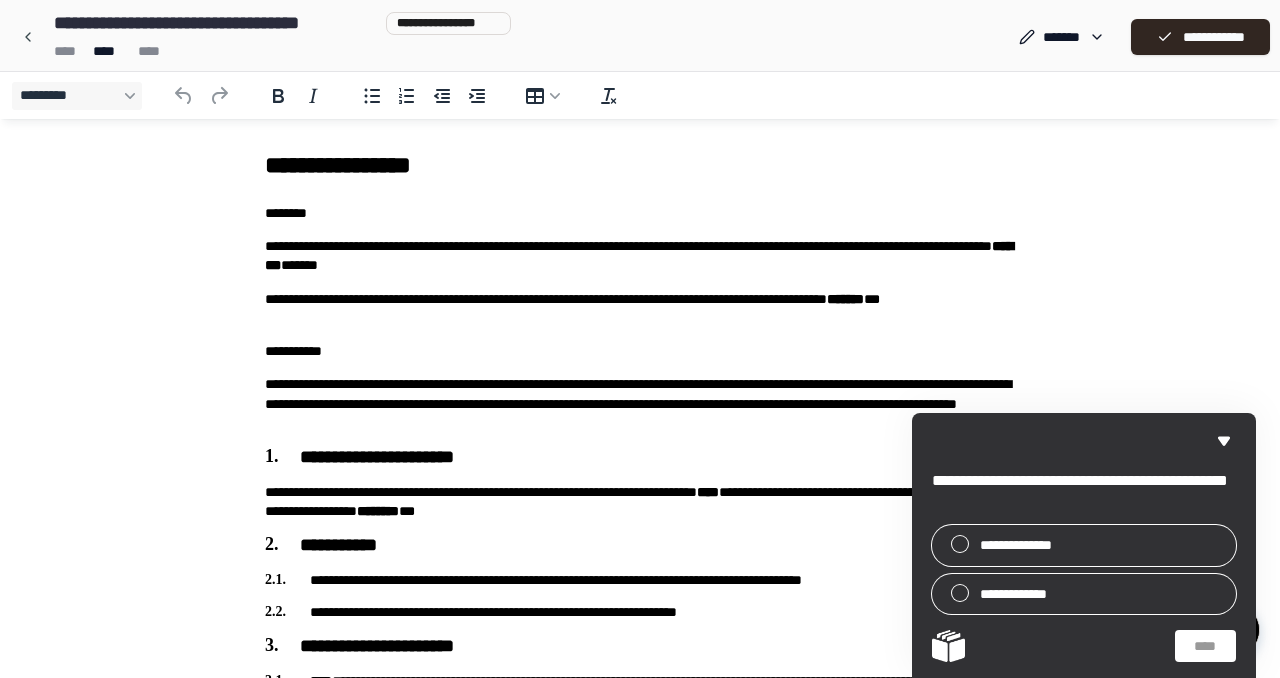 click on "**********" at bounding box center (640, 309) 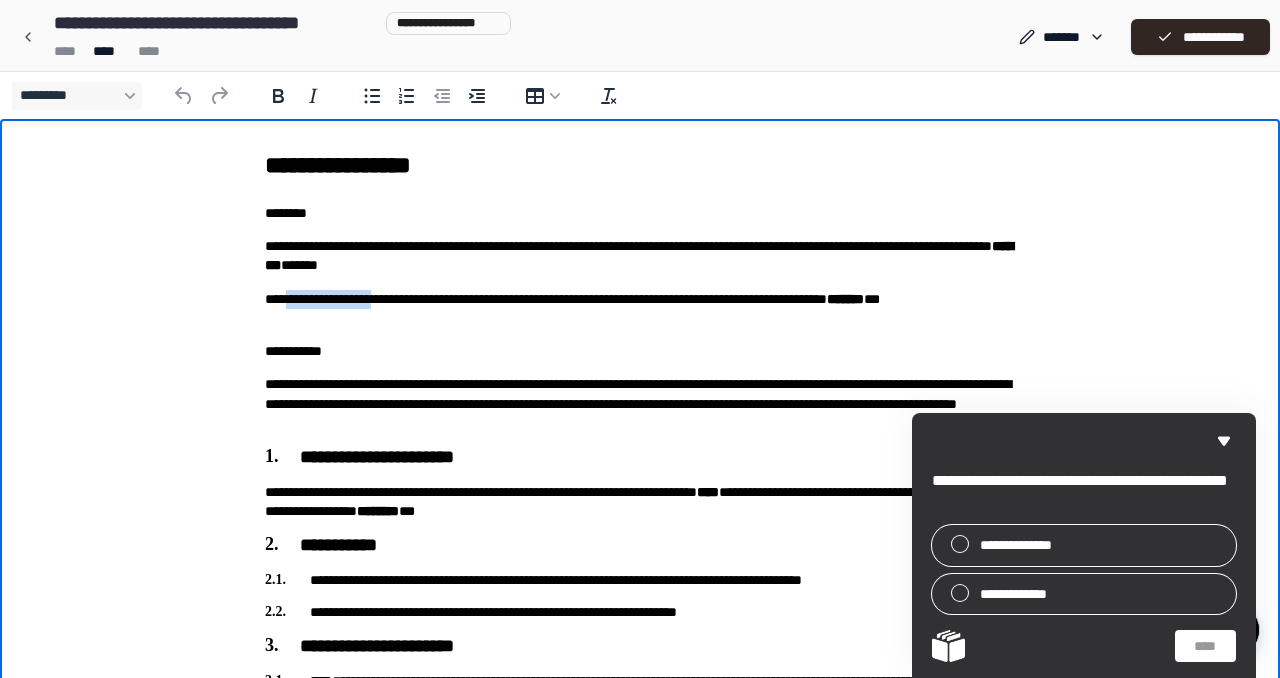 drag, startPoint x: 287, startPoint y: 300, endPoint x: 420, endPoint y: 299, distance: 133.00375 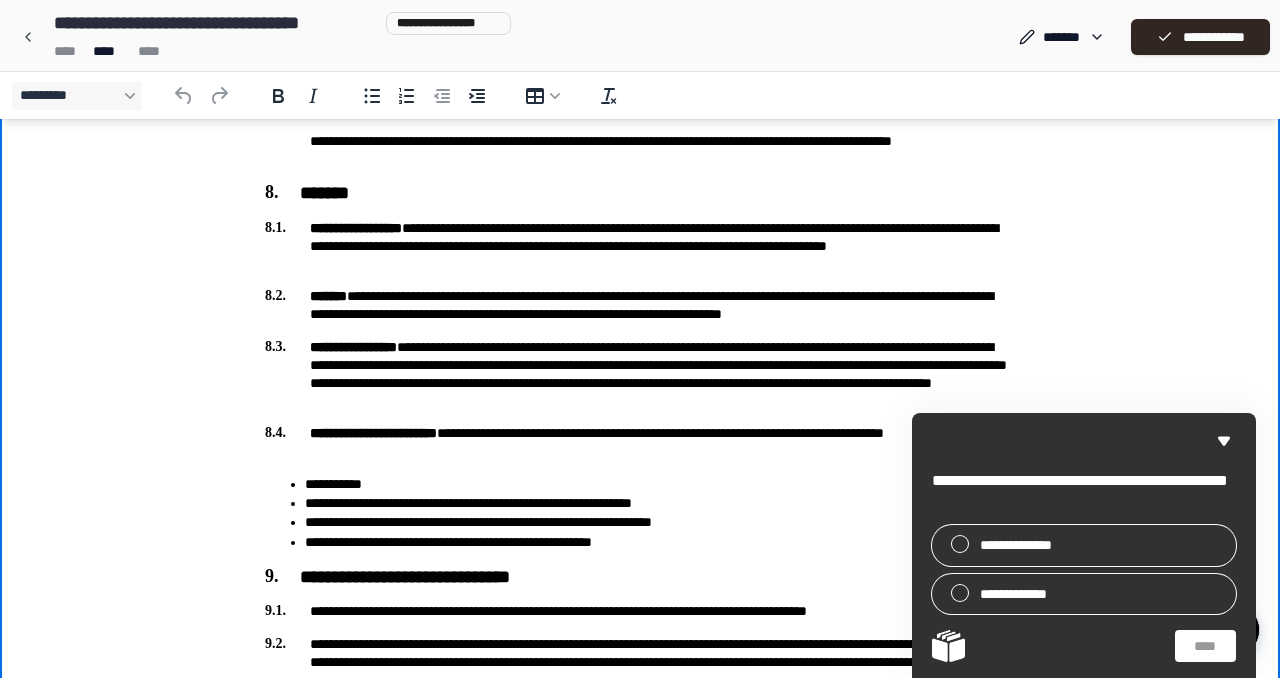 scroll, scrollTop: 2564, scrollLeft: 0, axis: vertical 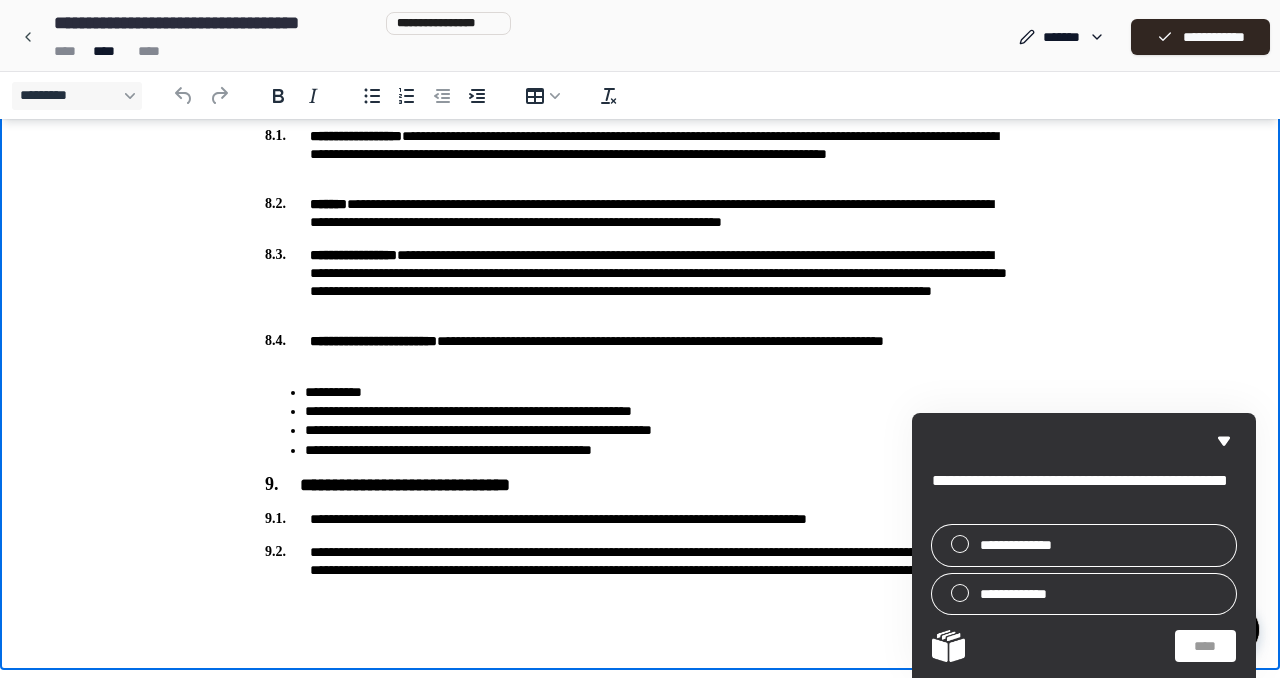 click on "**********" at bounding box center (640, -913) 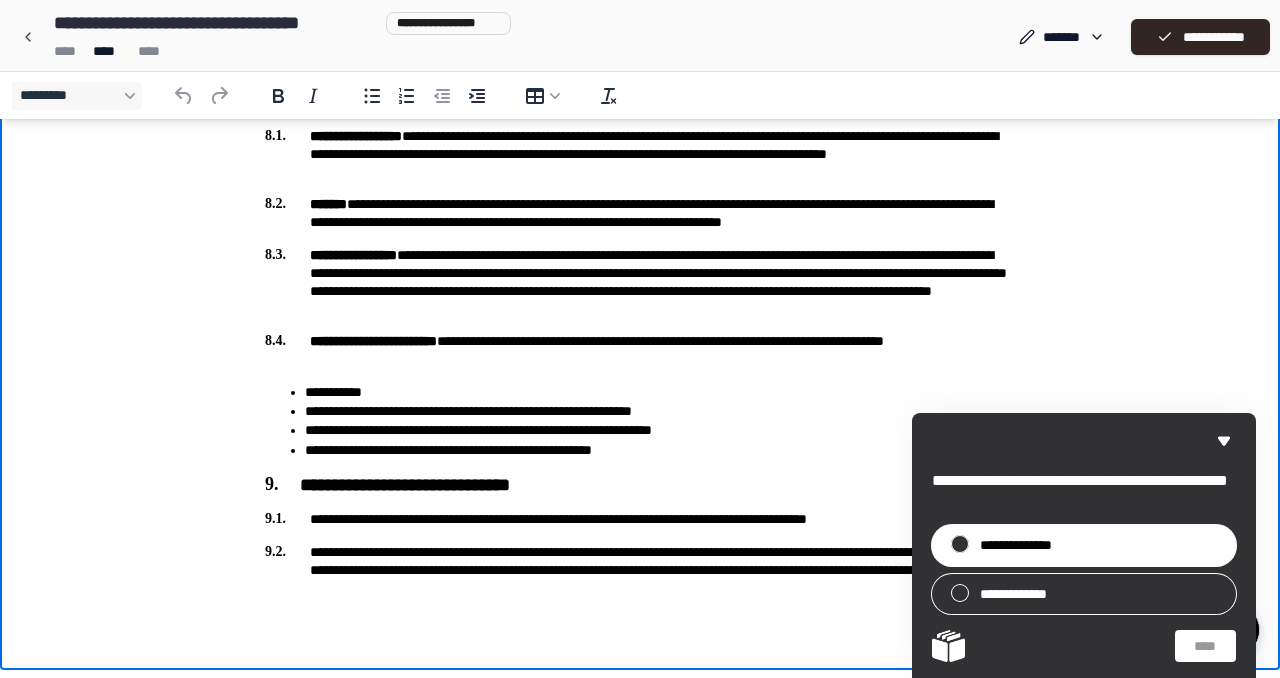 click on "**********" at bounding box center [1024, 545] 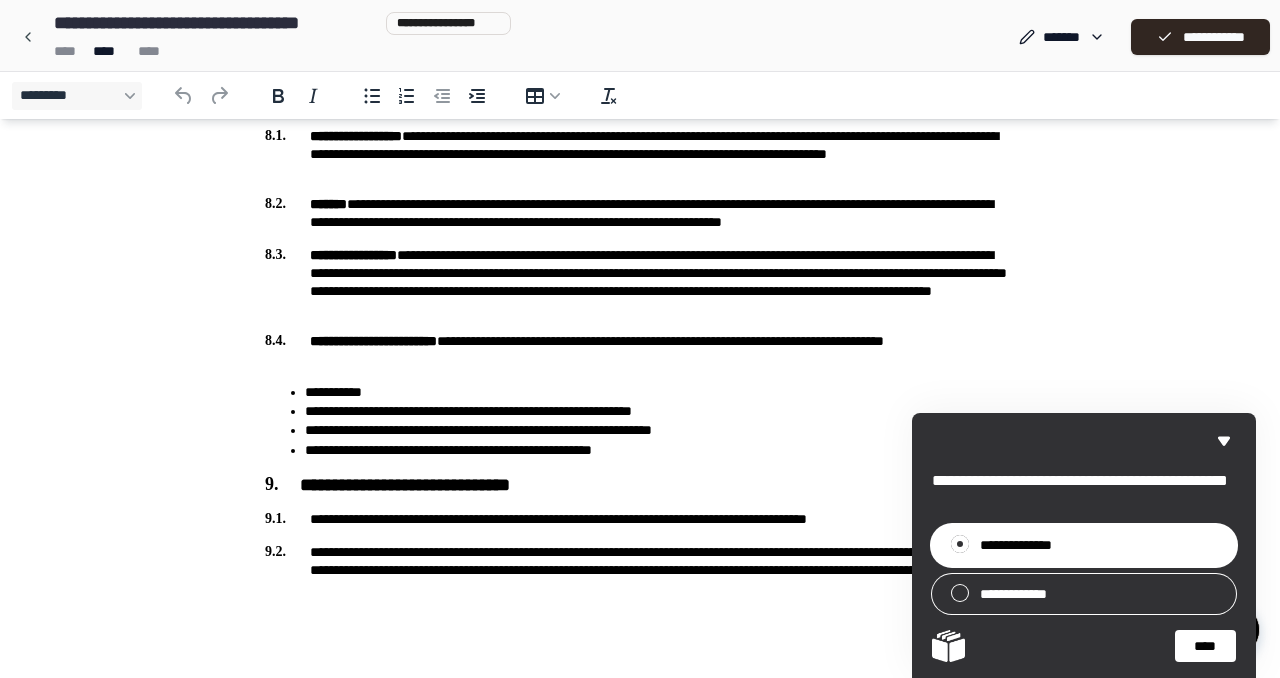 click on "****" at bounding box center (1205, 646) 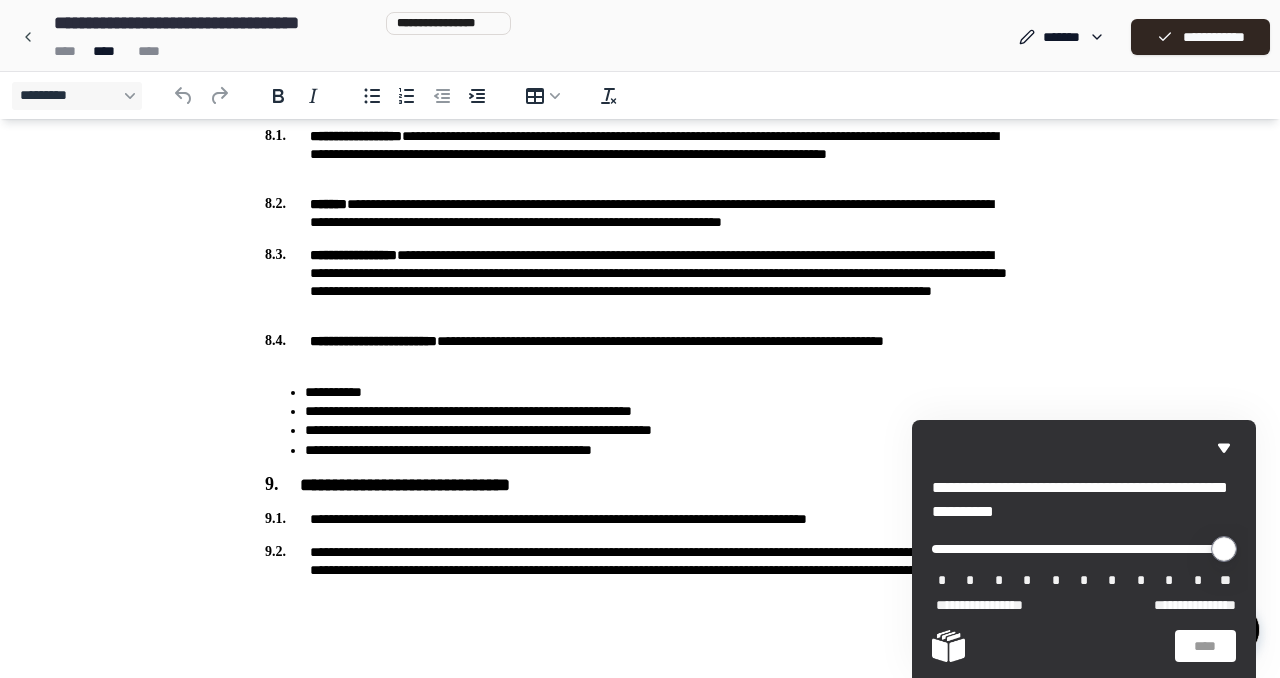 type on "*" 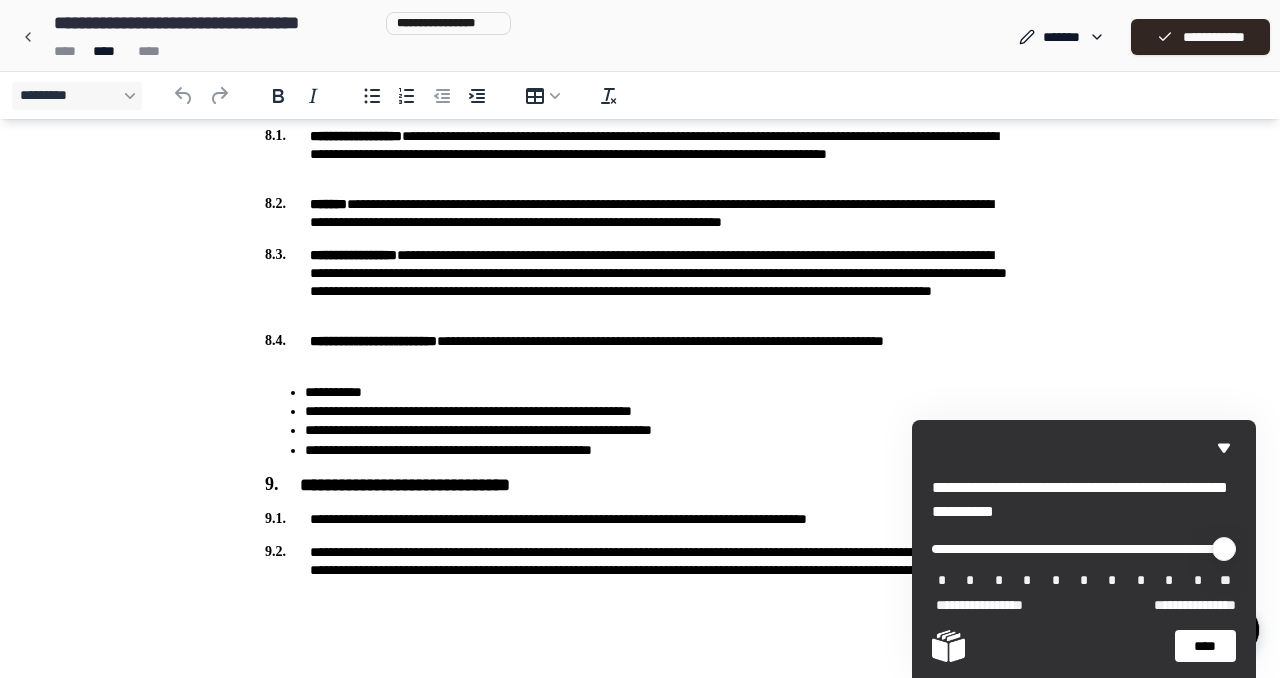 click on "****" at bounding box center [1205, 646] 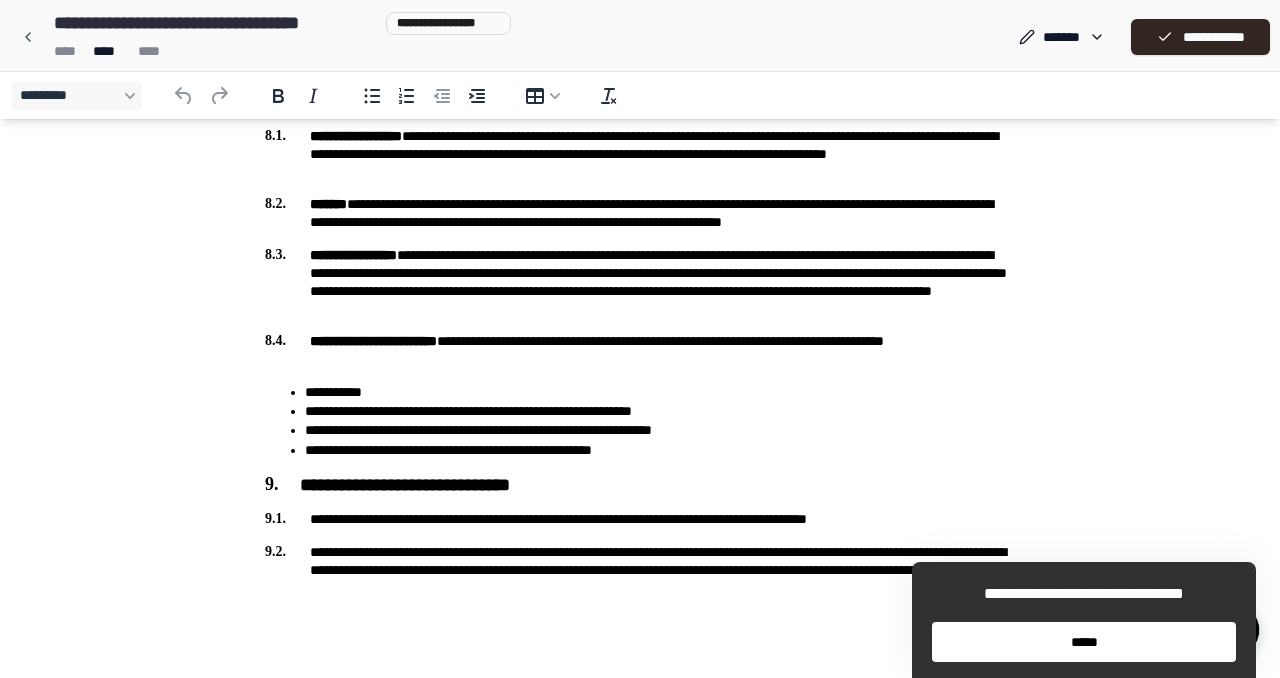 click on "*****" at bounding box center [1084, 642] 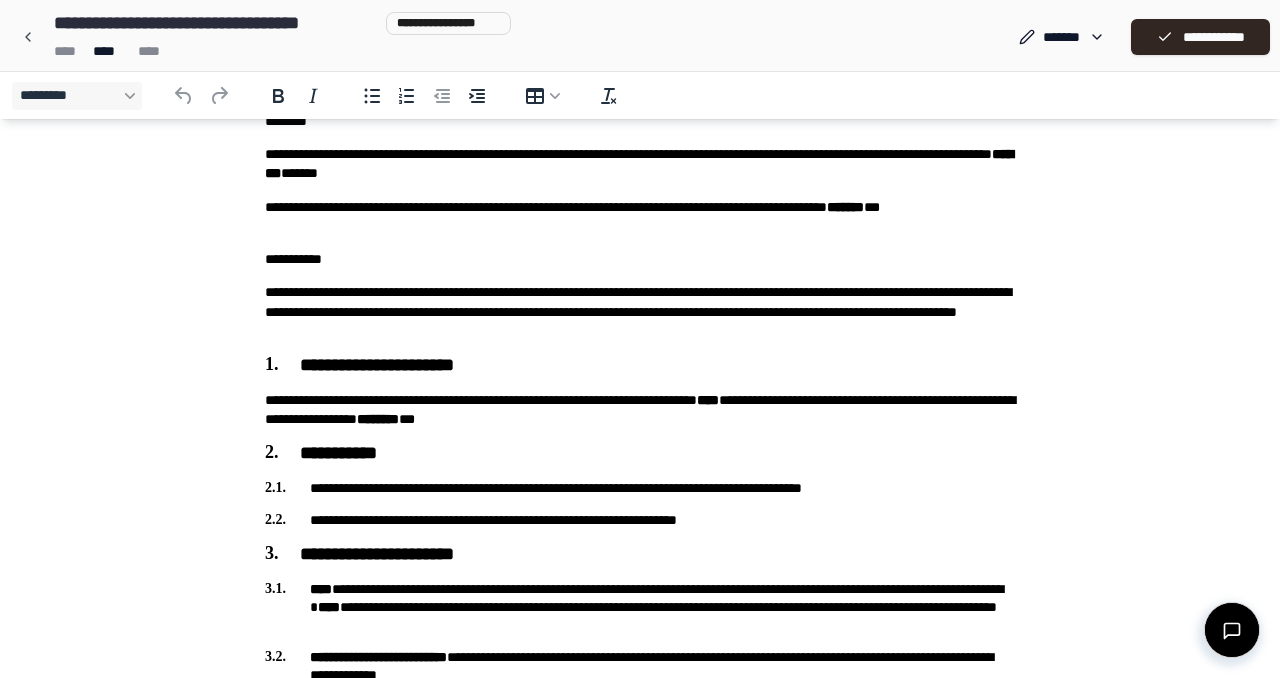 scroll, scrollTop: 0, scrollLeft: 0, axis: both 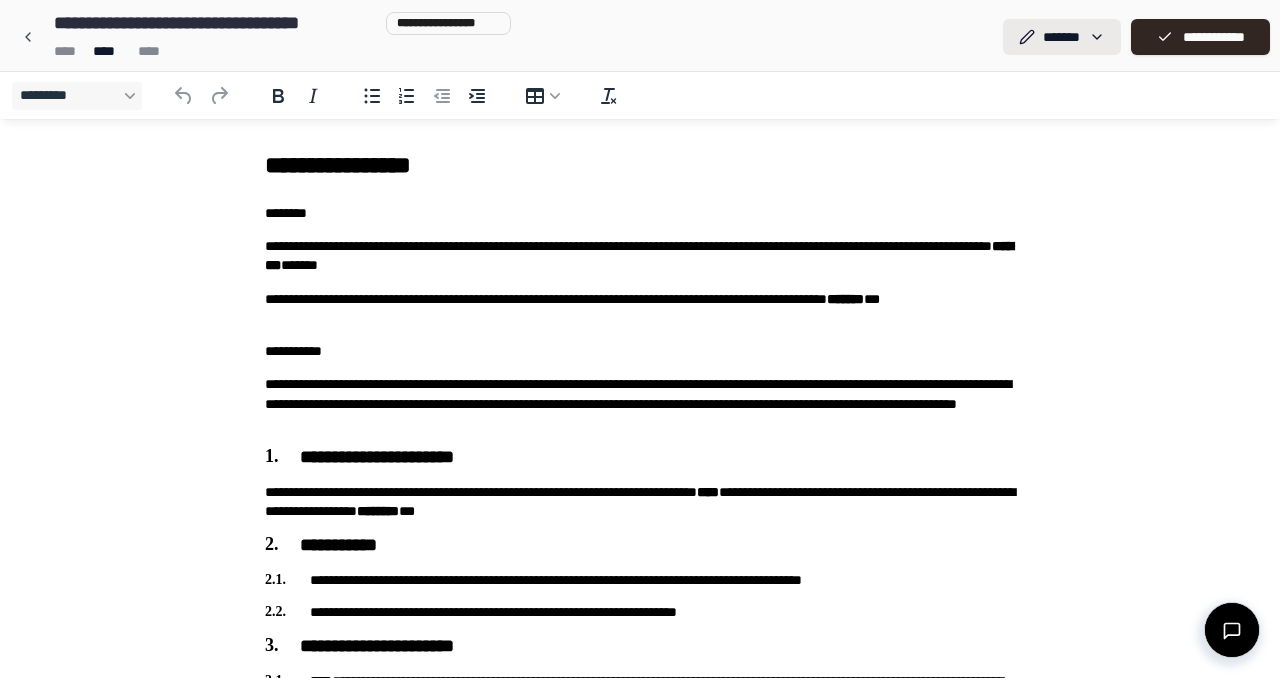 click on "**********" at bounding box center [640, 1621] 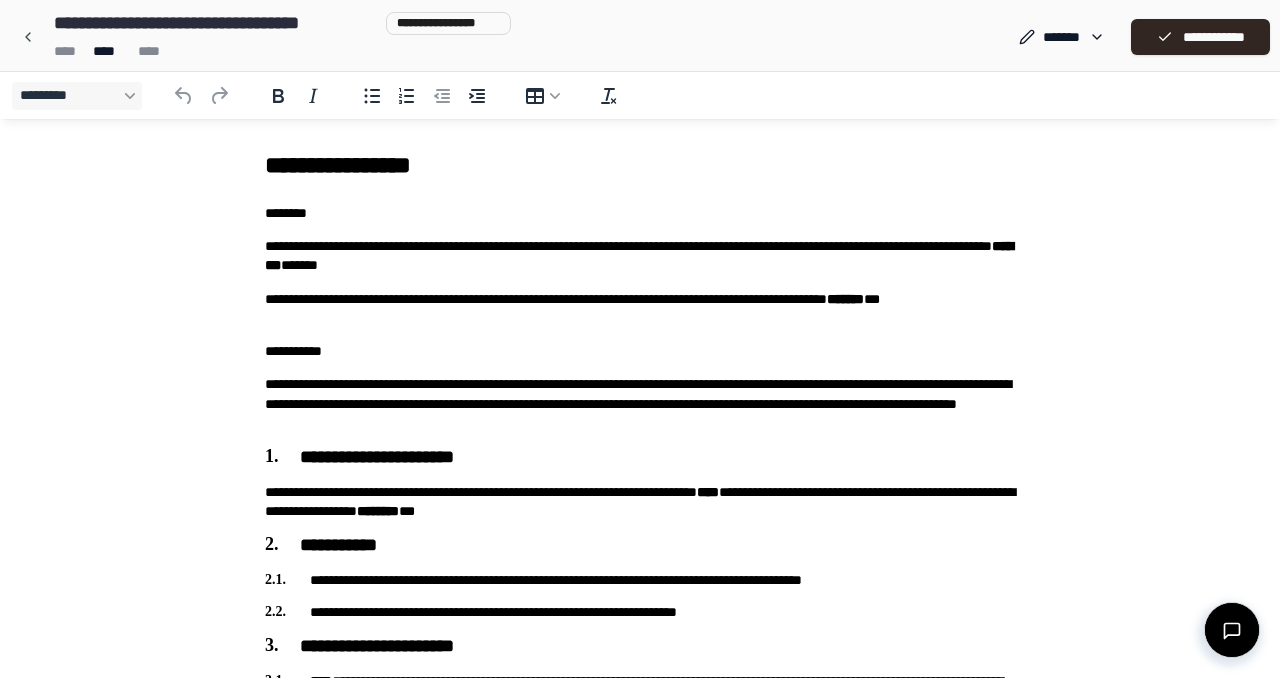 click on "**********" at bounding box center [640, 256] 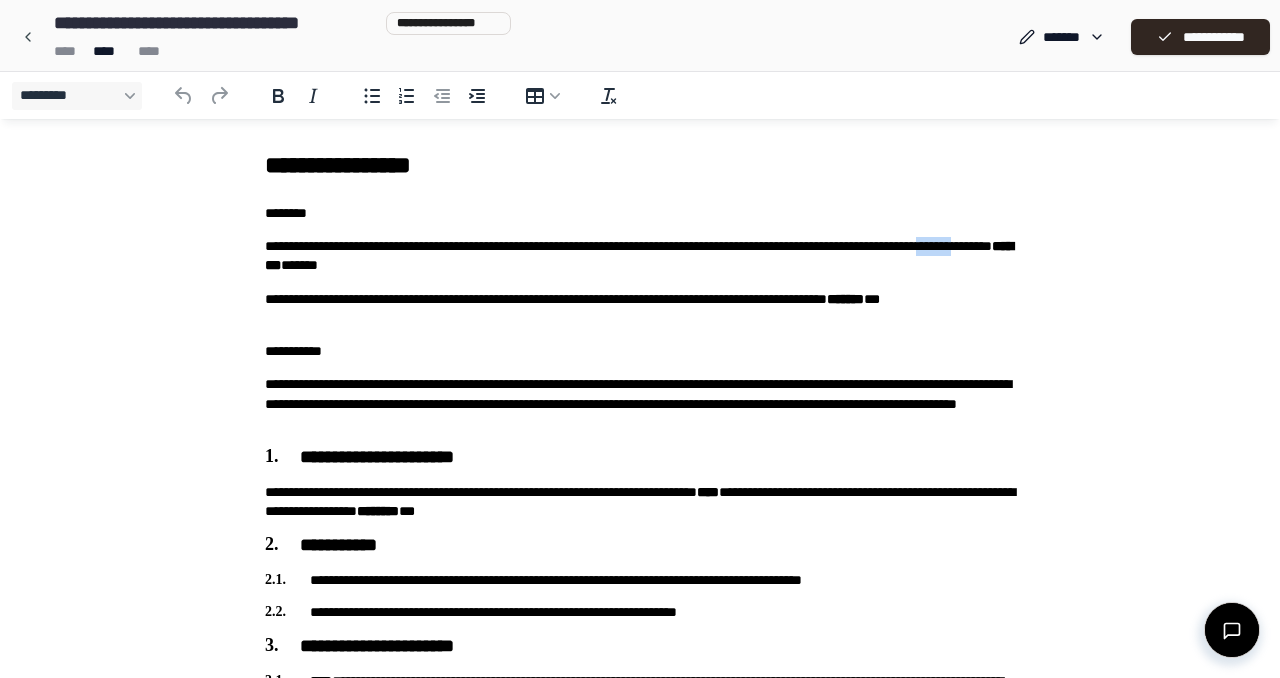 click on "**********" at bounding box center (640, 256) 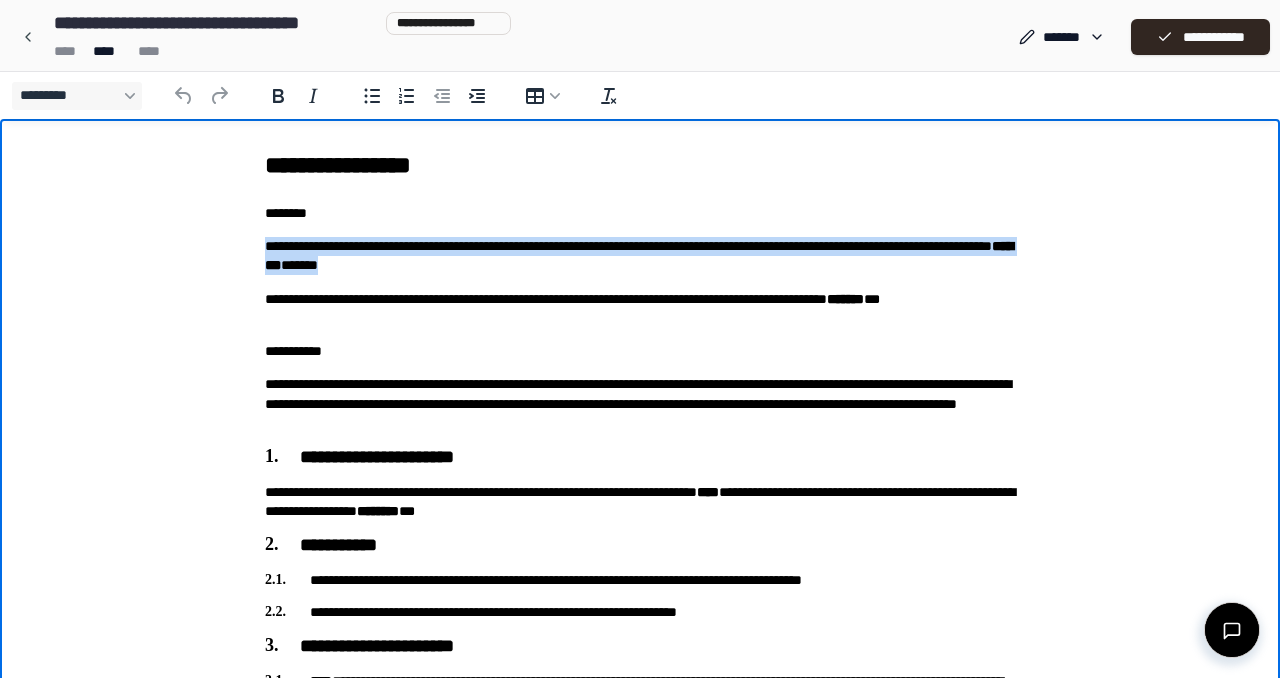 click on "**********" at bounding box center (640, 256) 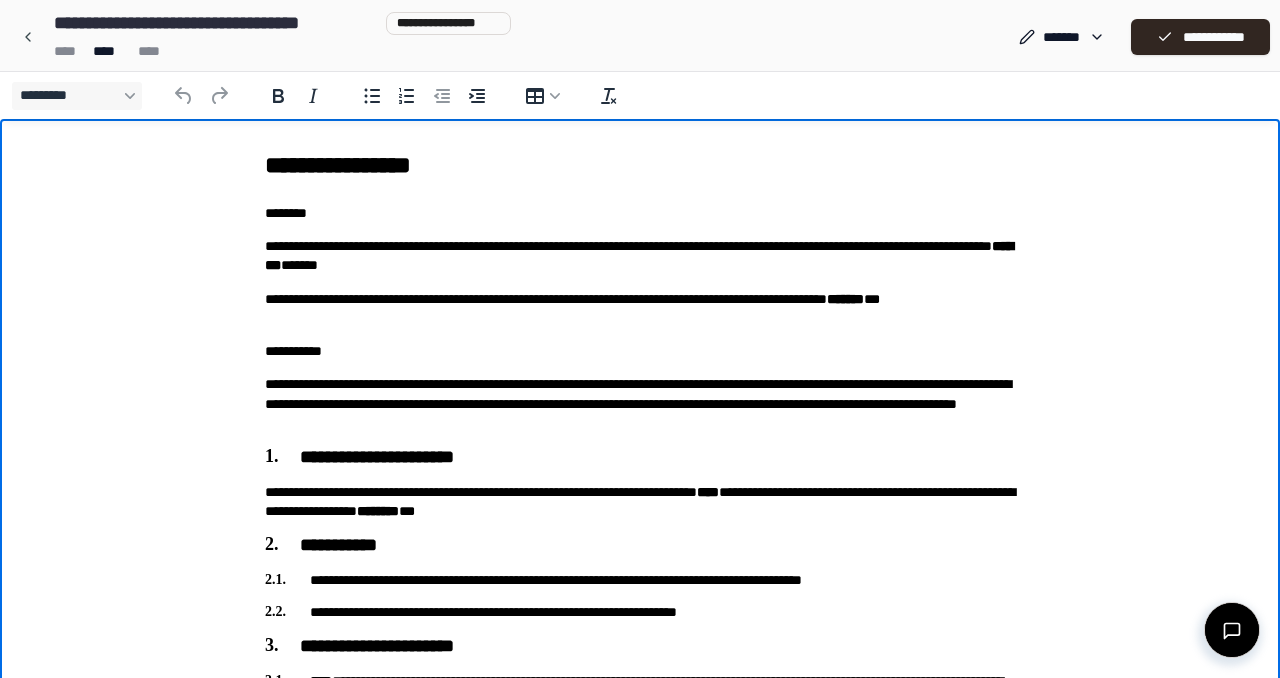 click on "**********" at bounding box center (640, 256) 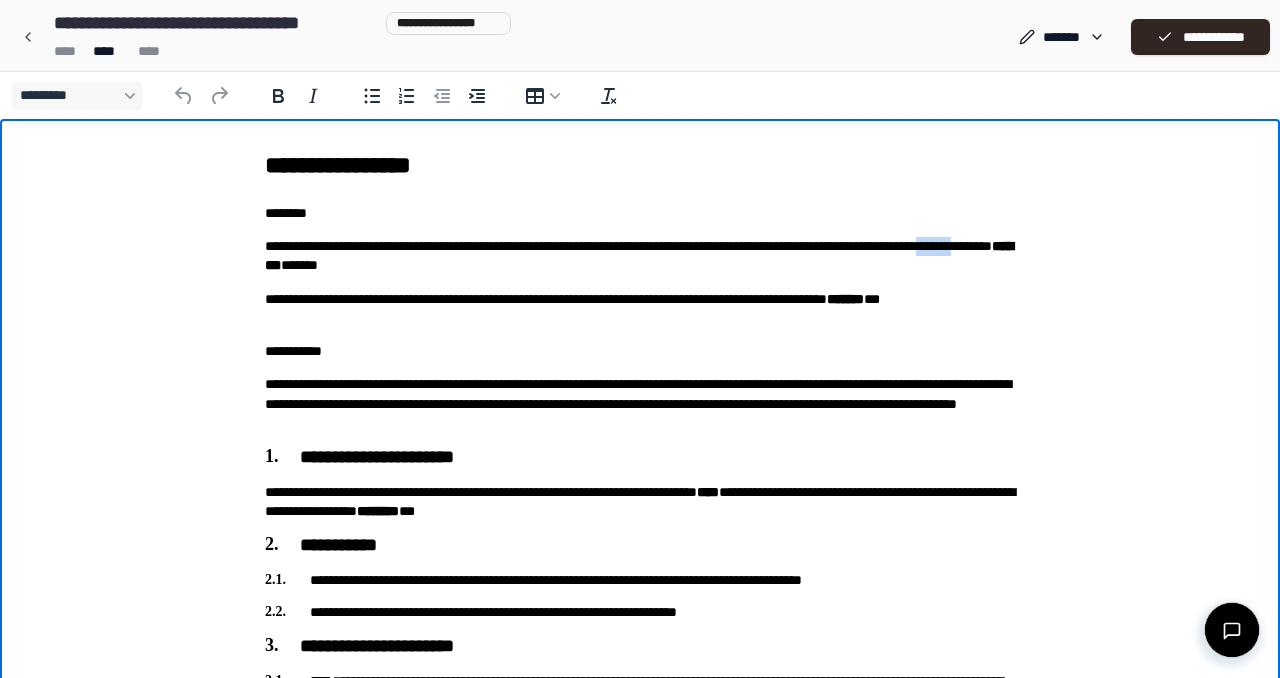 type 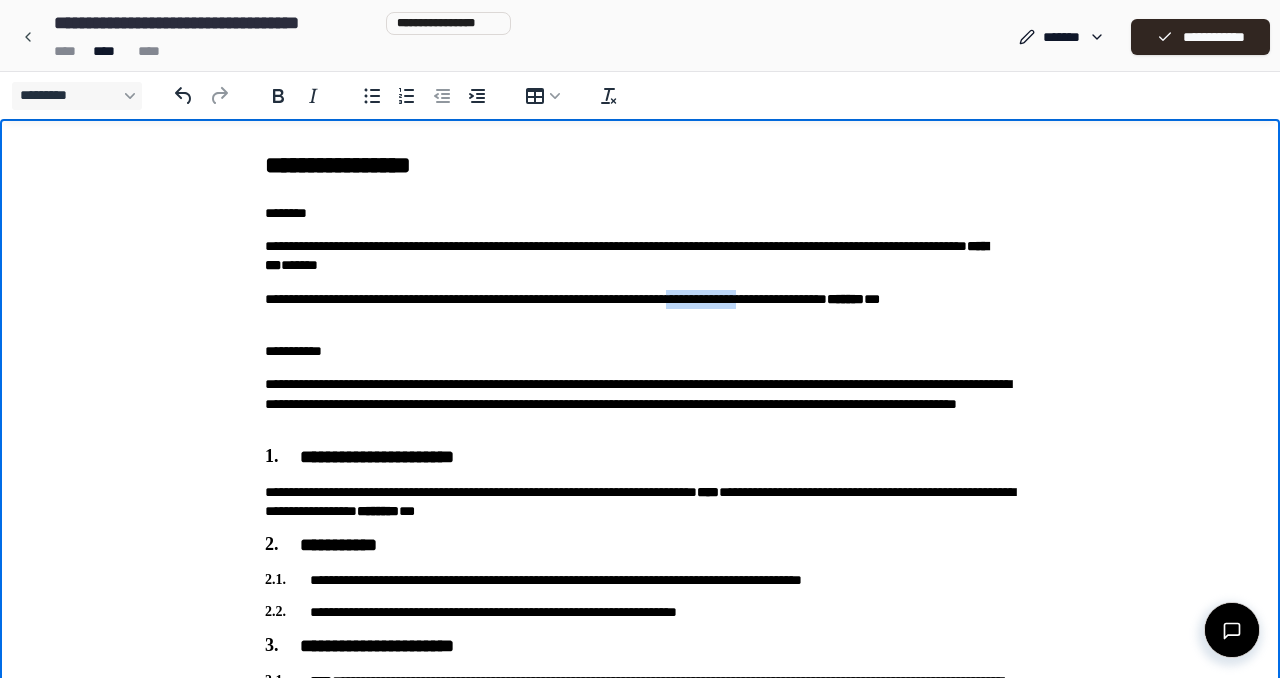 drag, startPoint x: 873, startPoint y: 297, endPoint x: 1004, endPoint y: 298, distance: 131.00381 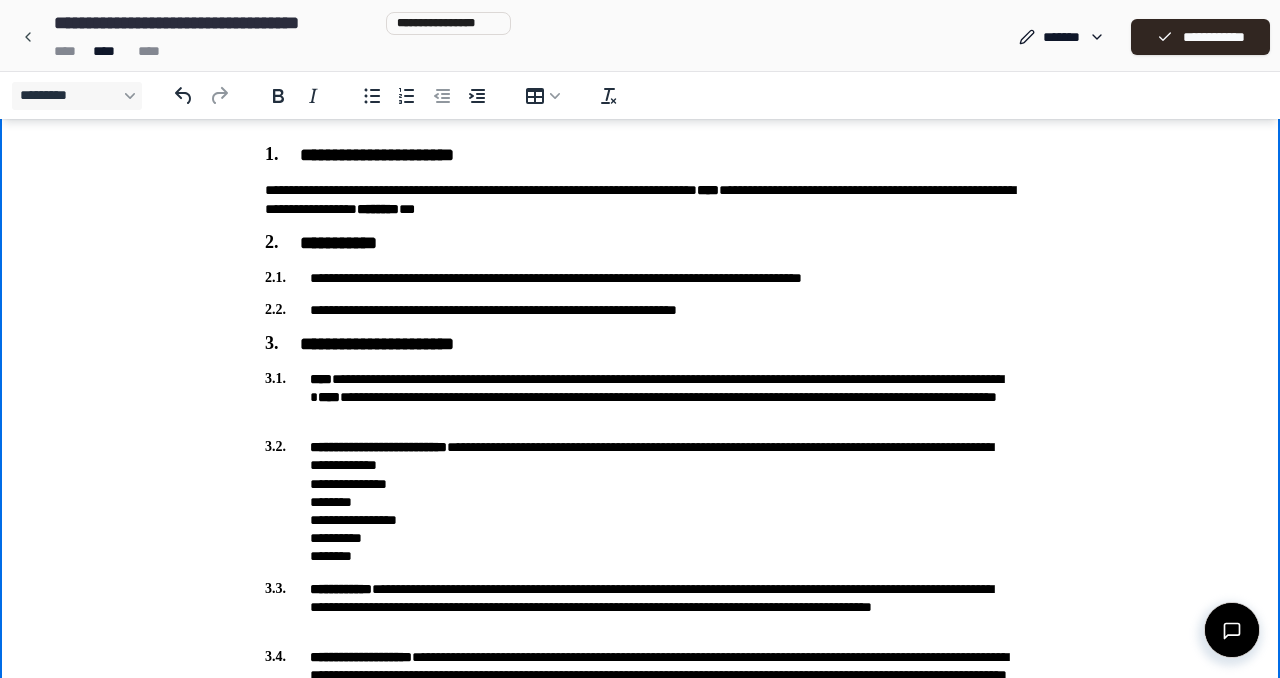 scroll, scrollTop: 305, scrollLeft: 0, axis: vertical 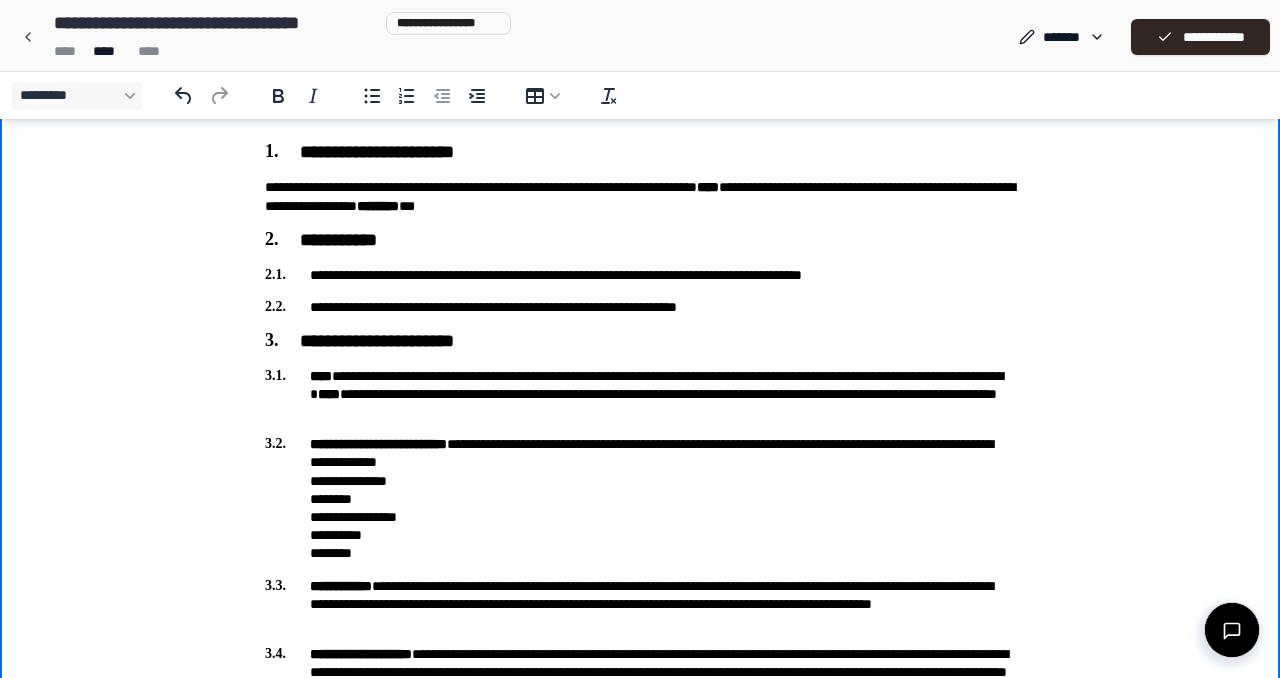 click on "**********" at bounding box center (640, 197) 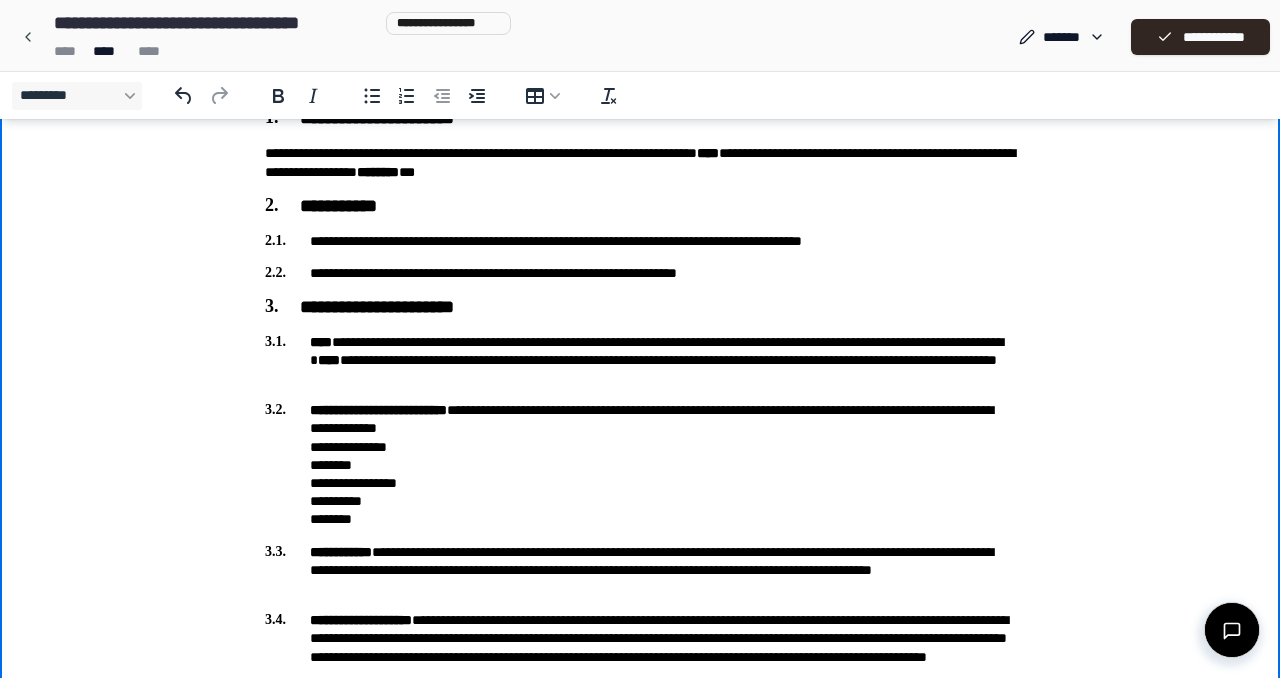 scroll, scrollTop: 341, scrollLeft: 0, axis: vertical 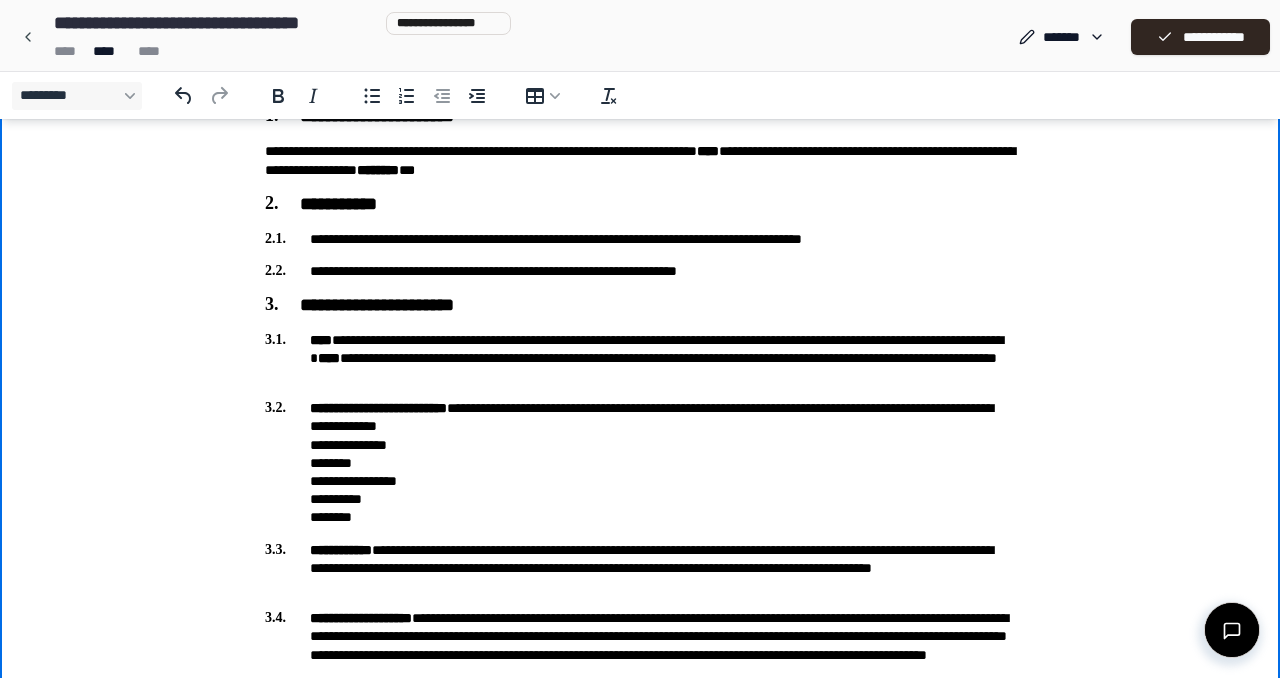 click on "**********" at bounding box center [640, 161] 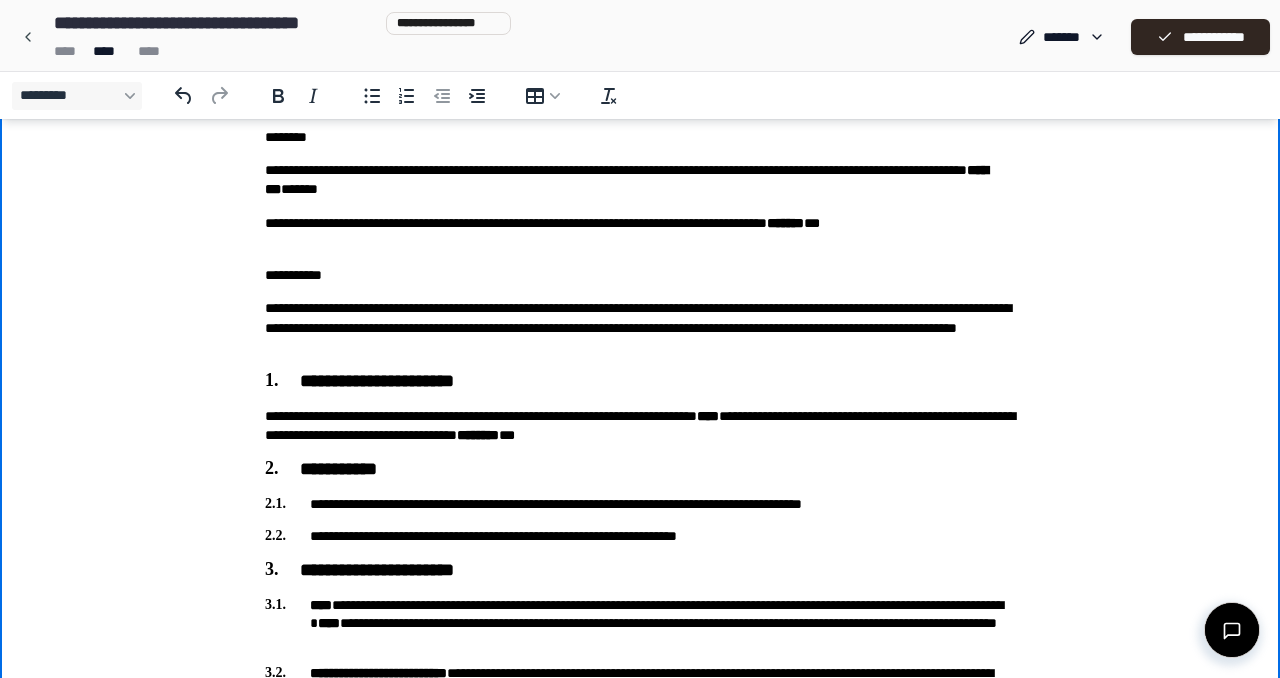 scroll, scrollTop: 0, scrollLeft: 0, axis: both 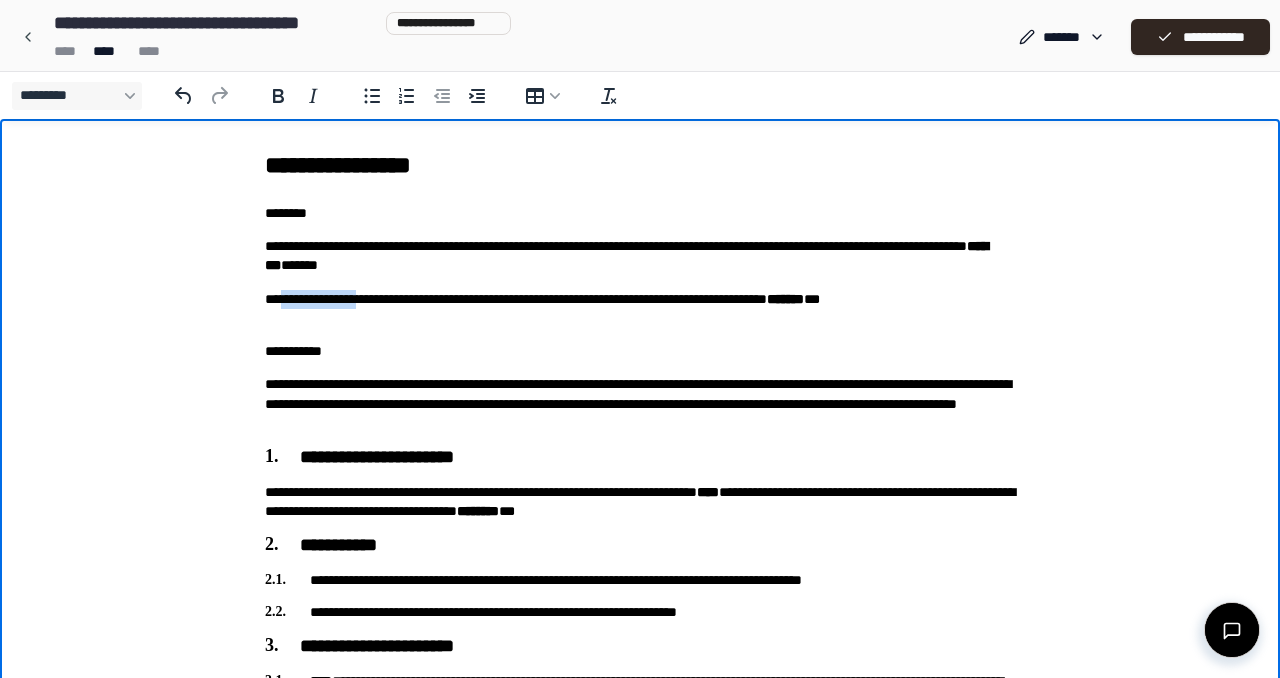 drag, startPoint x: 283, startPoint y: 295, endPoint x: 407, endPoint y: 304, distance: 124.32619 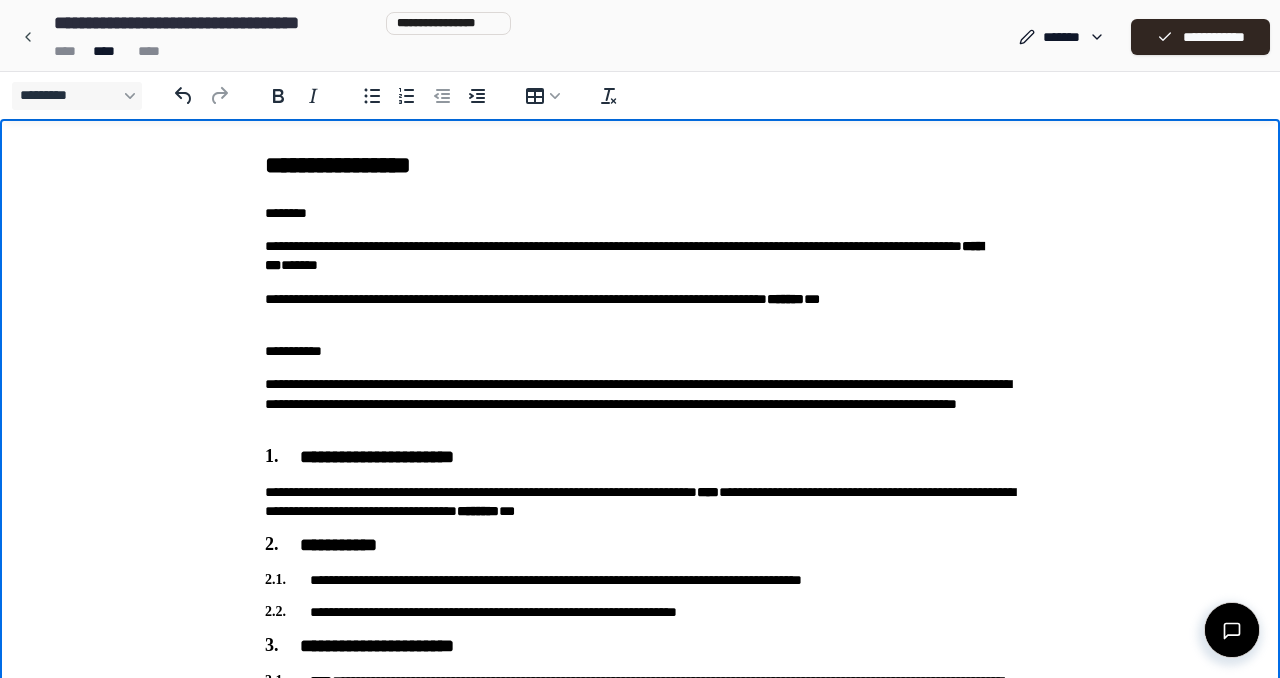 click on "**********" at bounding box center (640, 256) 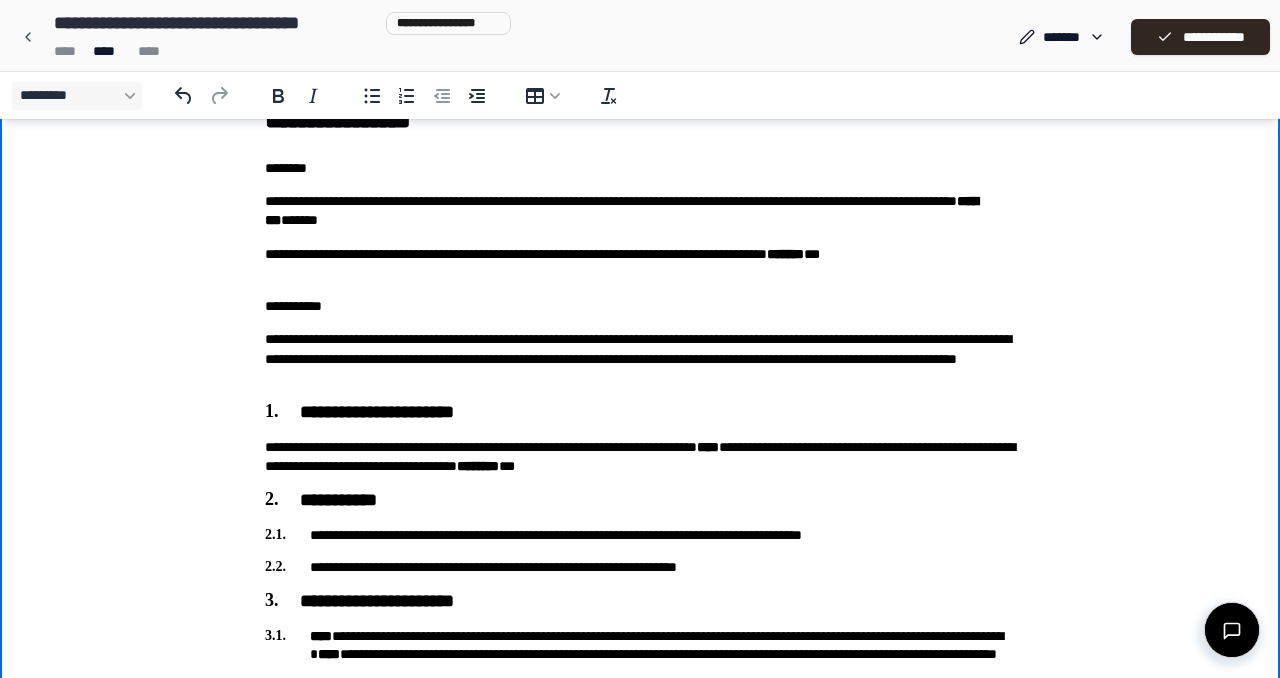 scroll, scrollTop: 49, scrollLeft: 0, axis: vertical 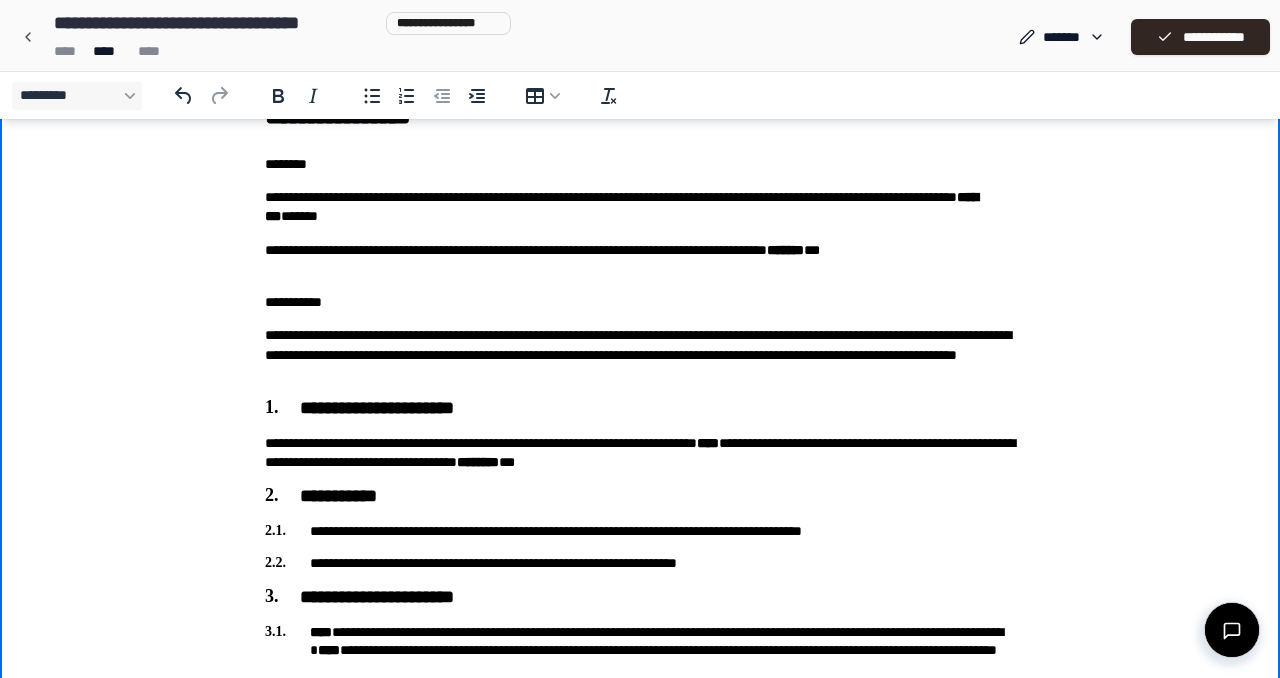click on "**********" at bounding box center [640, 302] 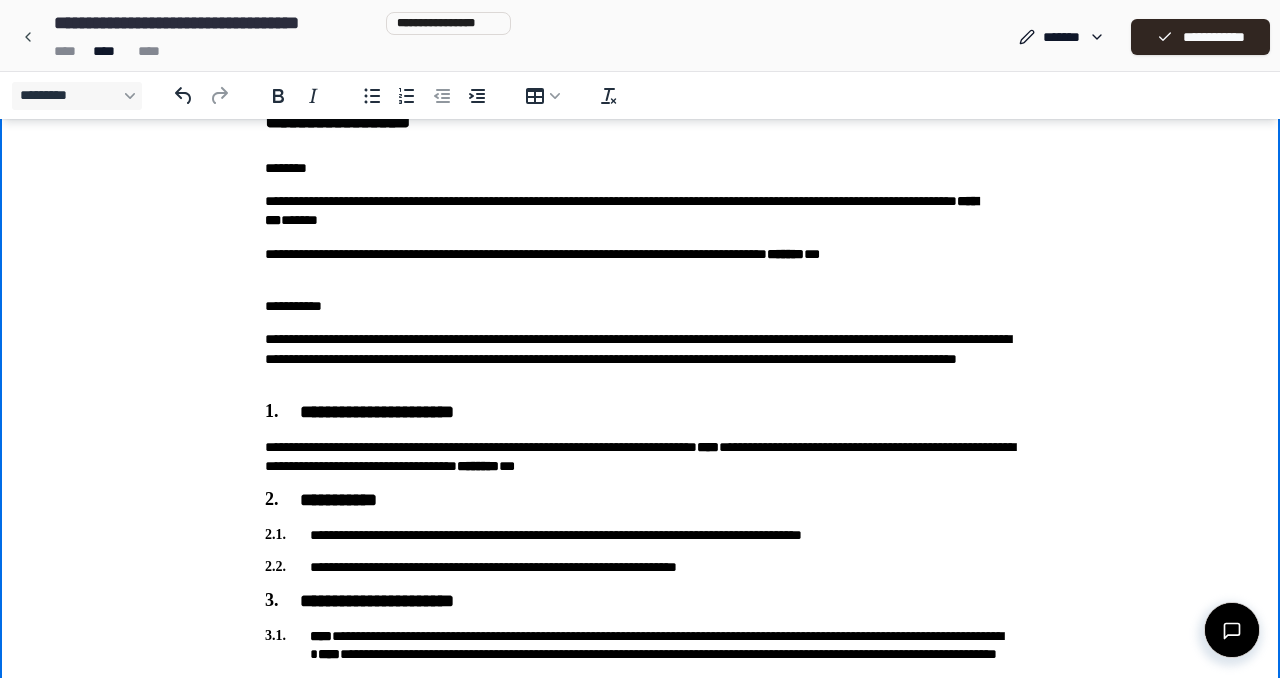scroll, scrollTop: 0, scrollLeft: 0, axis: both 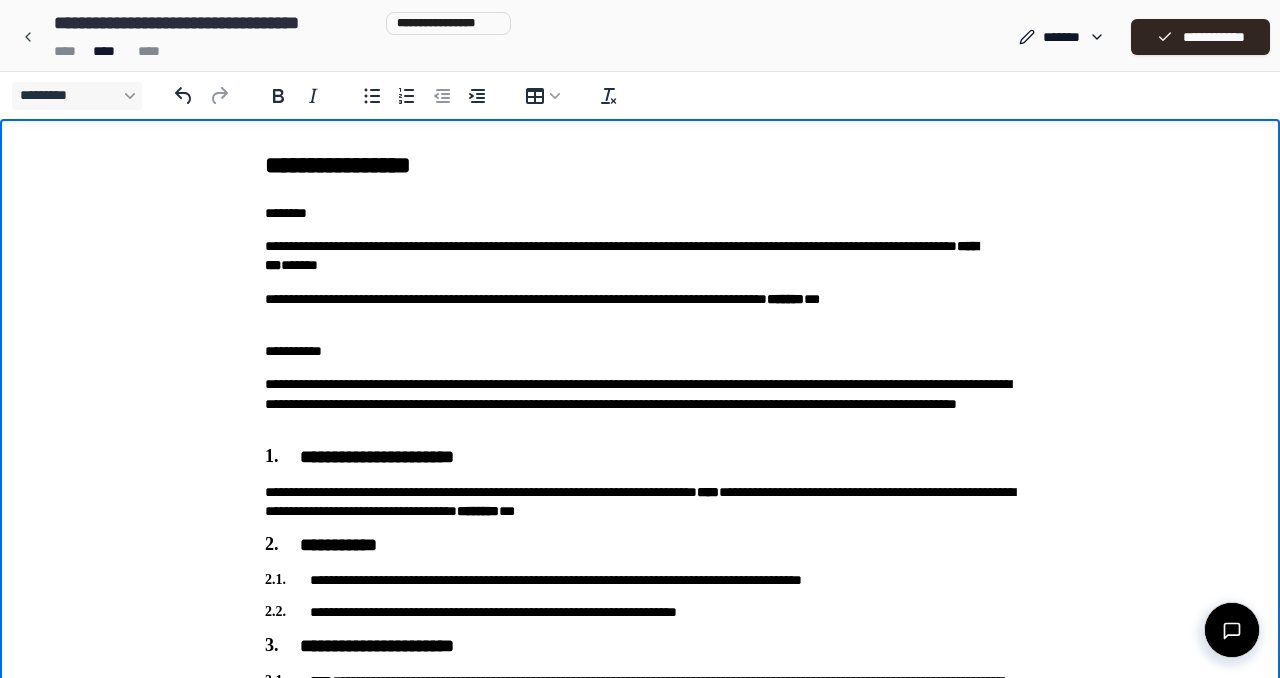 click on "**** **** ****" at bounding box center (278, 51) 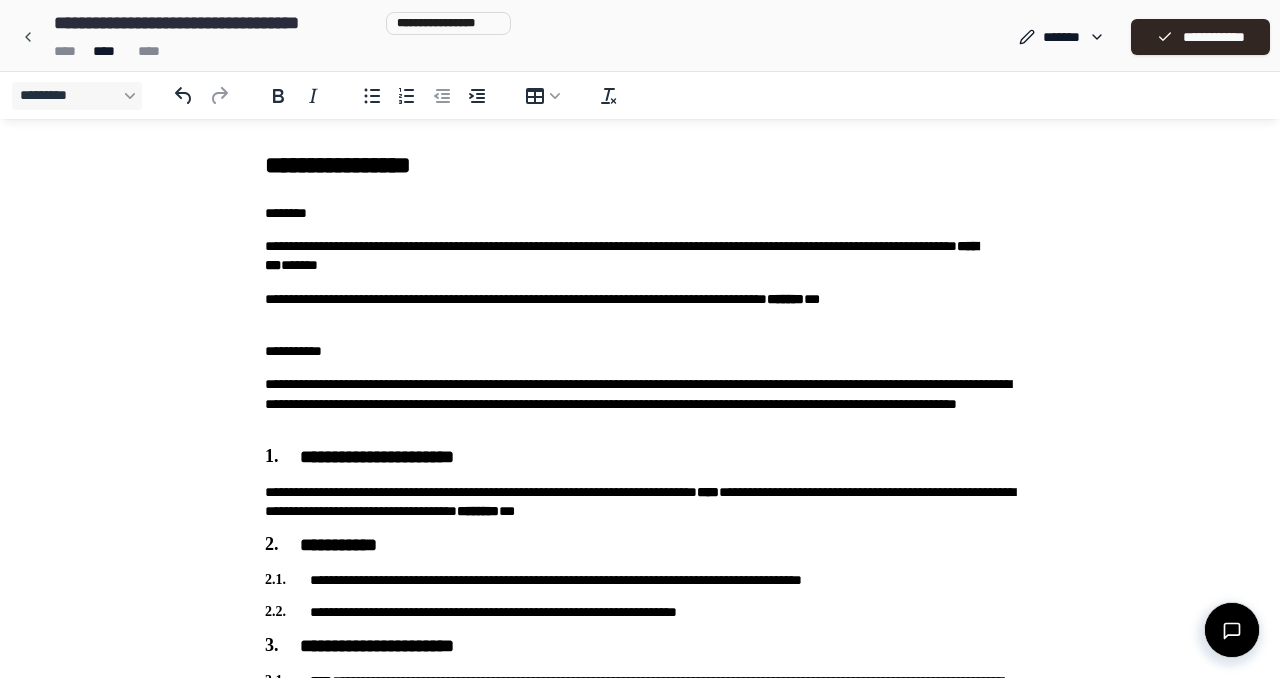 click on "**** **** ****" at bounding box center [278, 51] 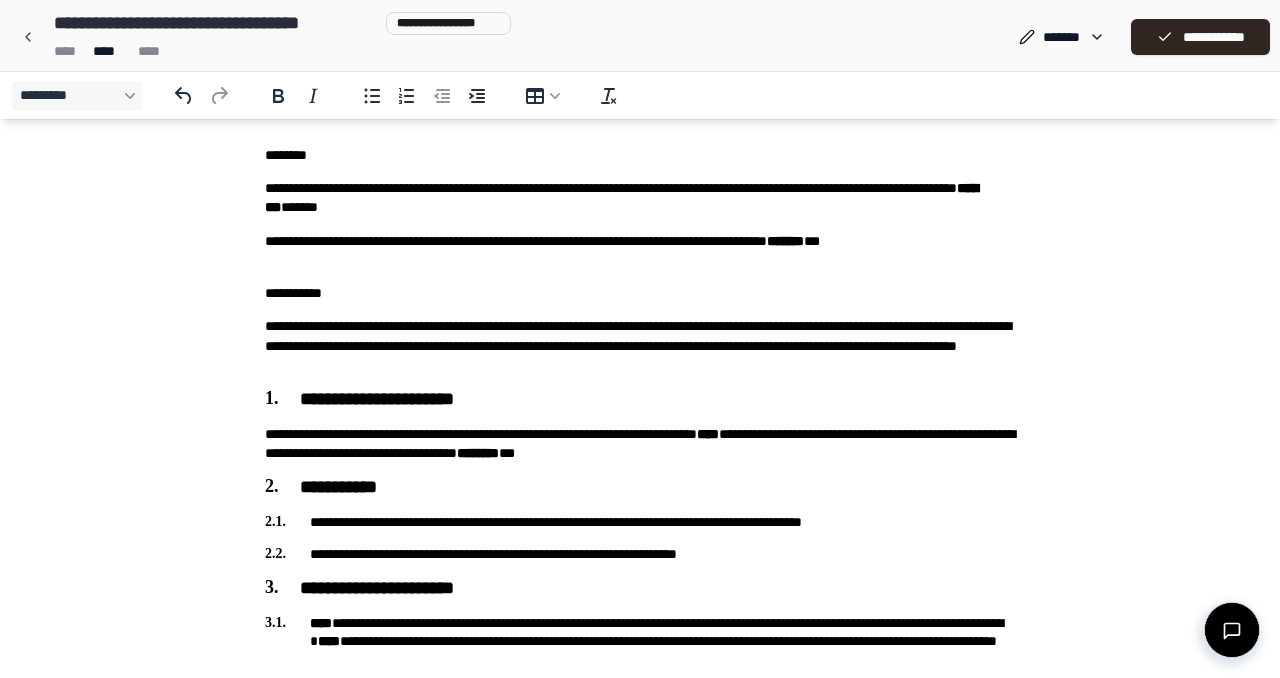 scroll, scrollTop: 0, scrollLeft: 0, axis: both 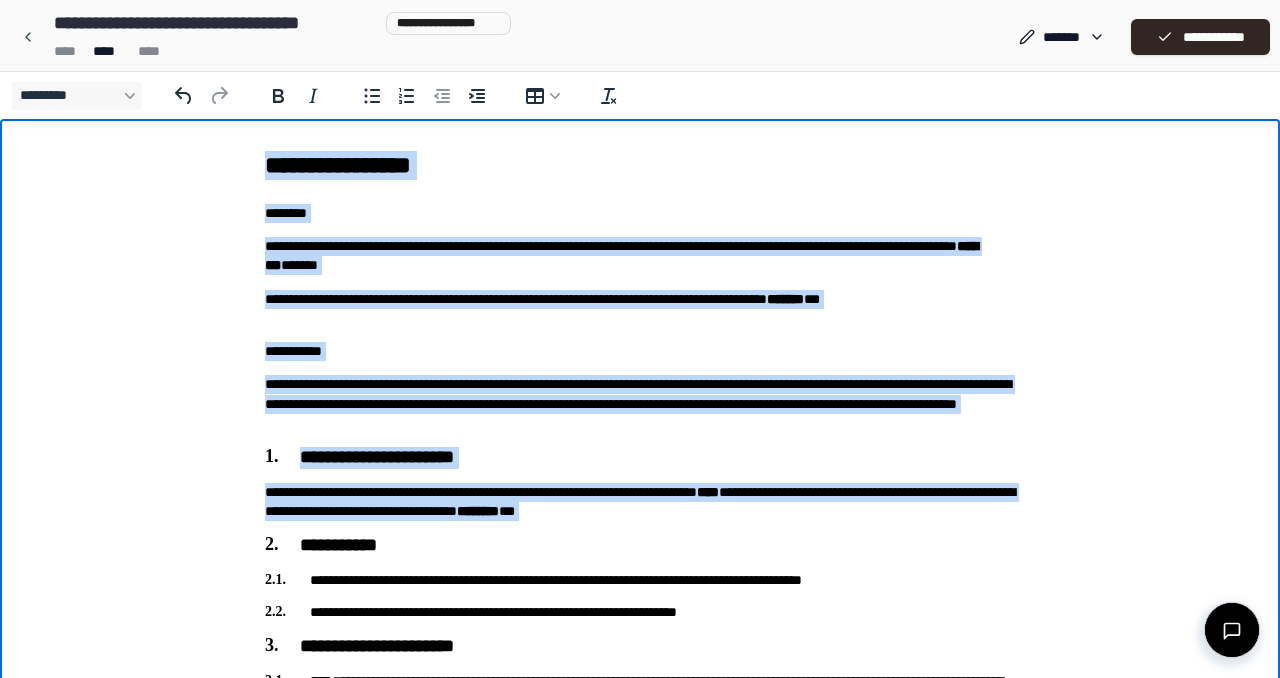 drag, startPoint x: 265, startPoint y: 167, endPoint x: 569, endPoint y: 527, distance: 471.18573 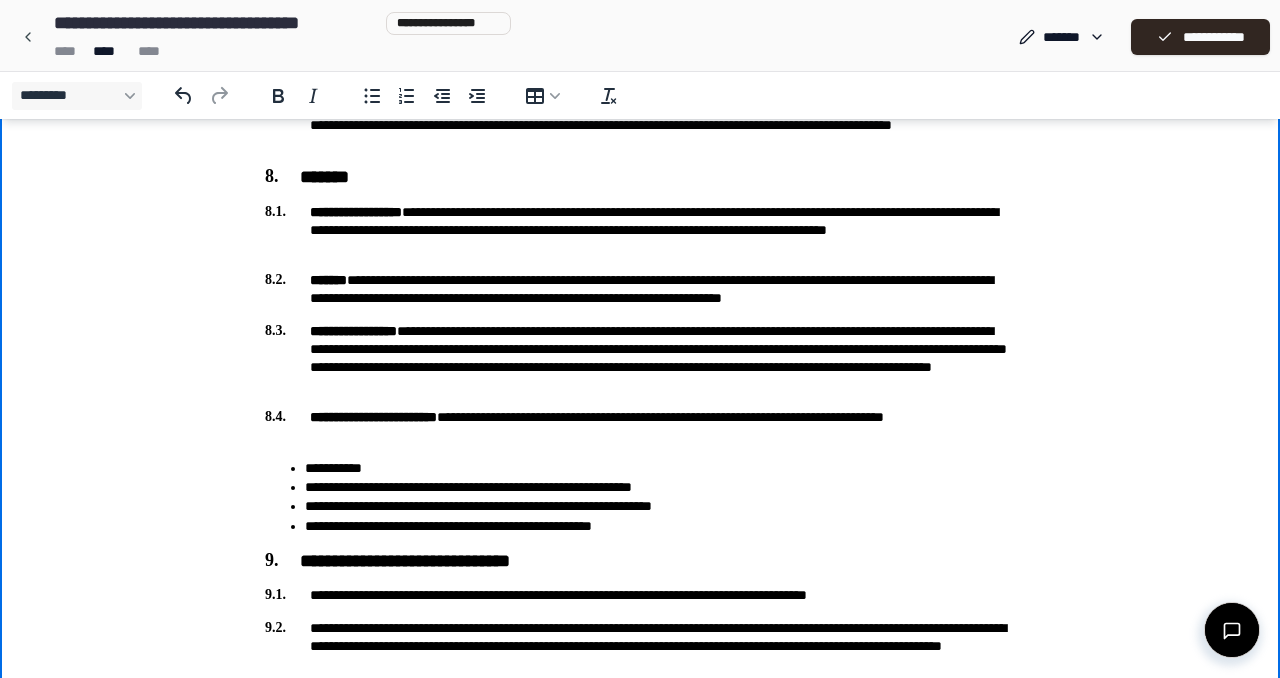 scroll, scrollTop: 2564, scrollLeft: 0, axis: vertical 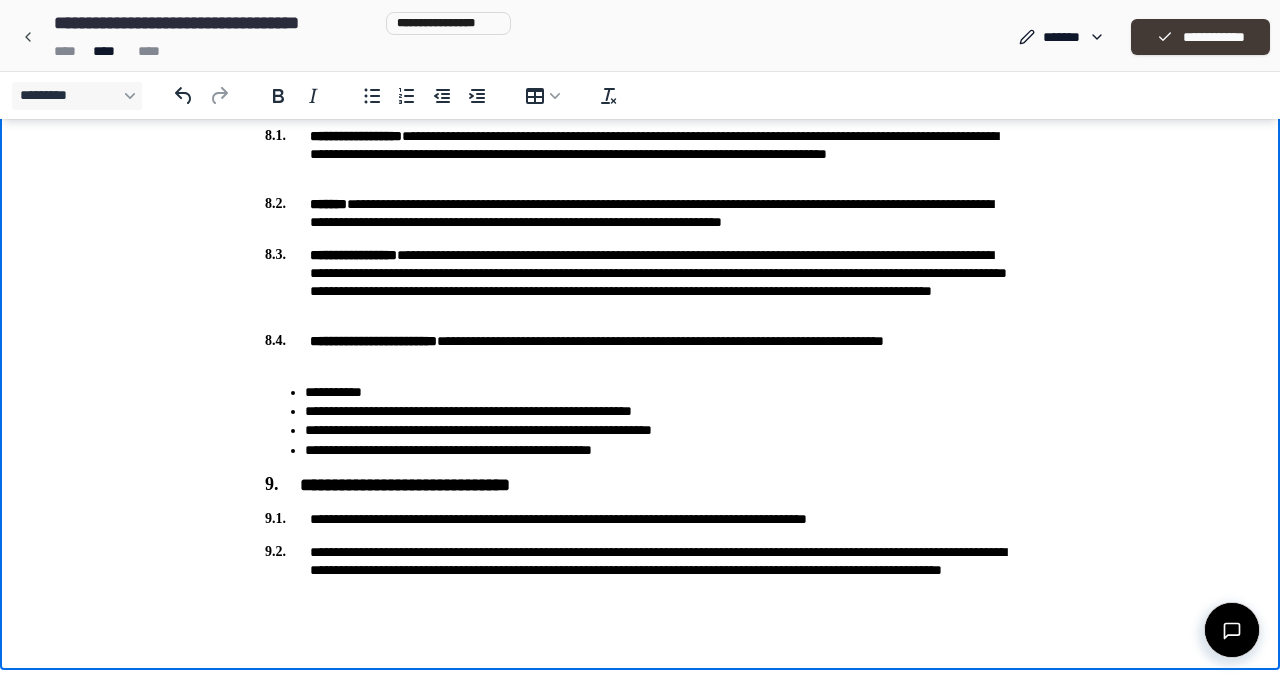 click on "**********" at bounding box center [1200, 37] 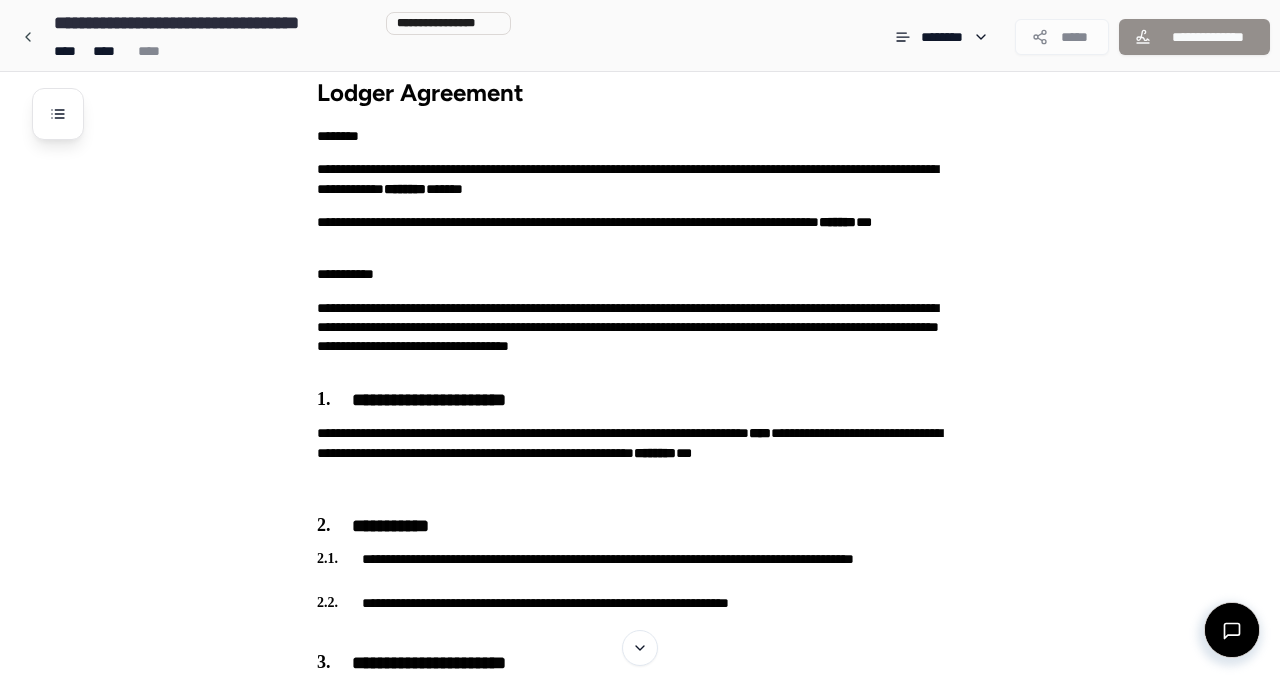 scroll, scrollTop: 0, scrollLeft: 0, axis: both 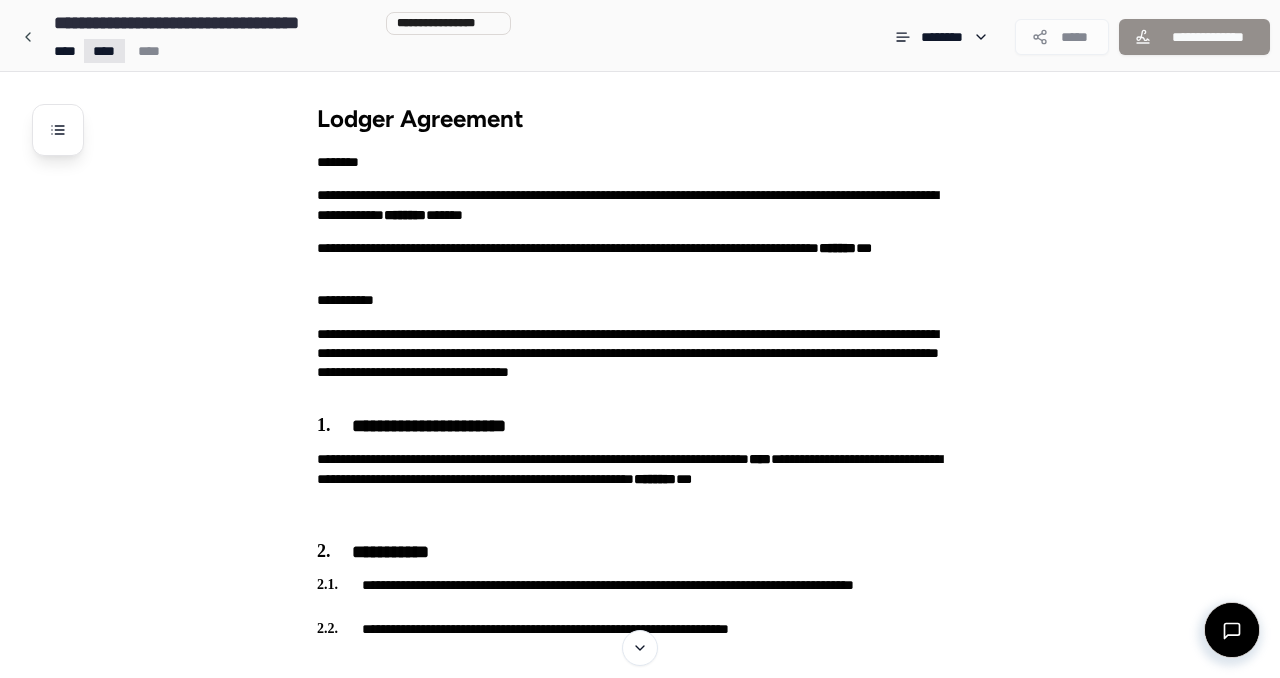 click on "**********" at bounding box center [640, 1981] 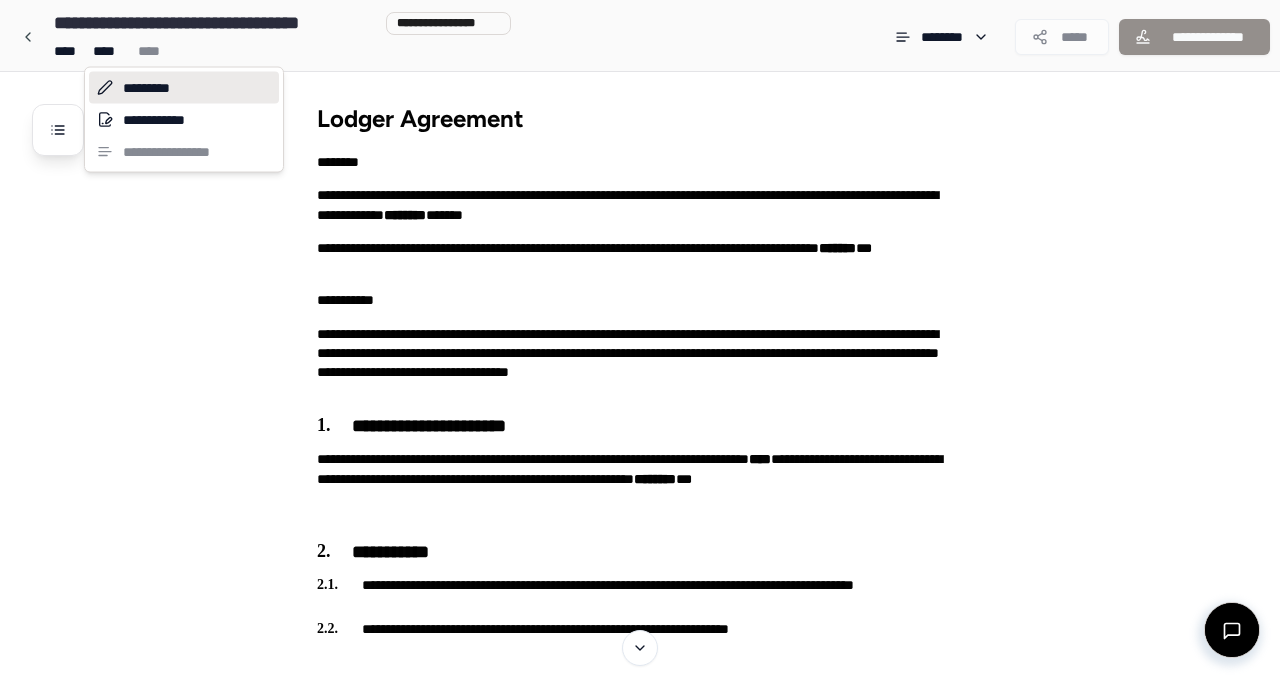 click on "*********" at bounding box center (184, 88) 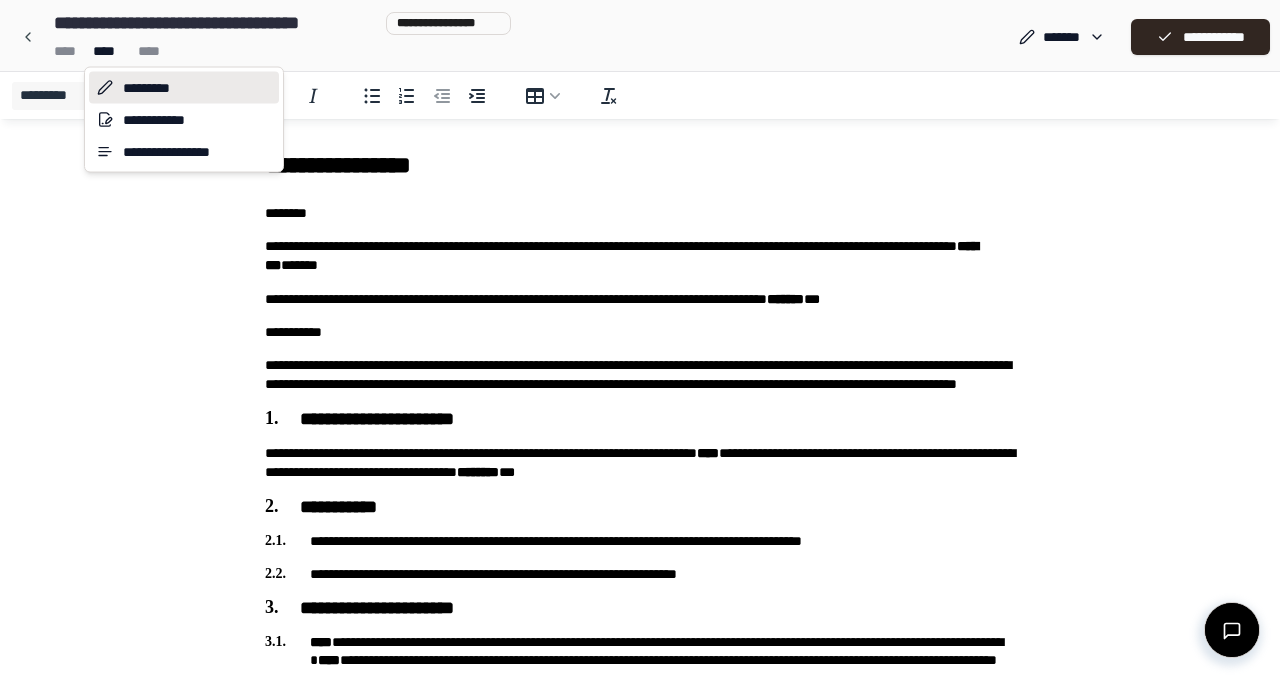 scroll, scrollTop: 0, scrollLeft: 0, axis: both 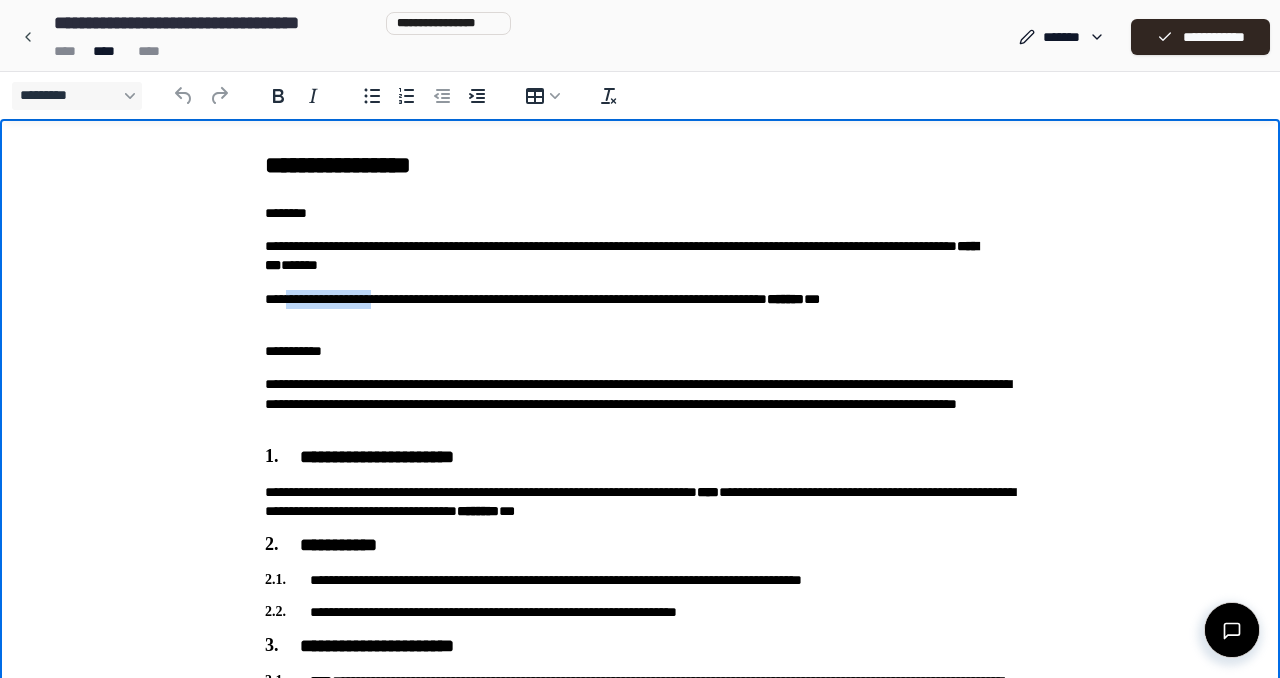 drag, startPoint x: 284, startPoint y: 301, endPoint x: 417, endPoint y: 300, distance: 133.00375 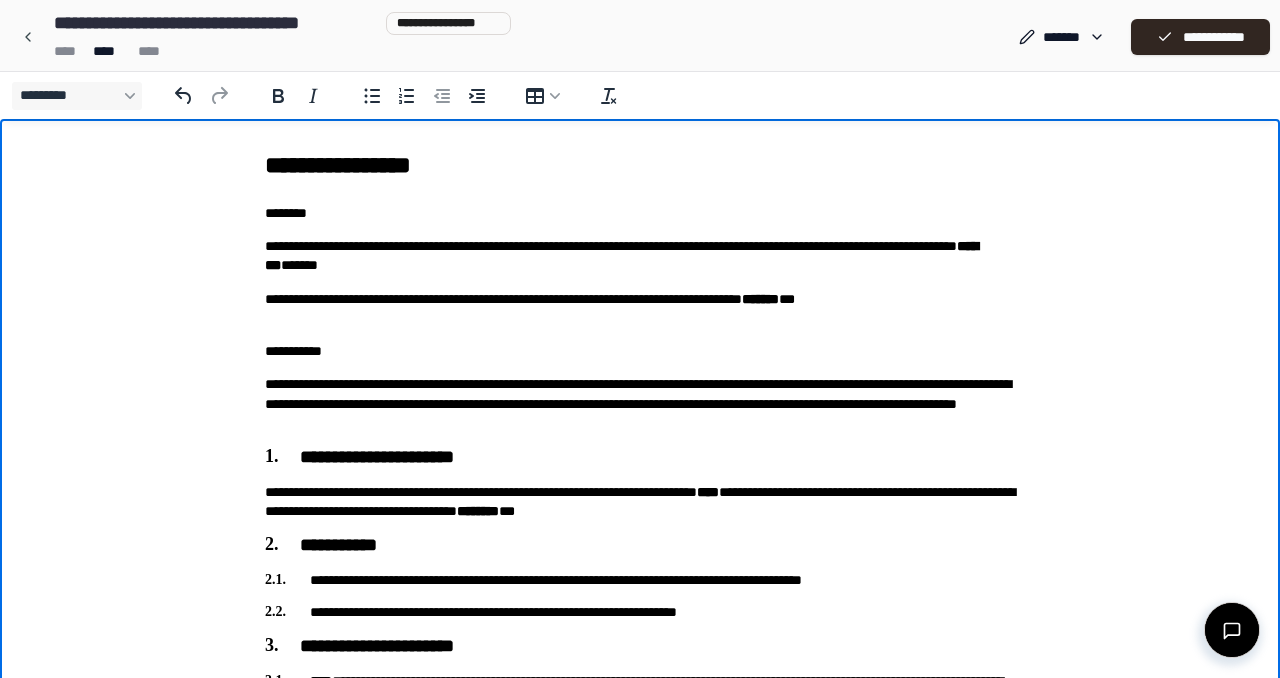 click on "**********" at bounding box center (640, 309) 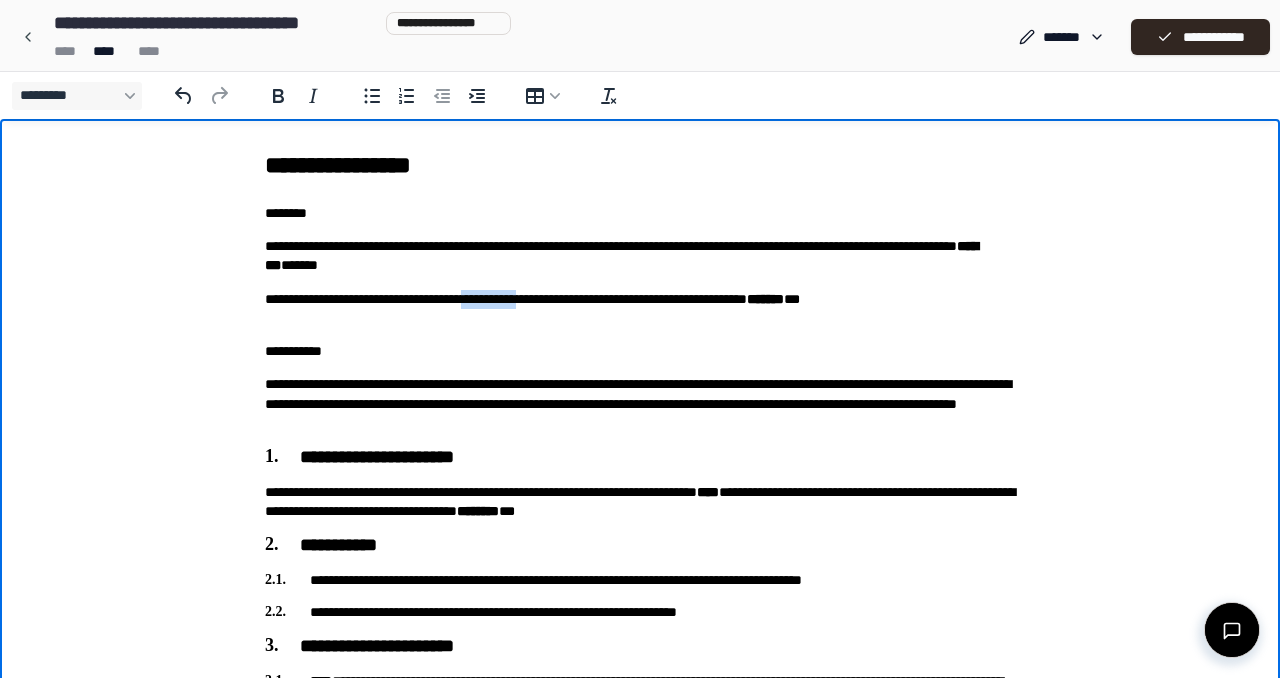 drag, startPoint x: 546, startPoint y: 301, endPoint x: 639, endPoint y: 301, distance: 93 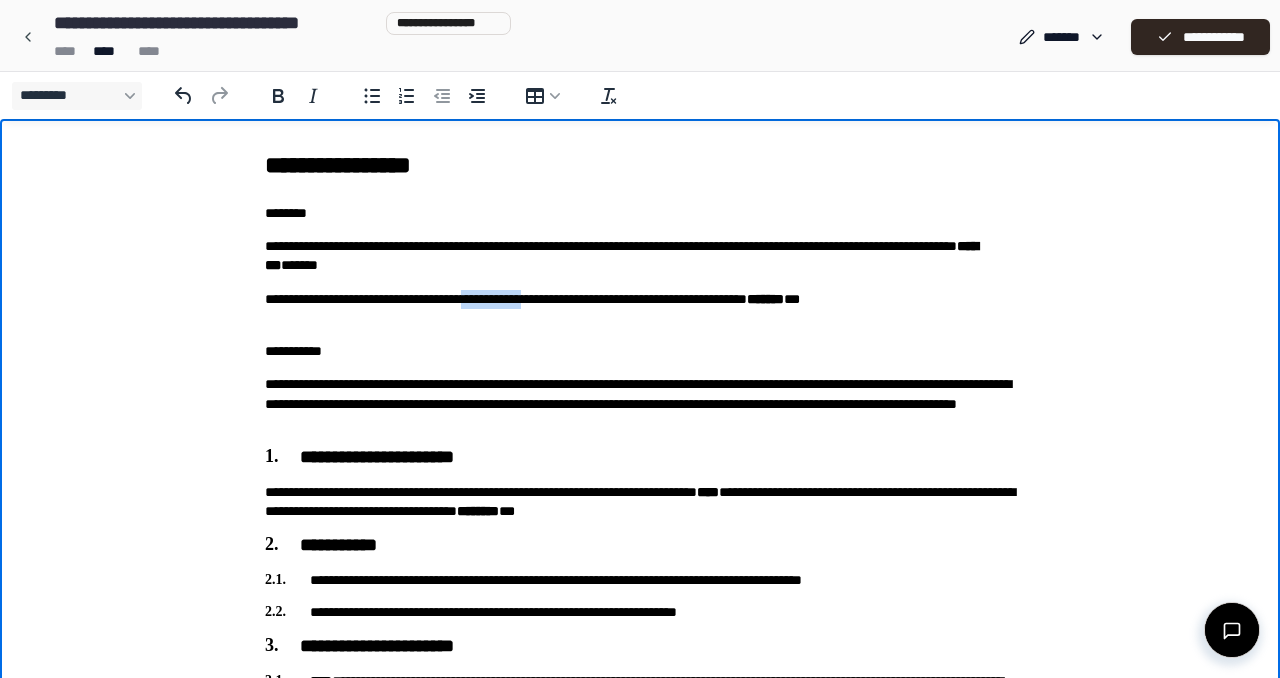 drag, startPoint x: 642, startPoint y: 299, endPoint x: 545, endPoint y: 293, distance: 97.18539 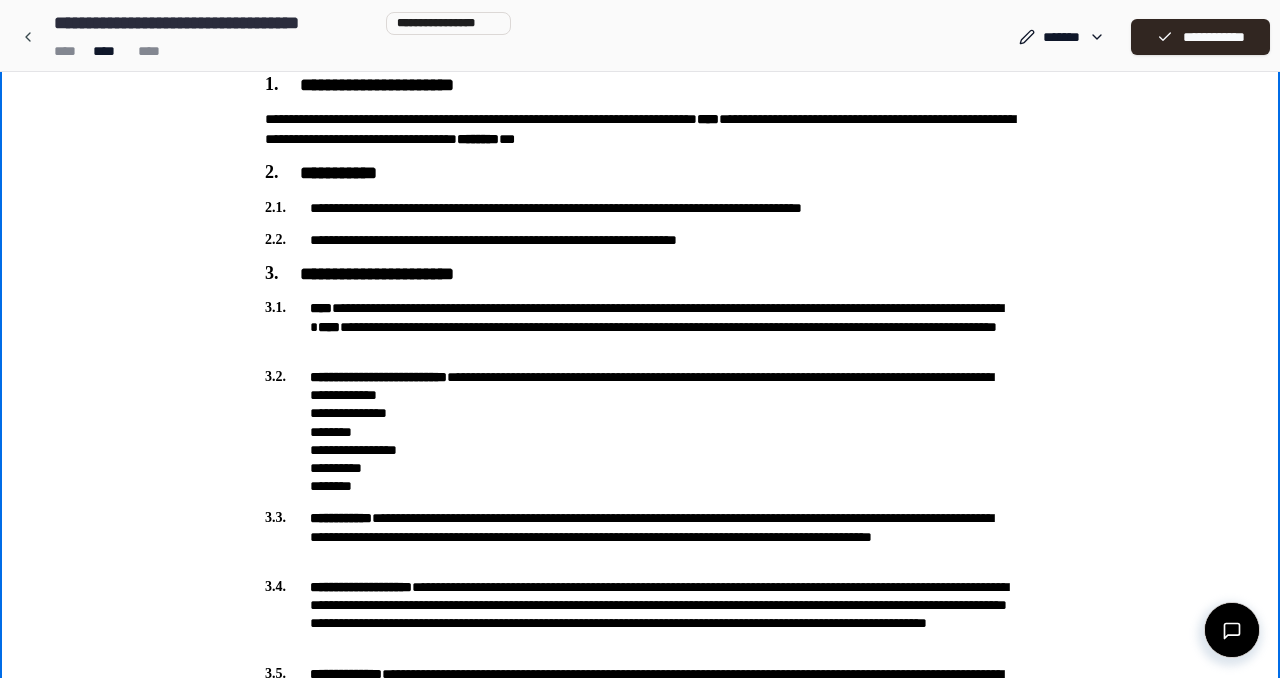 scroll, scrollTop: 0, scrollLeft: 0, axis: both 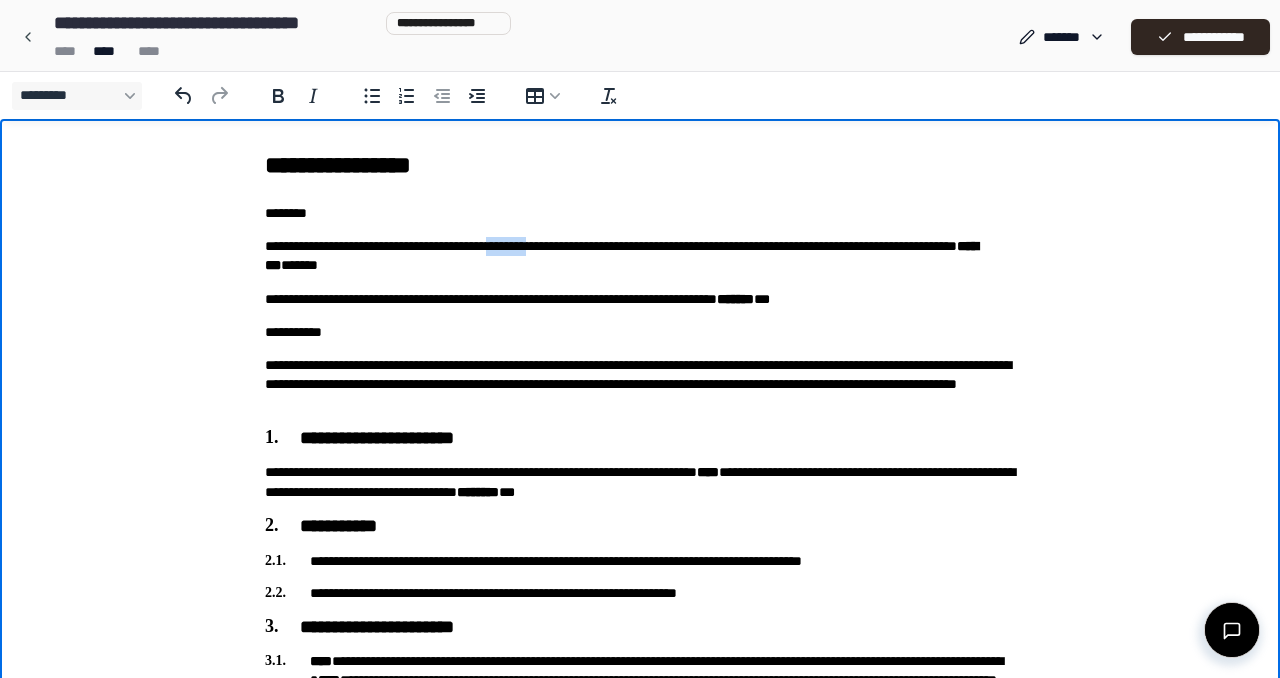drag, startPoint x: 613, startPoint y: 249, endPoint x: 539, endPoint y: 250, distance: 74.00676 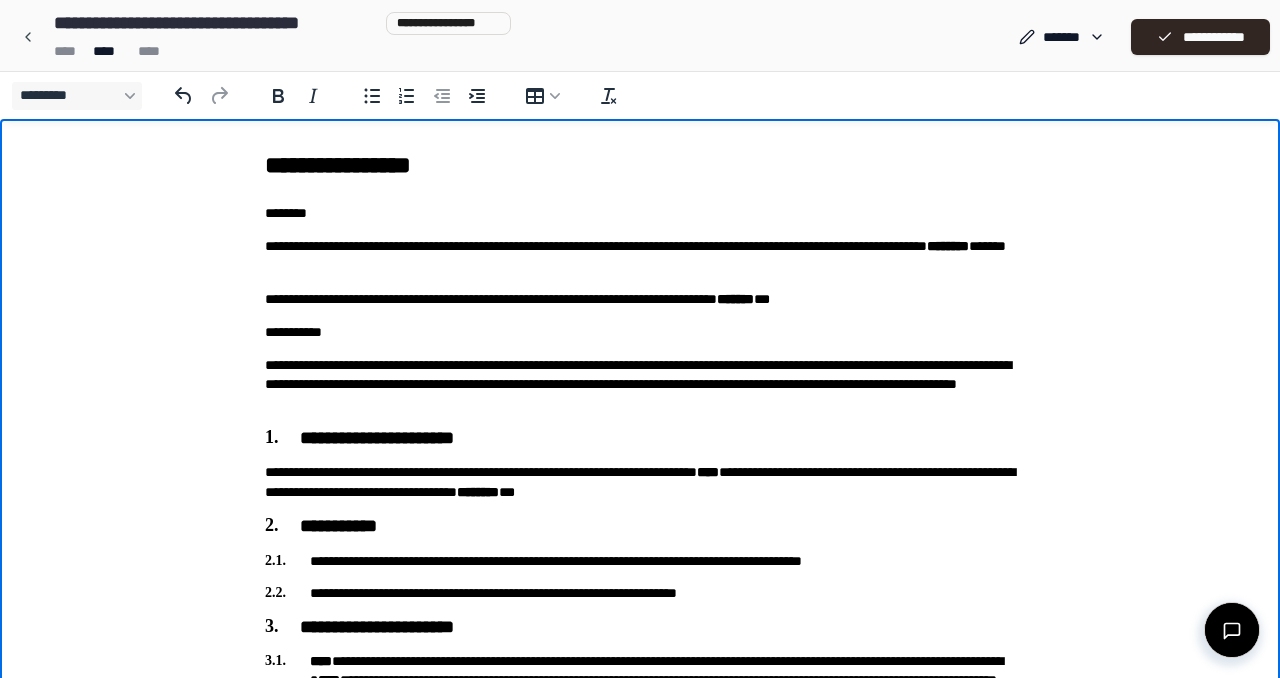 click on "**********" at bounding box center (640, 256) 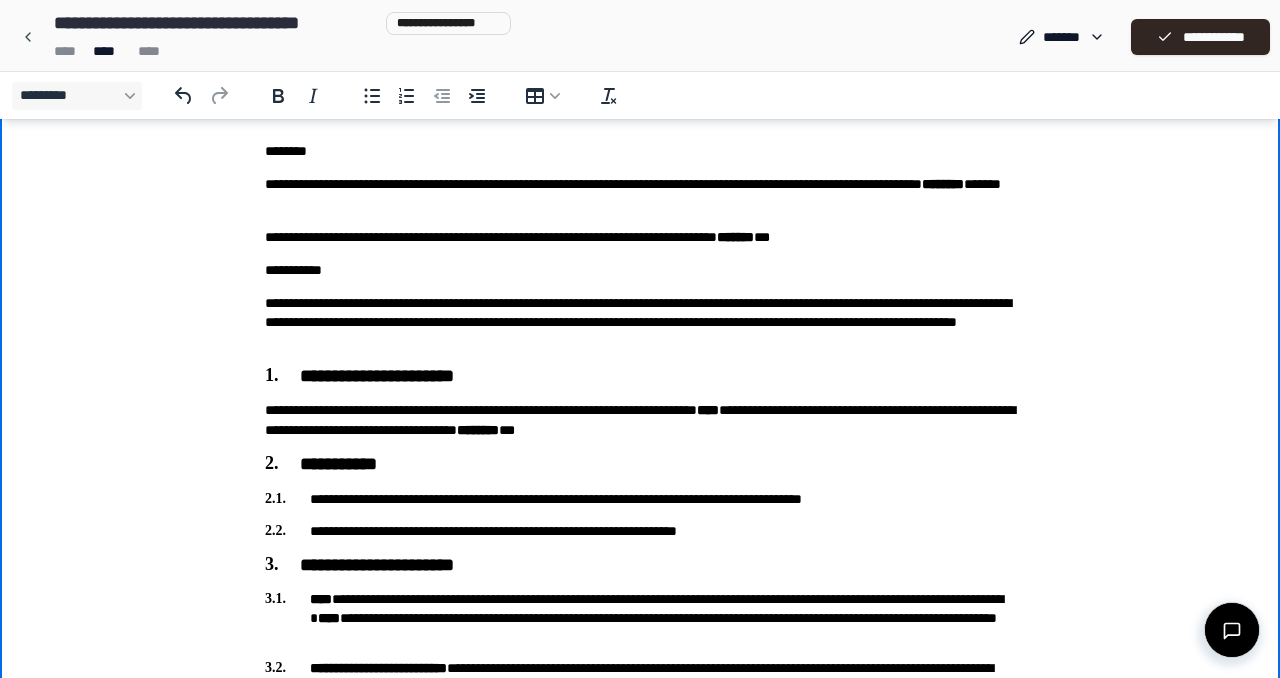 scroll, scrollTop: 57, scrollLeft: 0, axis: vertical 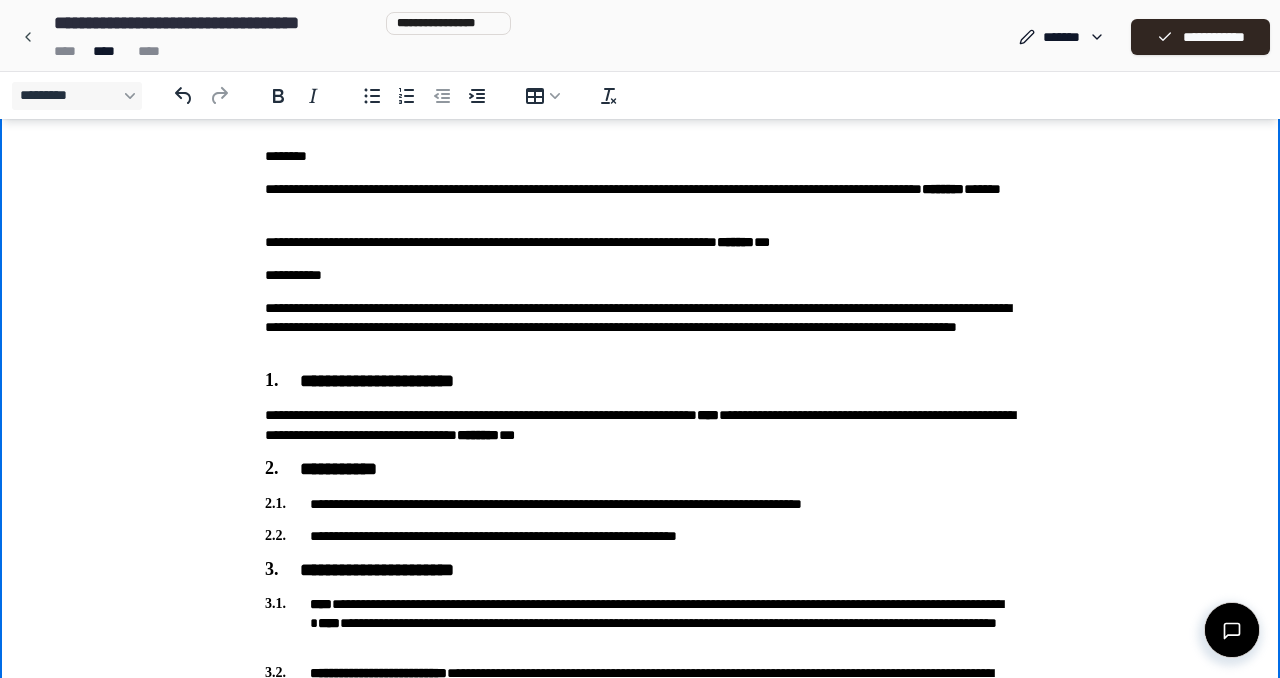 click on "**********" at bounding box center [640, 199] 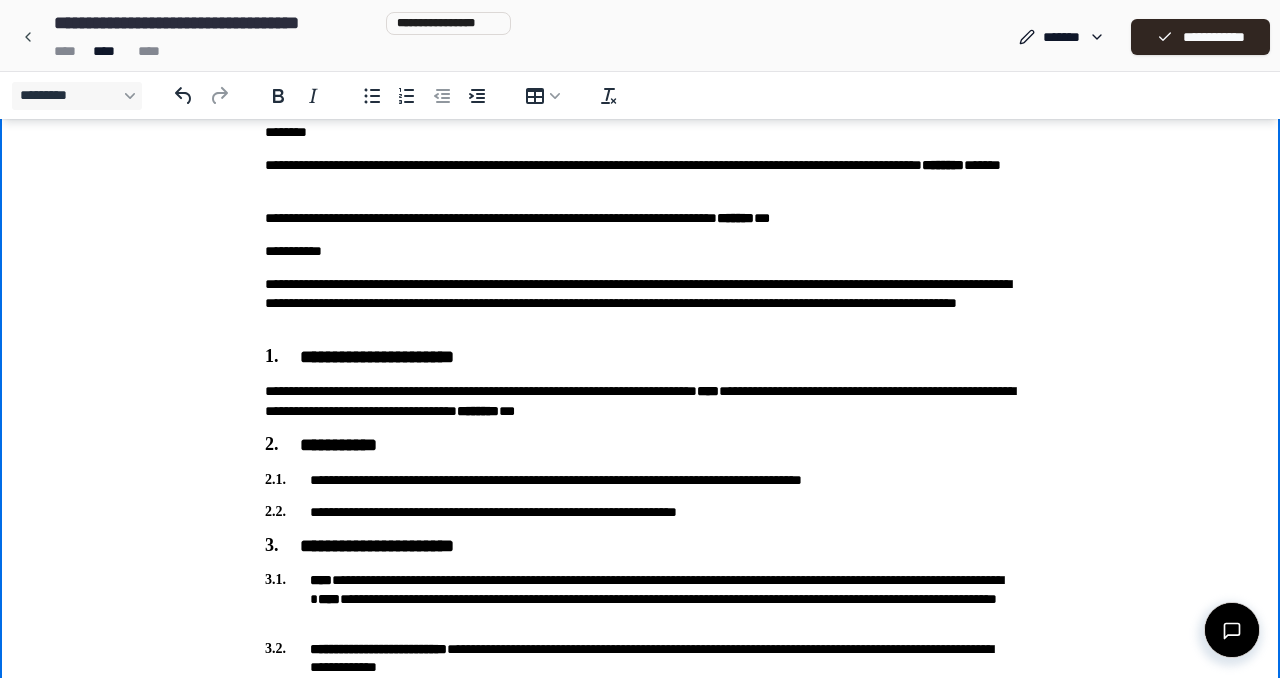 scroll, scrollTop: 86, scrollLeft: 0, axis: vertical 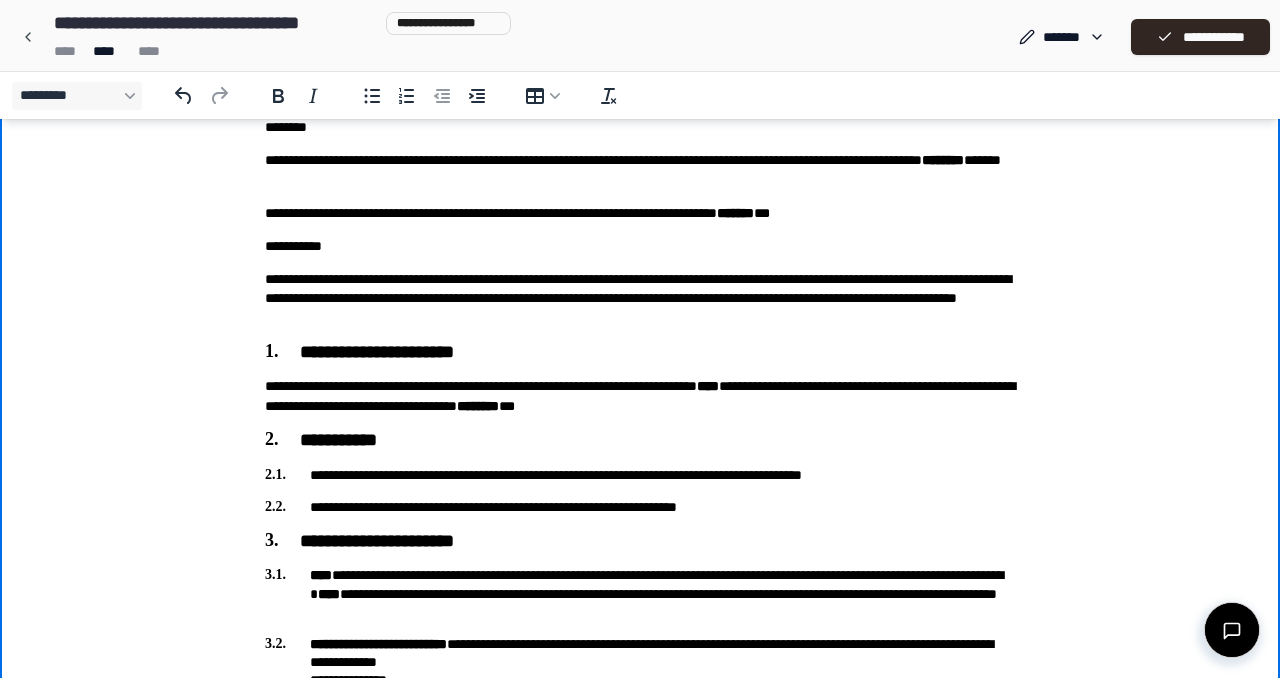 click on "**********" at bounding box center (640, 213) 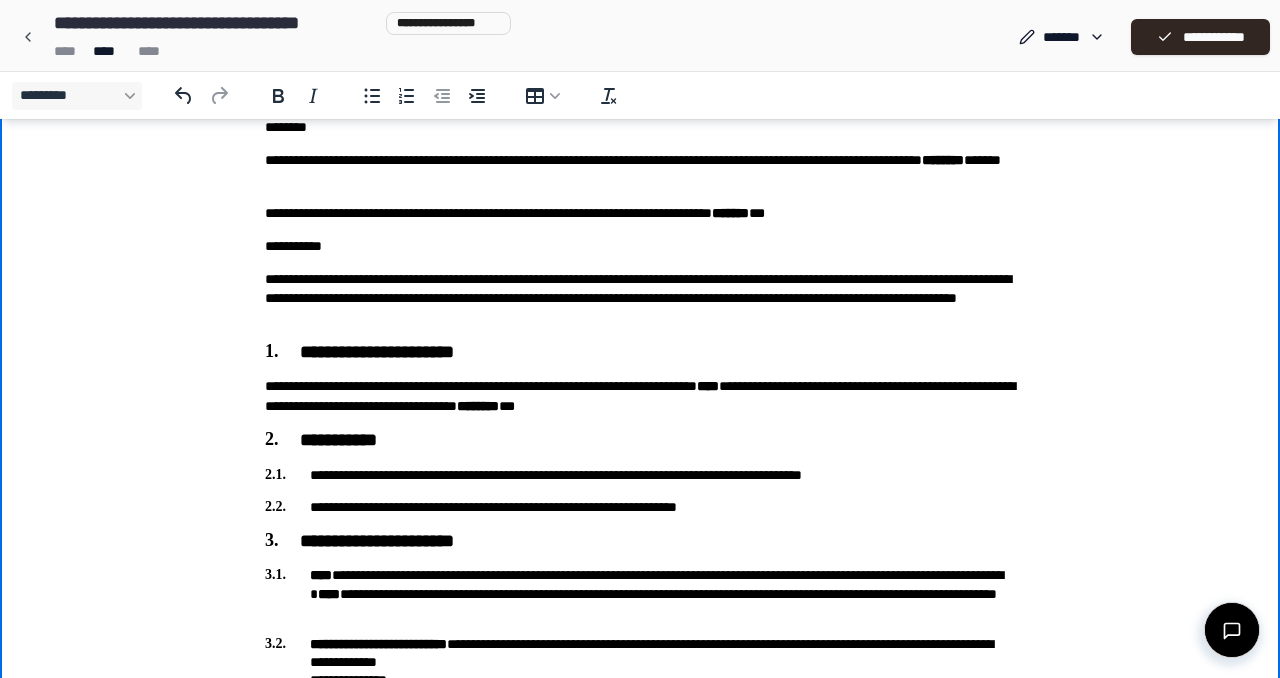 click on "**********" at bounding box center [640, 213] 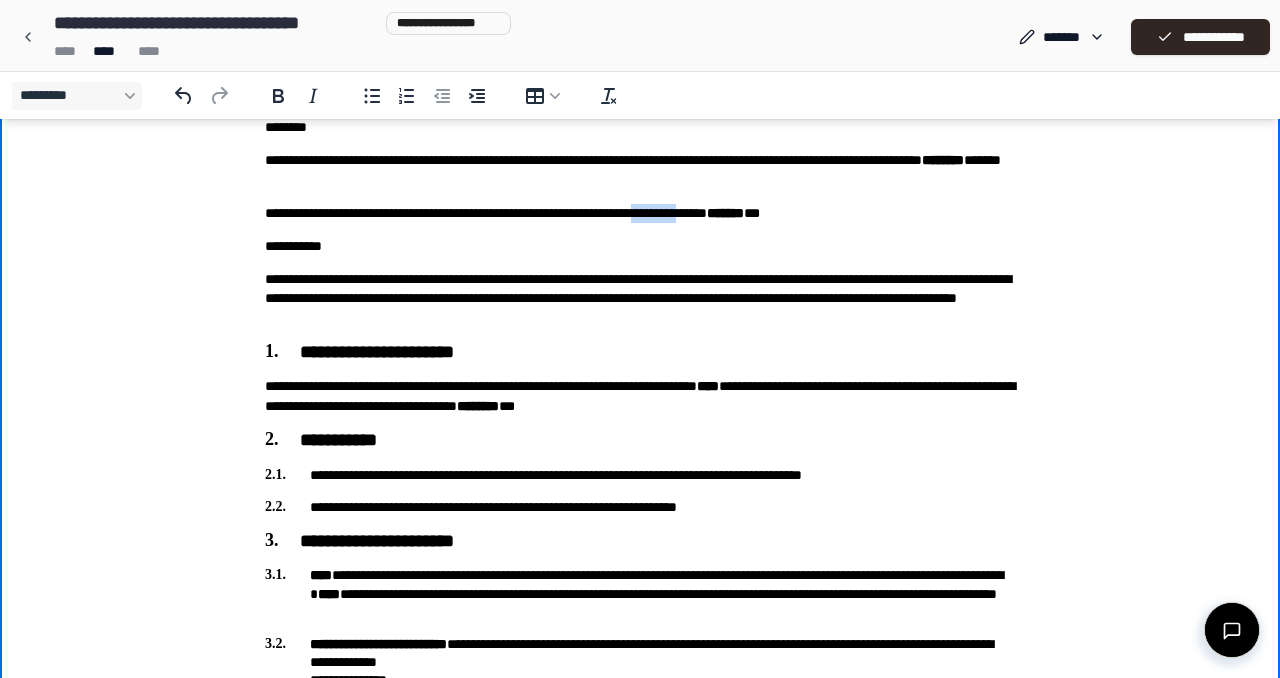 drag, startPoint x: 803, startPoint y: 215, endPoint x: 859, endPoint y: 218, distance: 56.0803 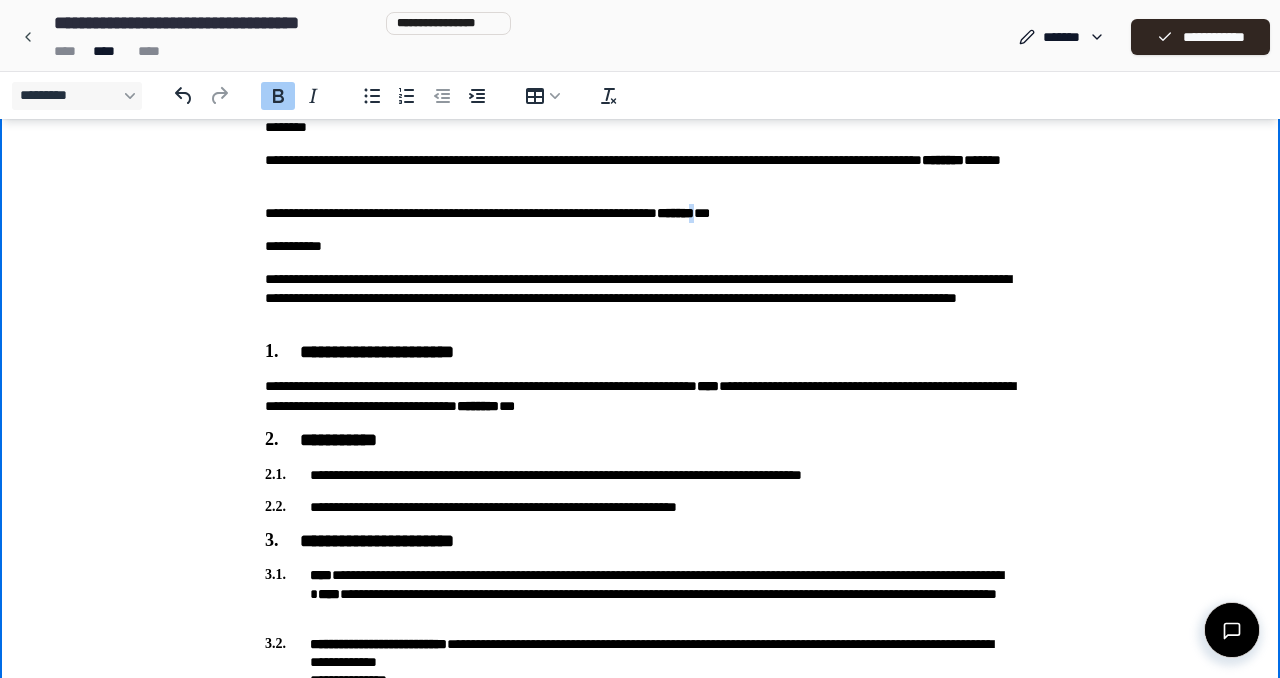 click on "**********" at bounding box center [640, 213] 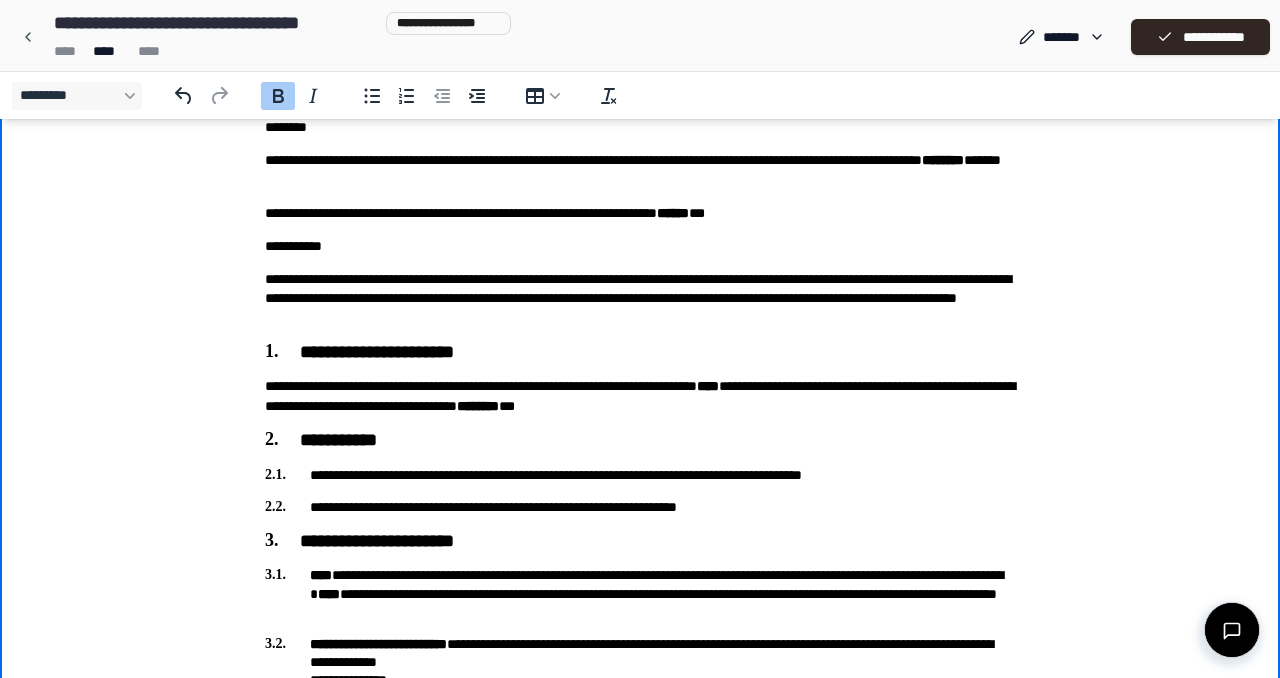 click on "**********" at bounding box center [640, 1556] 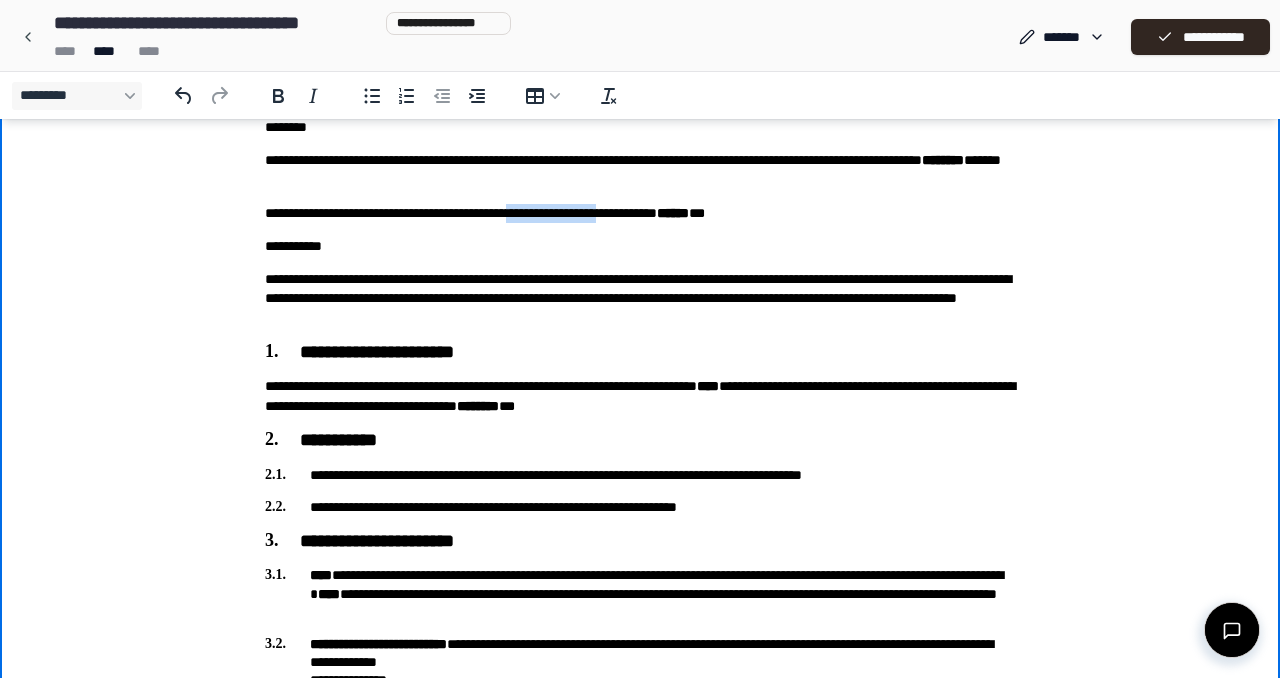 drag, startPoint x: 766, startPoint y: 211, endPoint x: 604, endPoint y: 218, distance: 162.15117 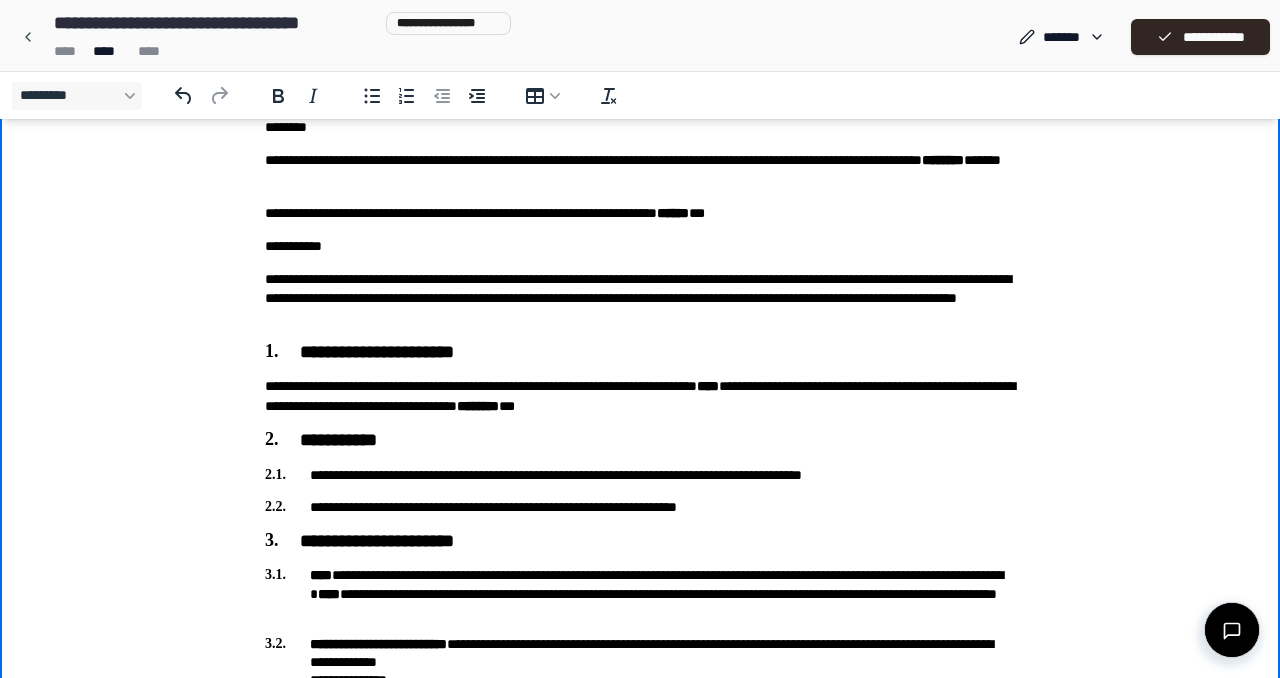 click on "**********" at bounding box center [640, 213] 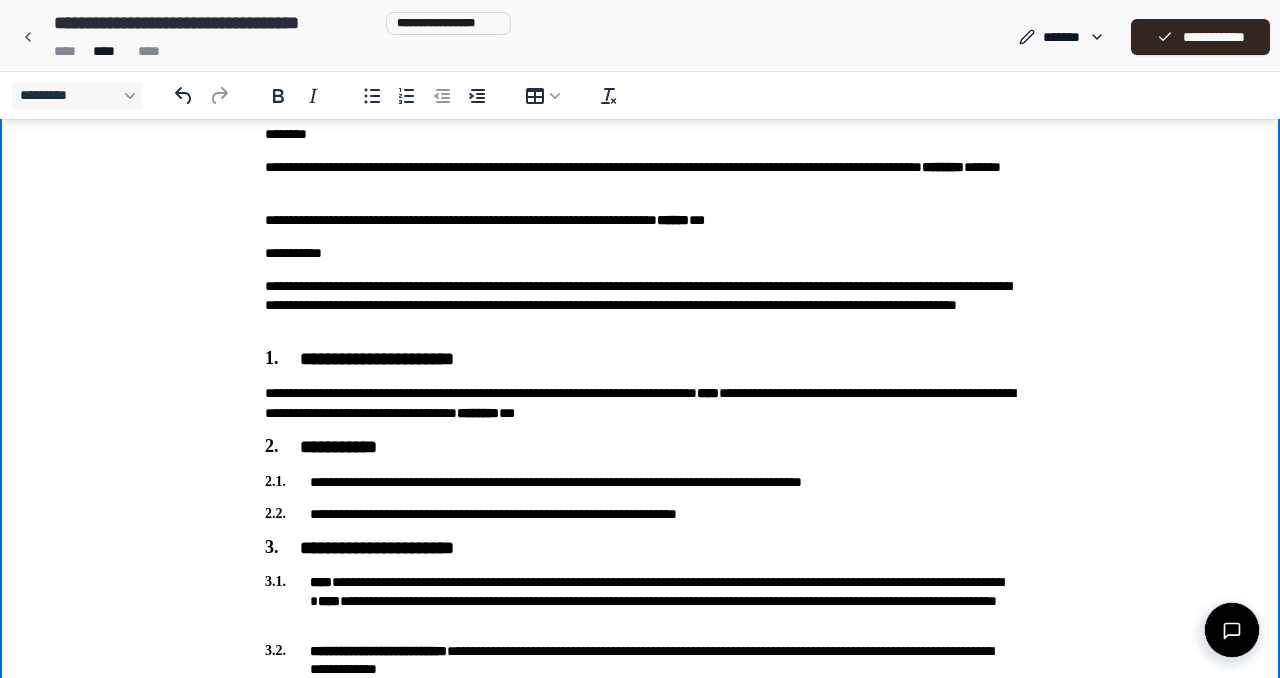 scroll, scrollTop: 76, scrollLeft: 0, axis: vertical 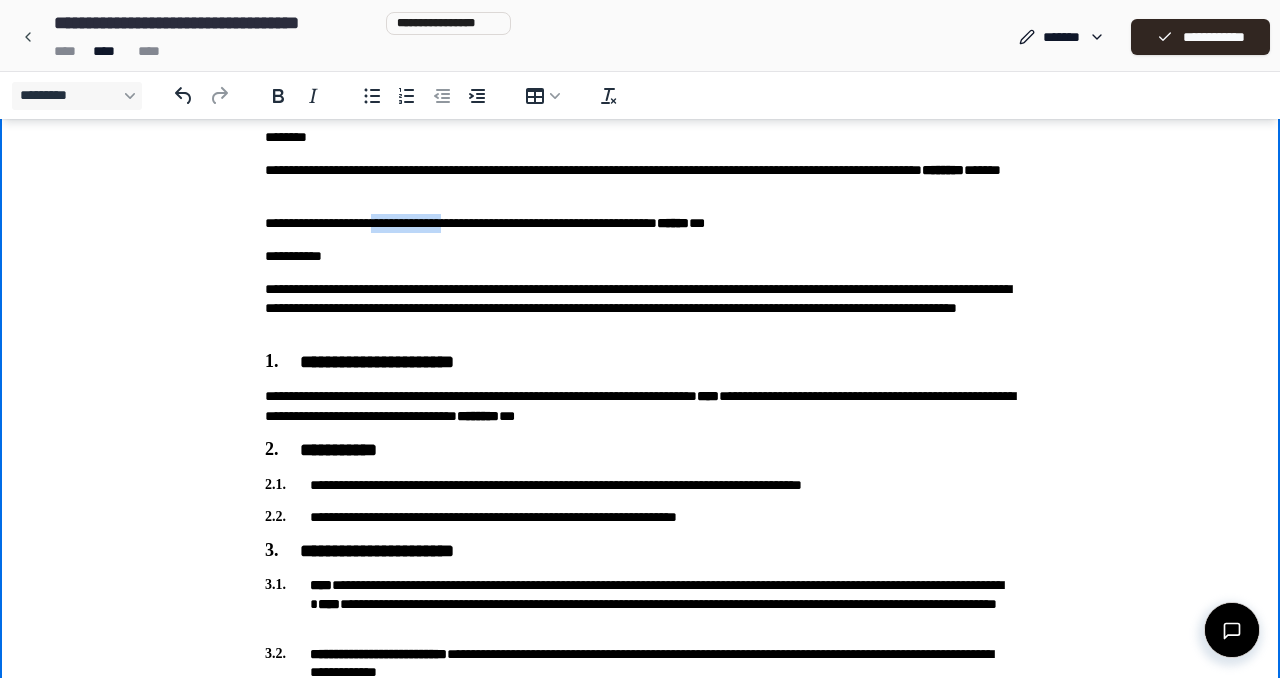 drag, startPoint x: 400, startPoint y: 227, endPoint x: 528, endPoint y: 229, distance: 128.01562 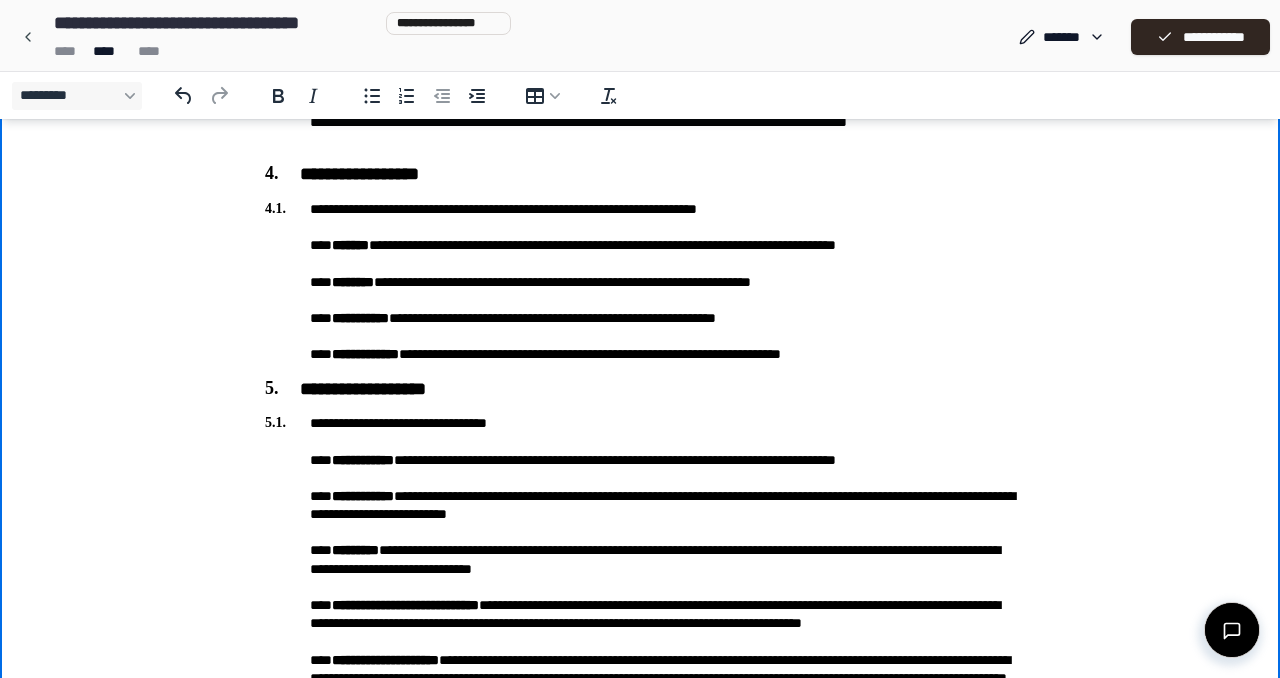 scroll, scrollTop: 0, scrollLeft: 0, axis: both 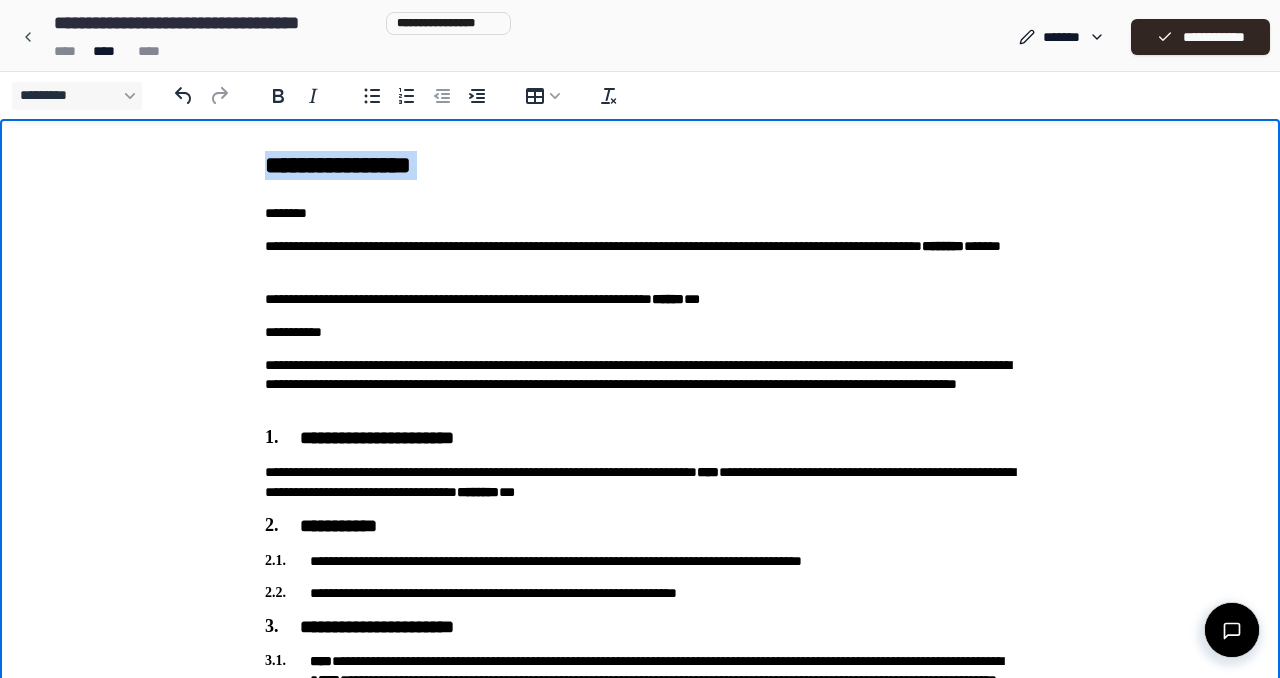 drag, startPoint x: 267, startPoint y: 166, endPoint x: 534, endPoint y: 192, distance: 268.26294 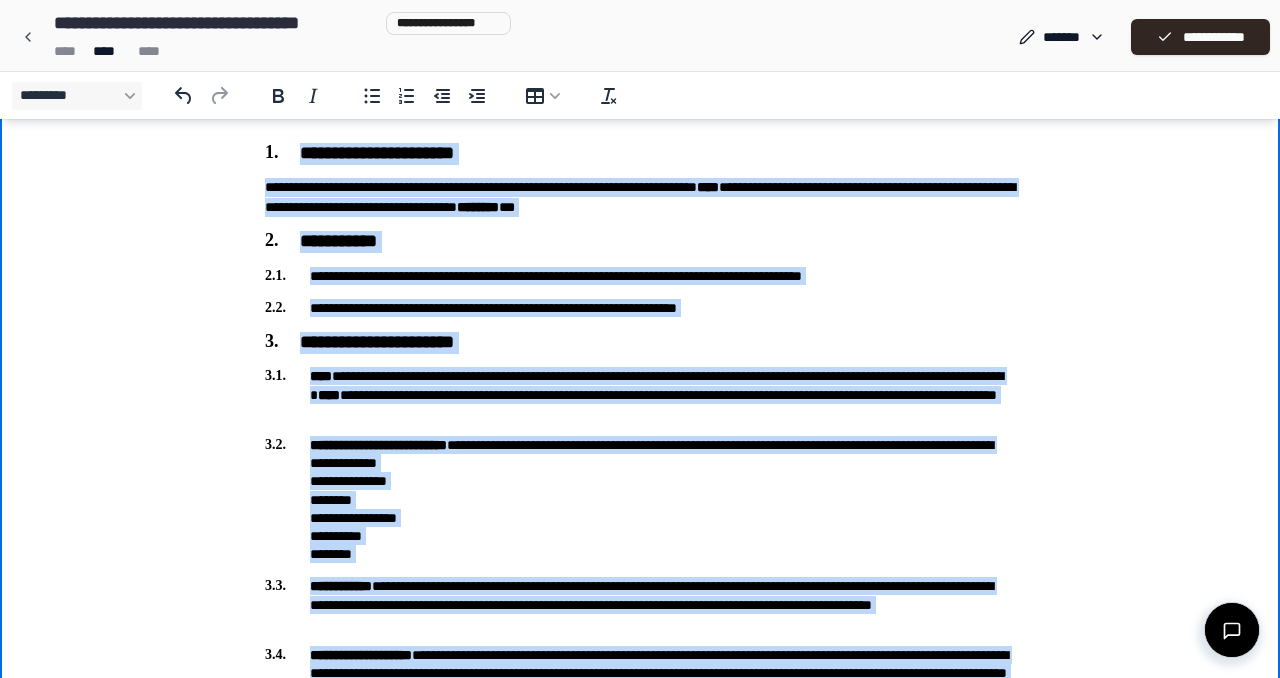 scroll, scrollTop: 0, scrollLeft: 0, axis: both 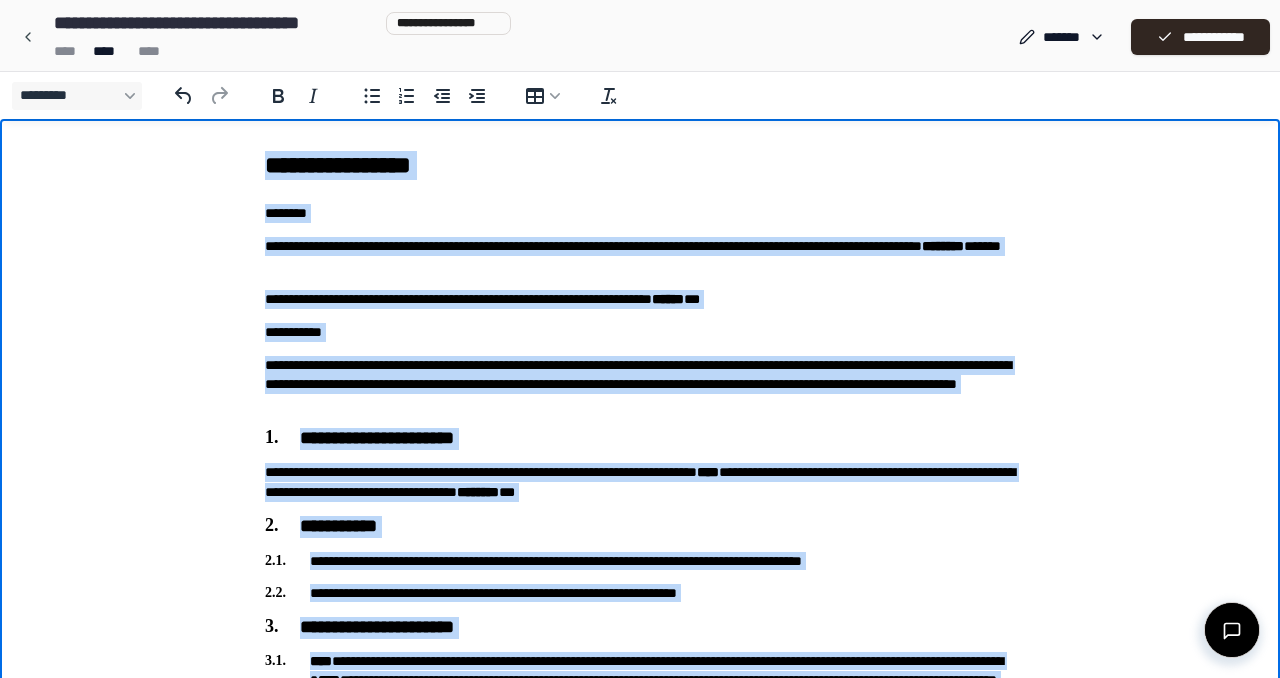 click on "**********" at bounding box center (640, 332) 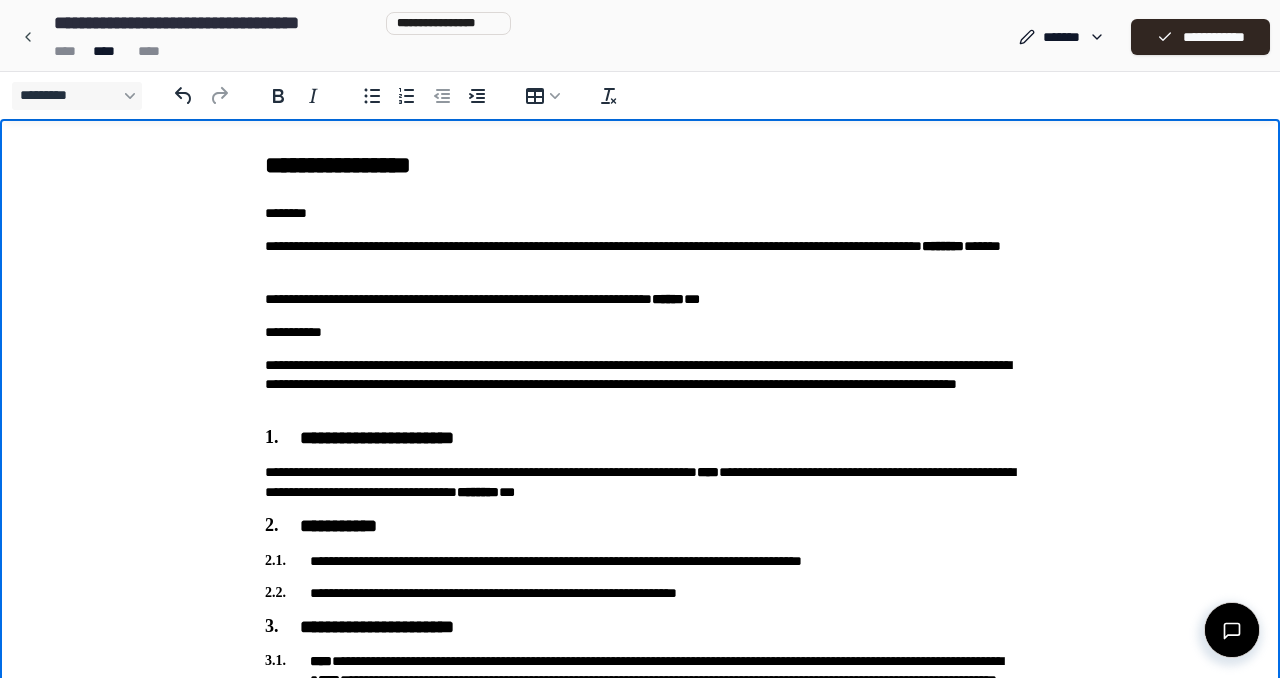 click on "**********" at bounding box center [640, 299] 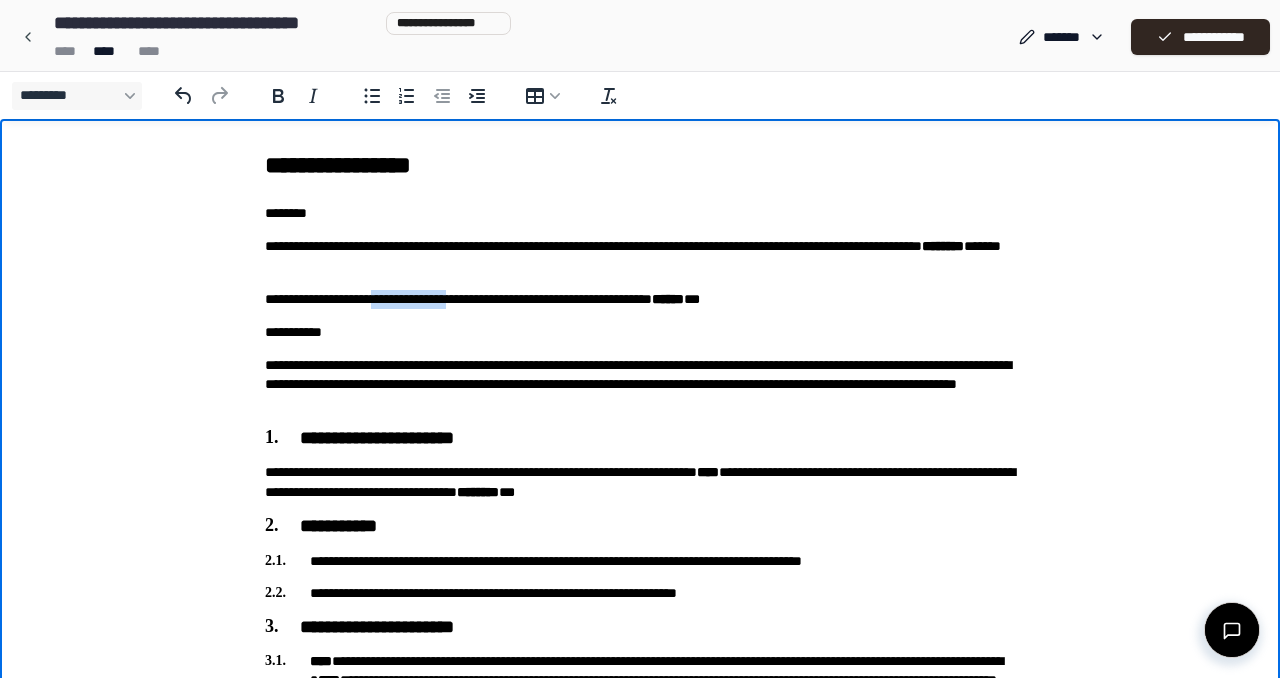 drag, startPoint x: 400, startPoint y: 300, endPoint x: 534, endPoint y: 302, distance: 134.01492 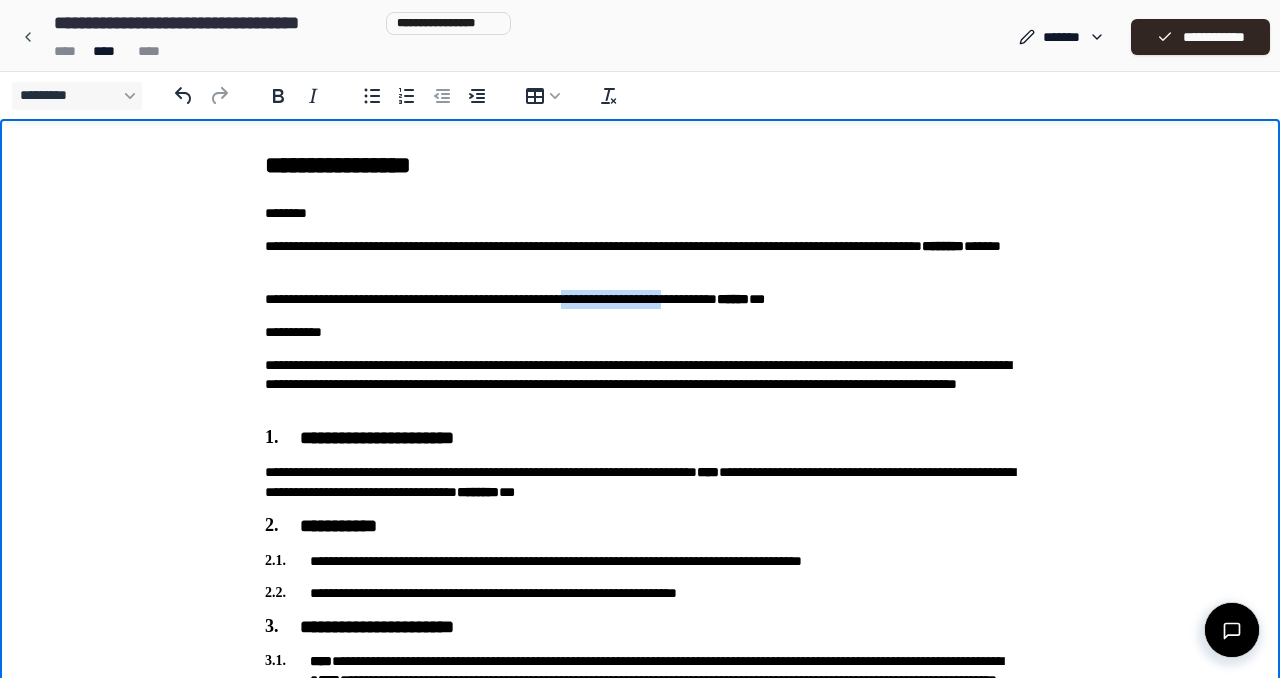 drag, startPoint x: 593, startPoint y: 300, endPoint x: 763, endPoint y: 311, distance: 170.35551 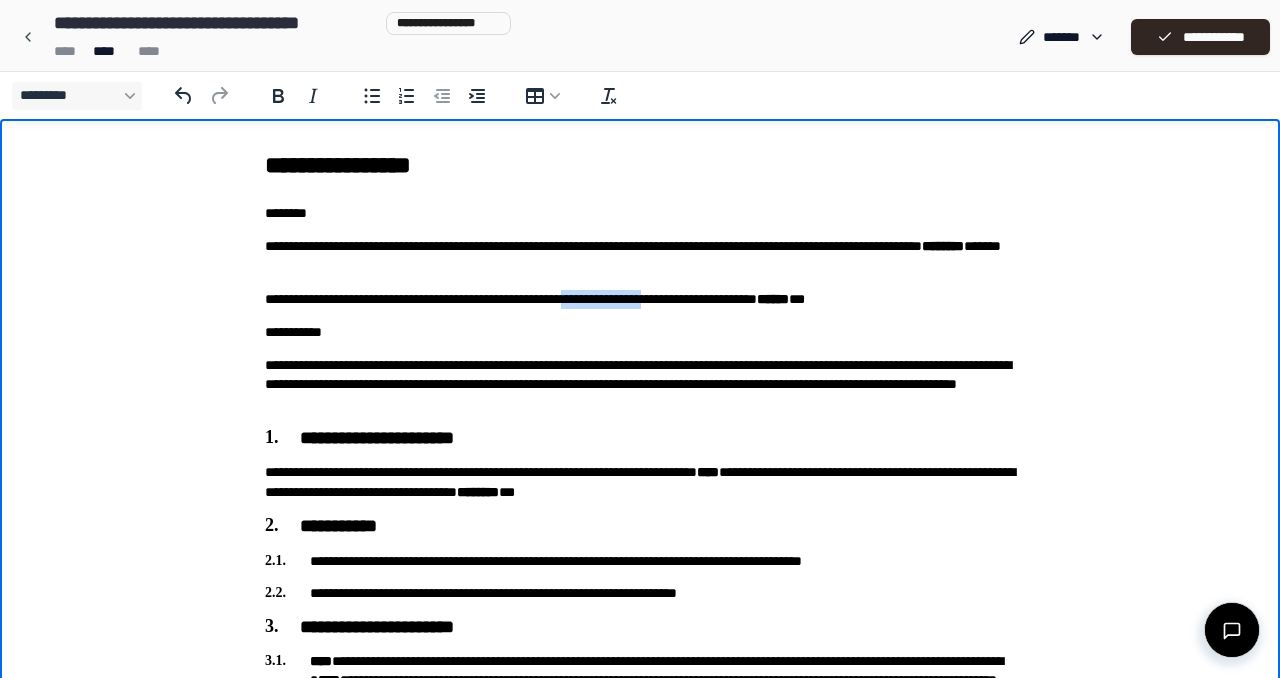 drag, startPoint x: 593, startPoint y: 303, endPoint x: 666, endPoint y: 303, distance: 73 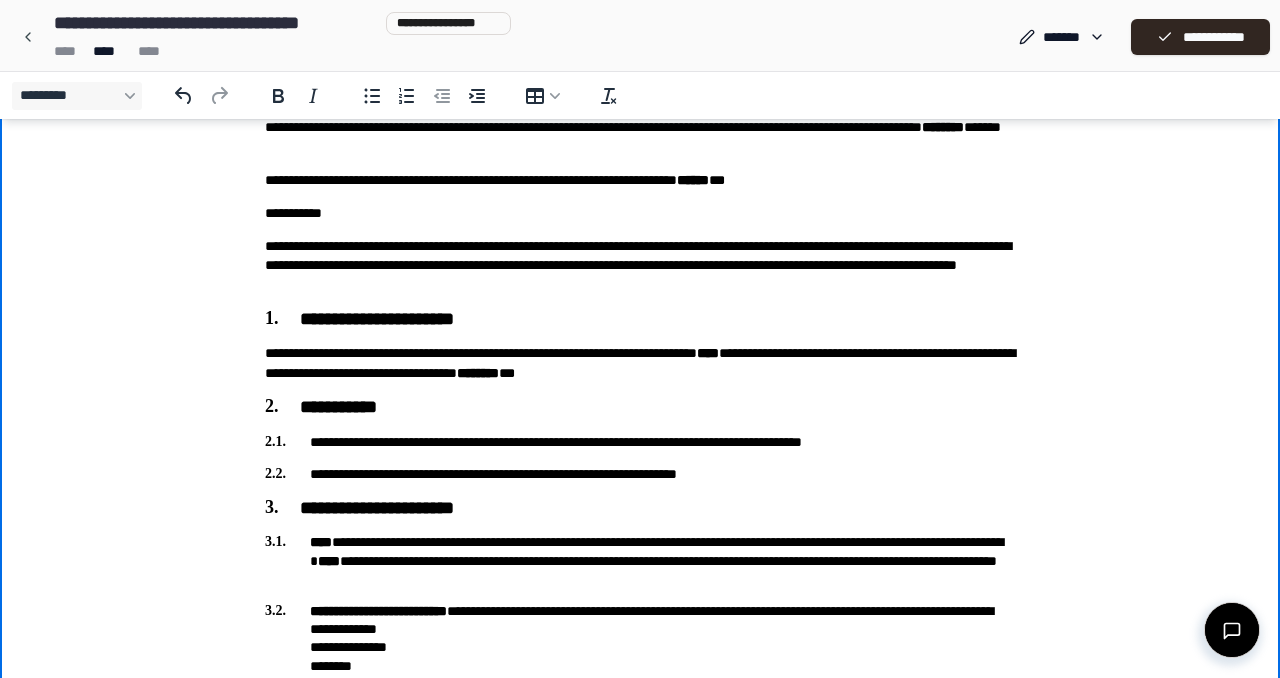 scroll, scrollTop: 126, scrollLeft: 0, axis: vertical 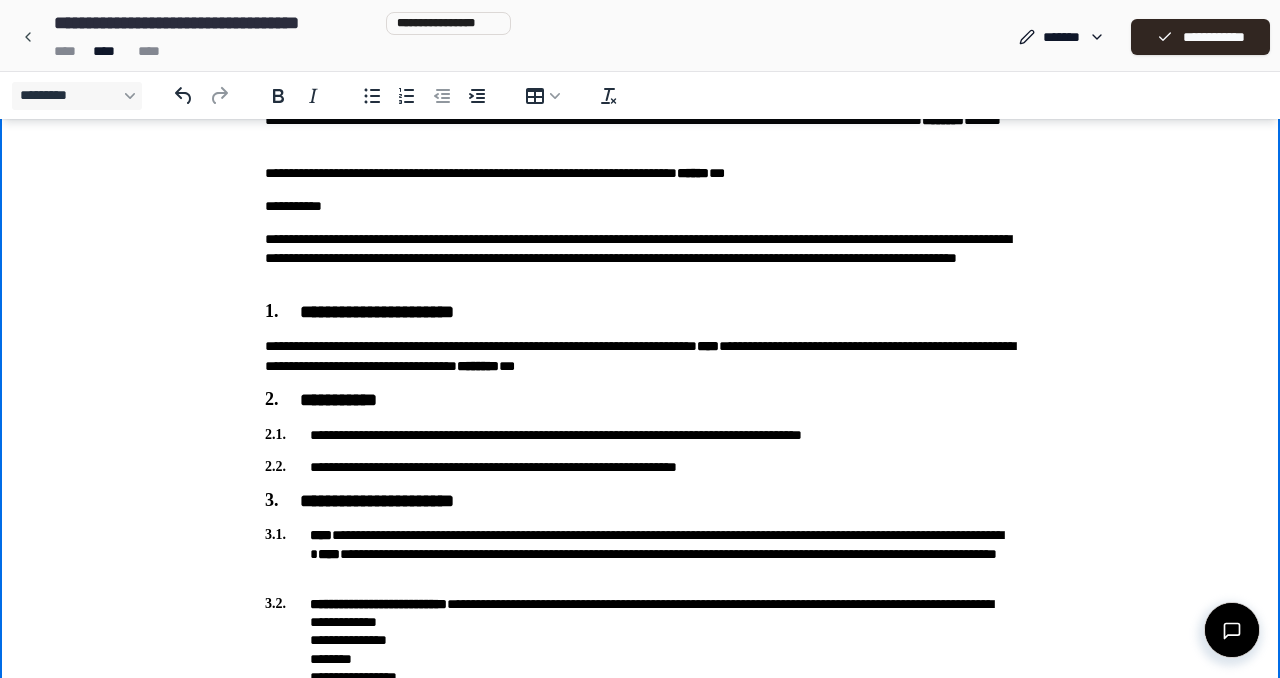 click on "**********" at bounding box center [640, 173] 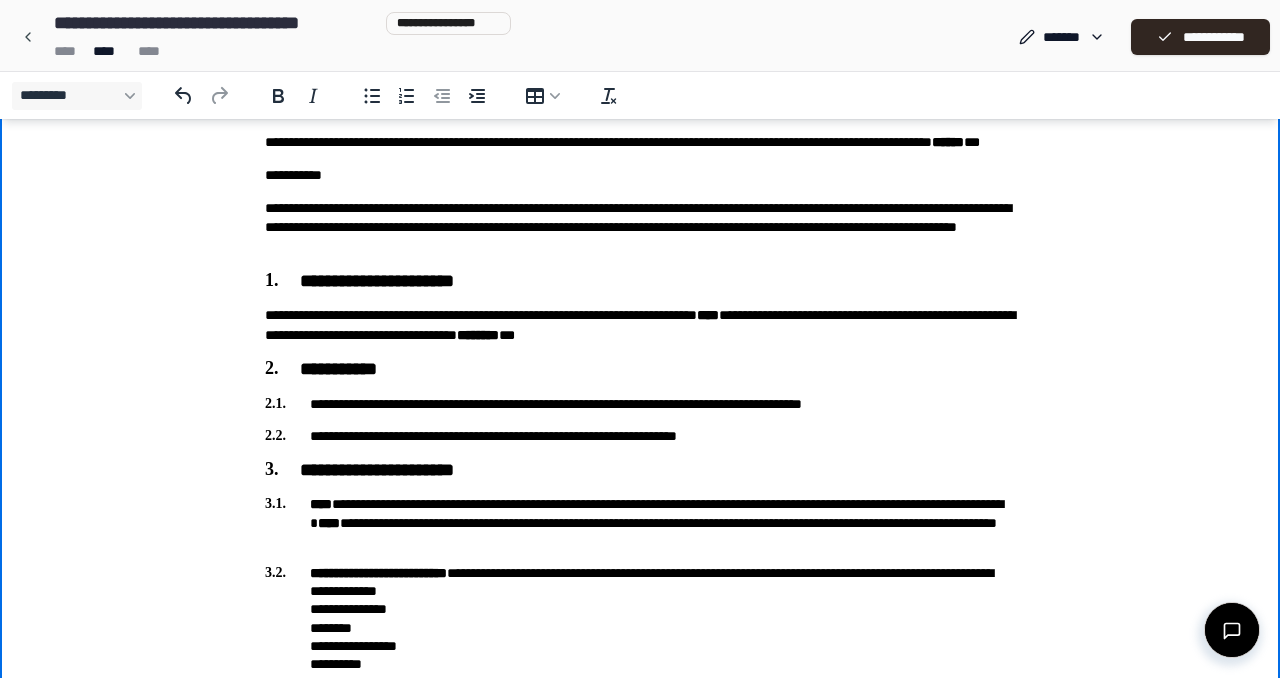 scroll, scrollTop: 0, scrollLeft: 0, axis: both 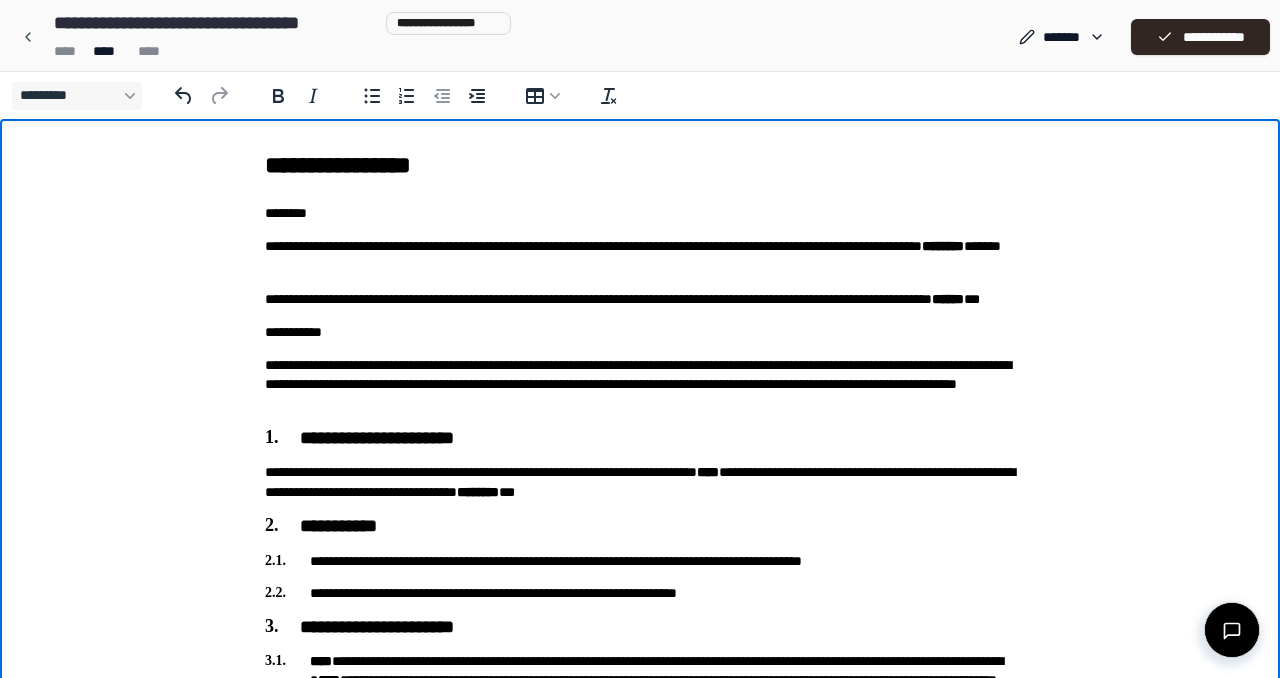 click on "**********" at bounding box center [640, 299] 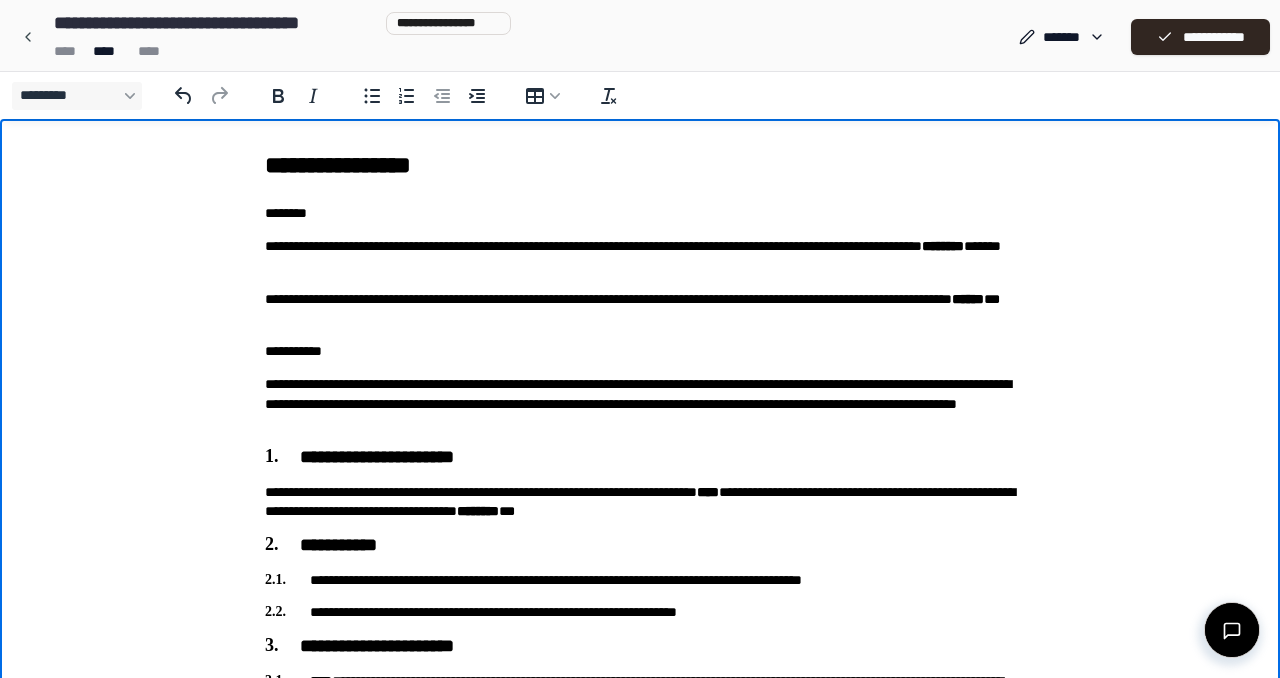 click on "**********" at bounding box center (640, 309) 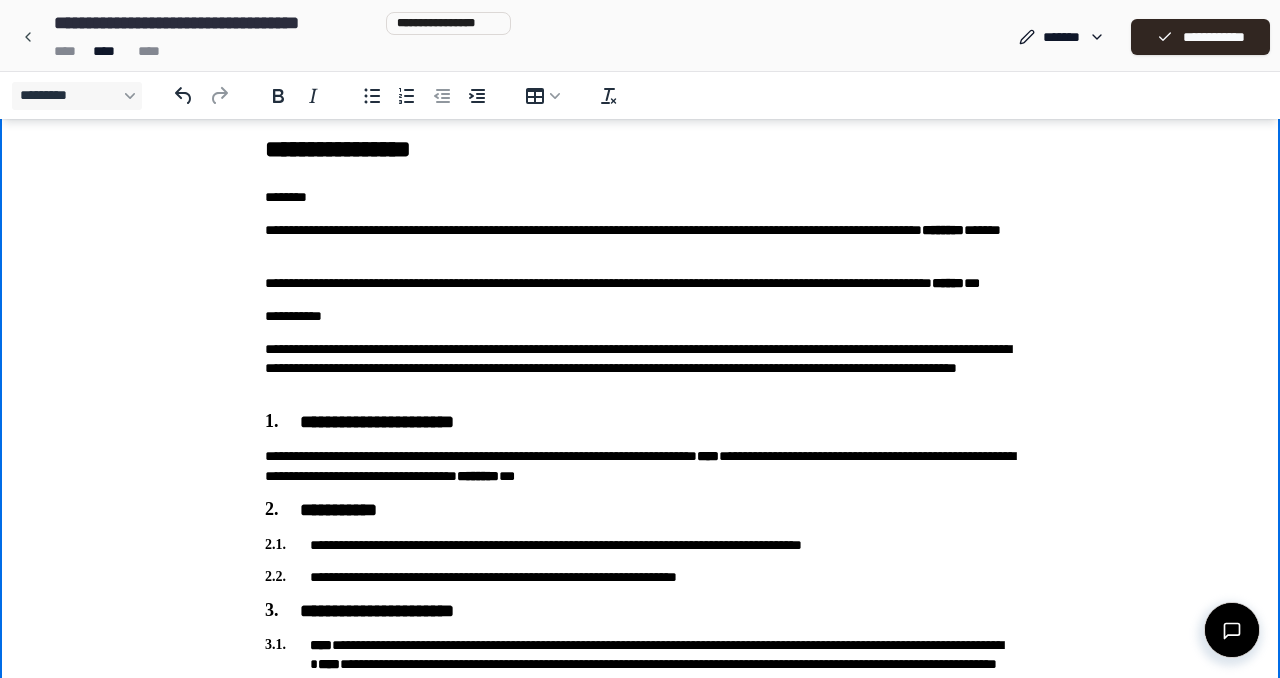 scroll, scrollTop: 0, scrollLeft: 0, axis: both 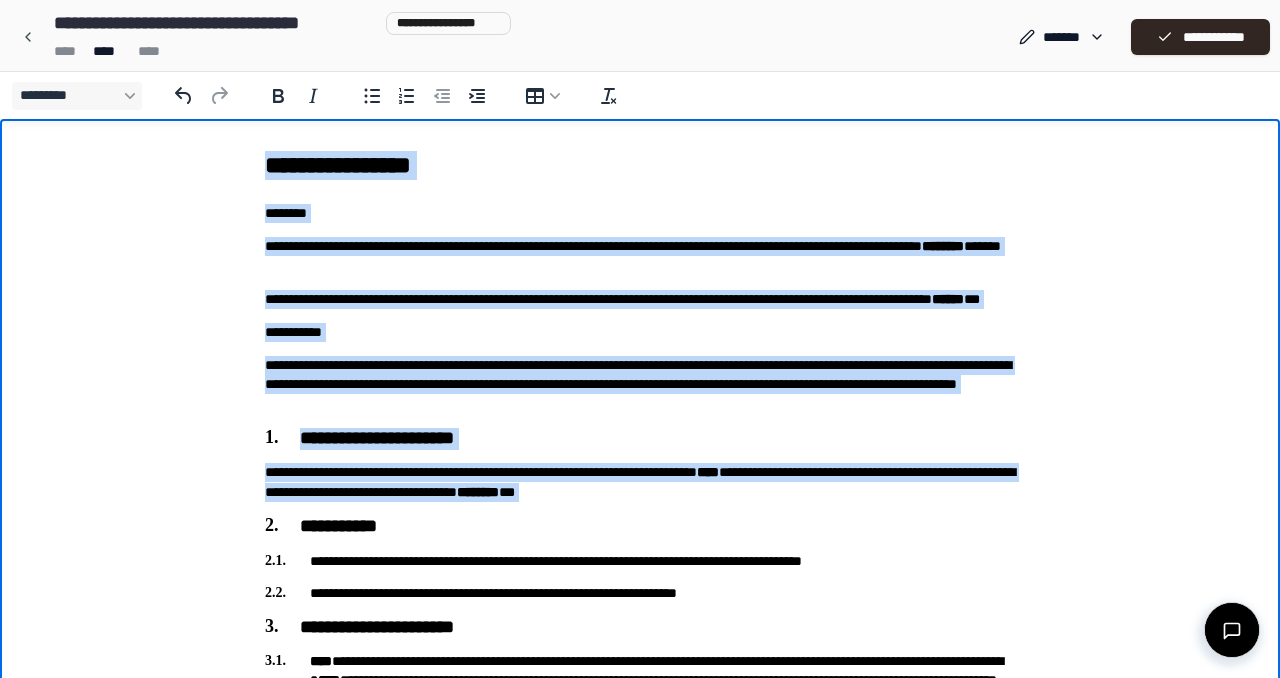 drag, startPoint x: 268, startPoint y: 165, endPoint x: 469, endPoint y: 514, distance: 402.7431 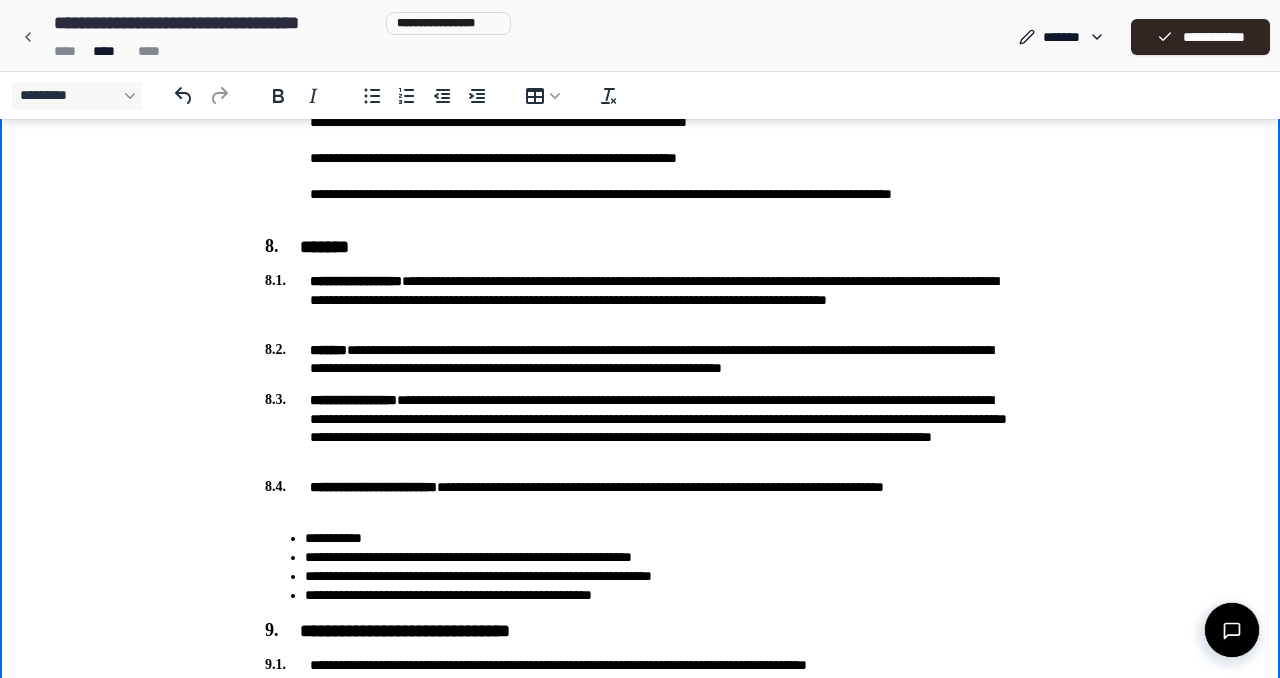 scroll, scrollTop: 2545, scrollLeft: 0, axis: vertical 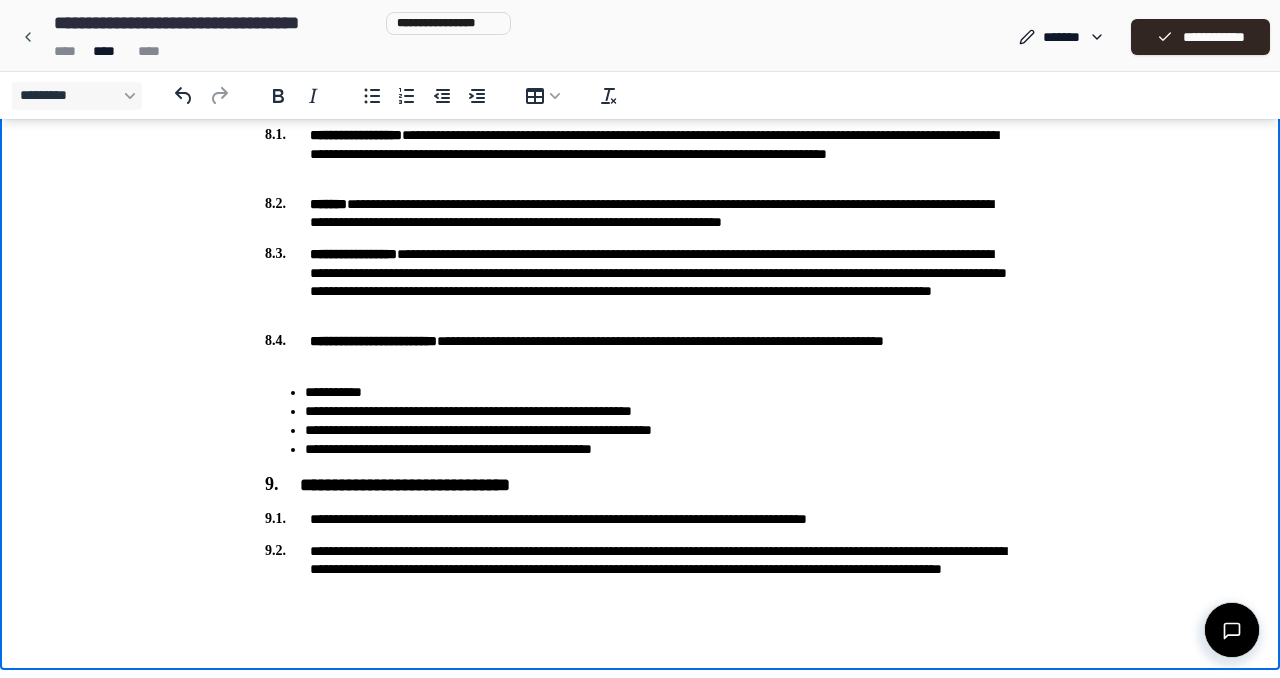 click on "**********" at bounding box center (640, 569) 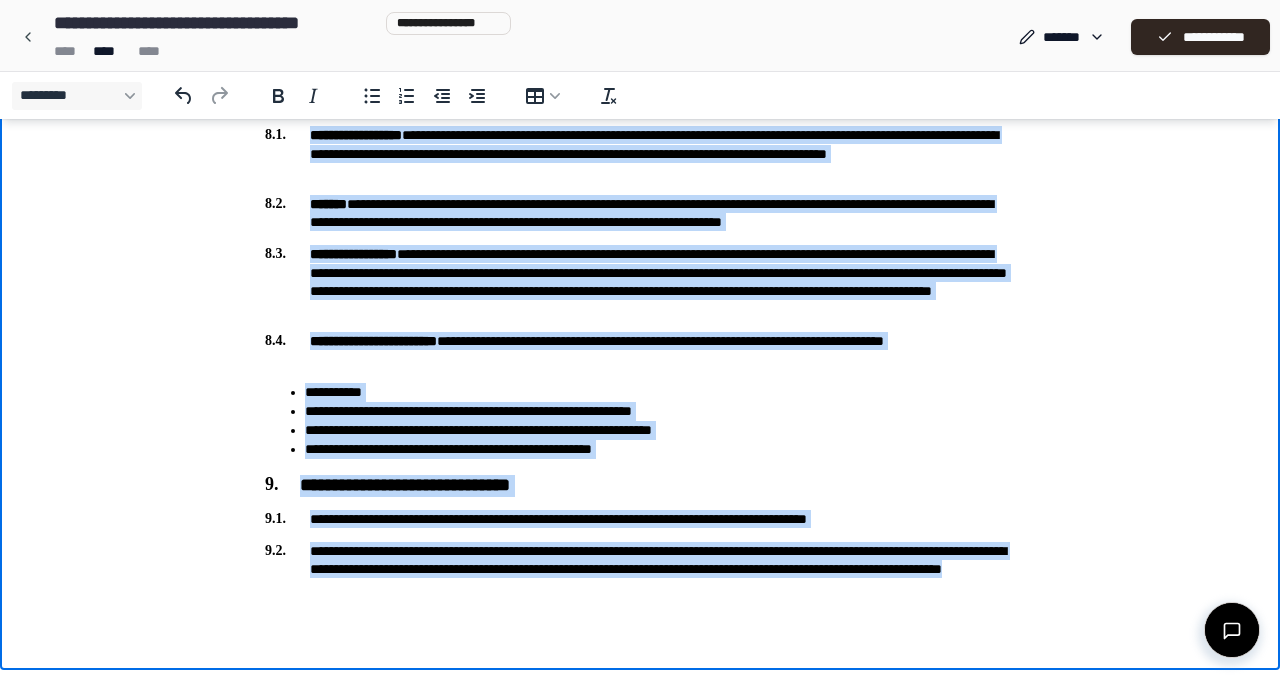 copy on "**********" 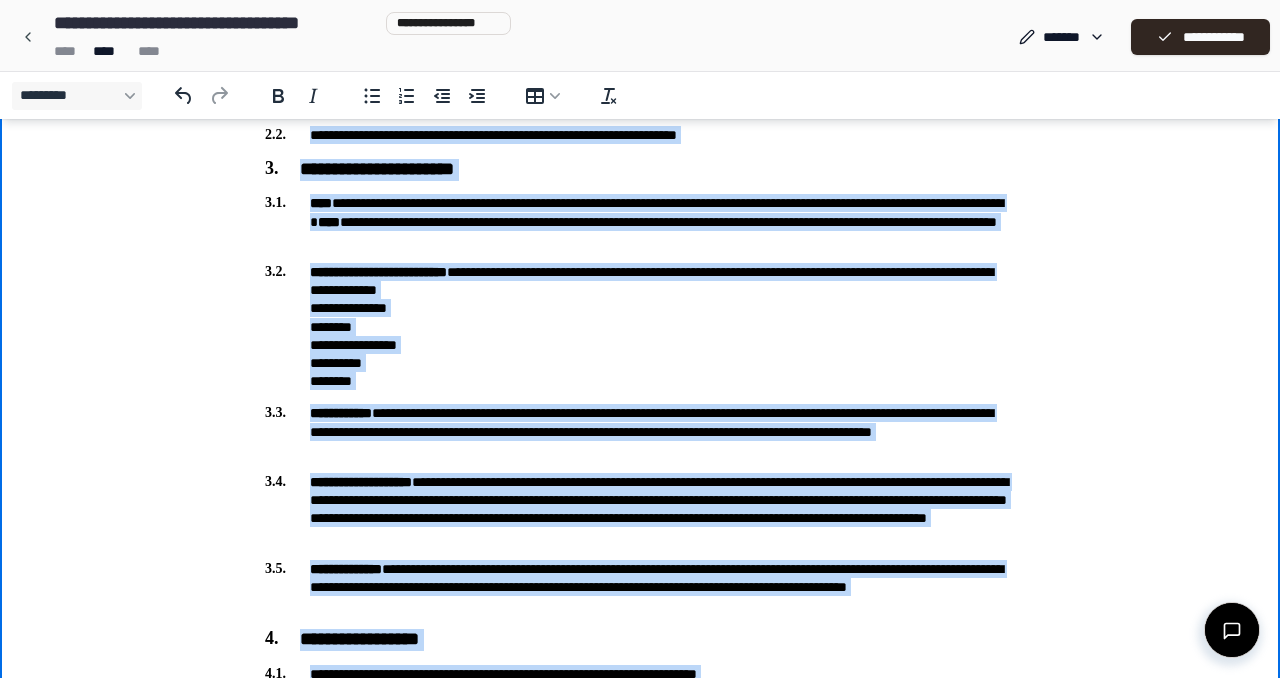scroll, scrollTop: 0, scrollLeft: 0, axis: both 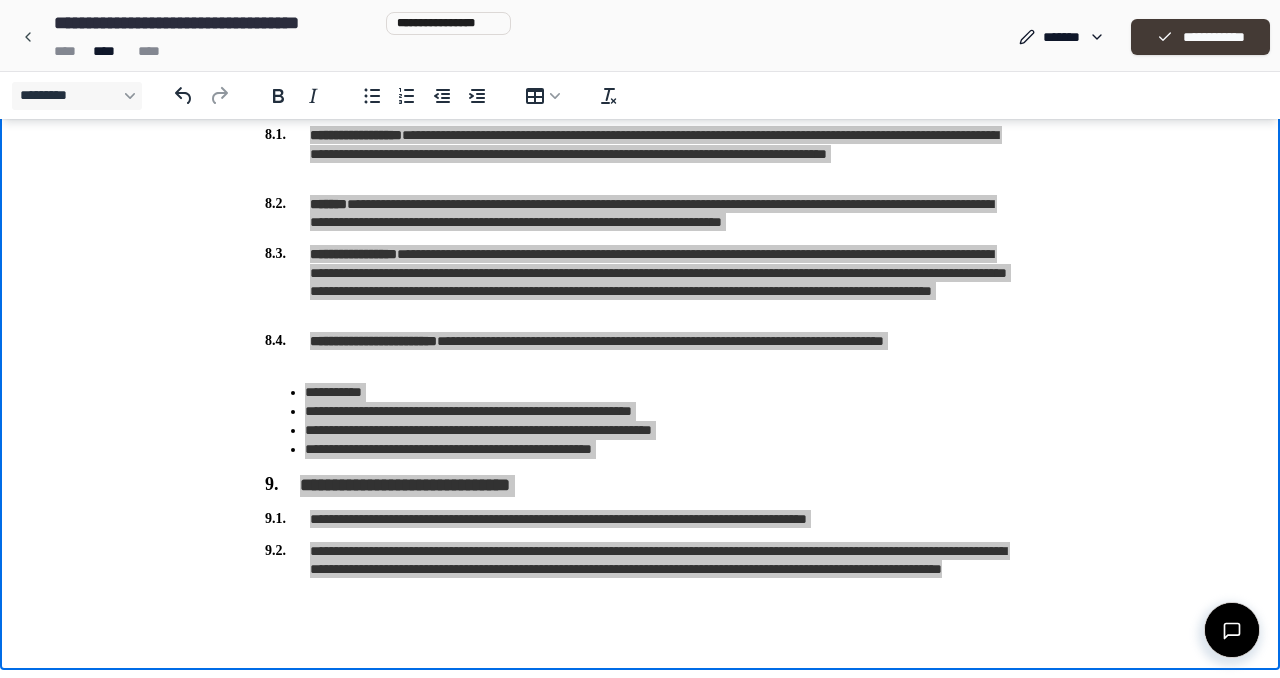 click on "**********" at bounding box center (1200, 37) 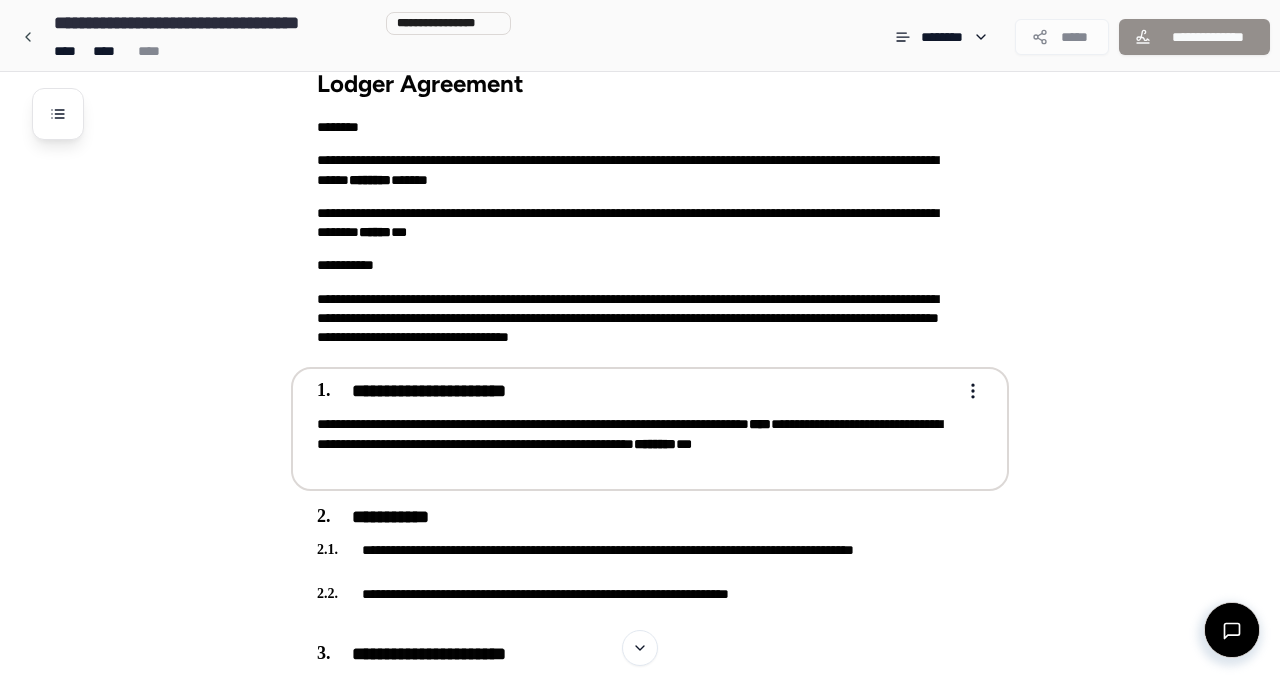 scroll, scrollTop: 38, scrollLeft: 0, axis: vertical 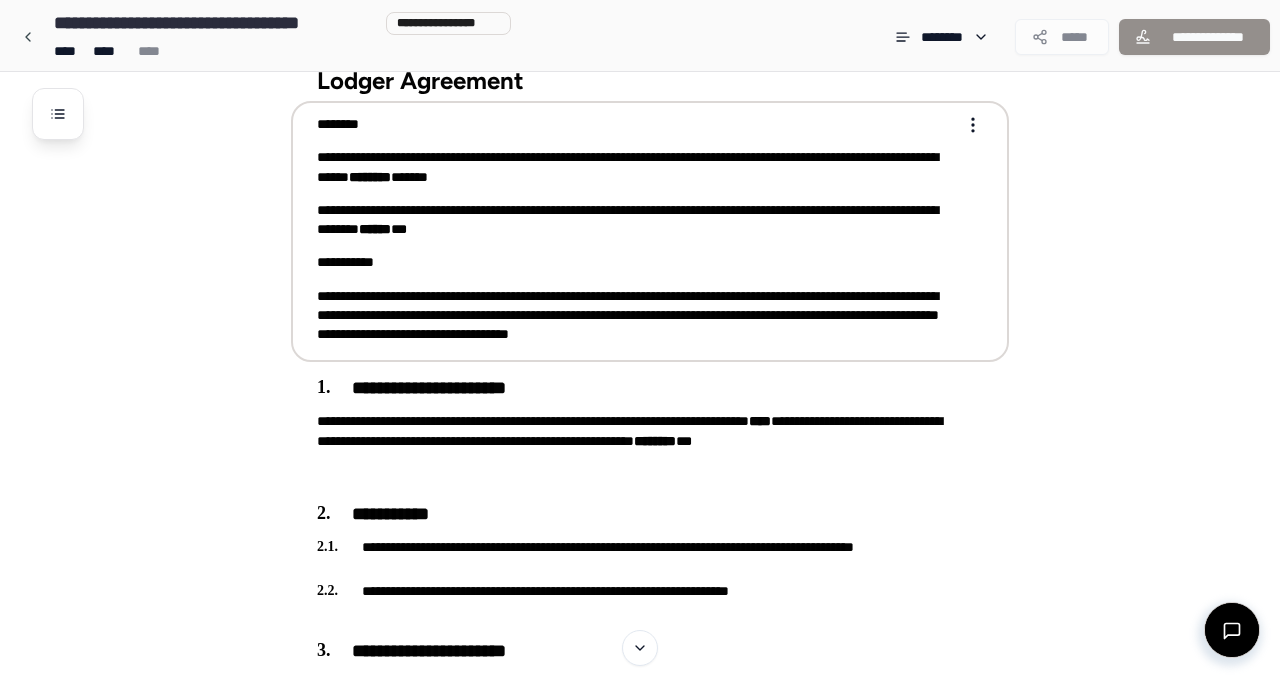click on "**********" at bounding box center (636, 220) 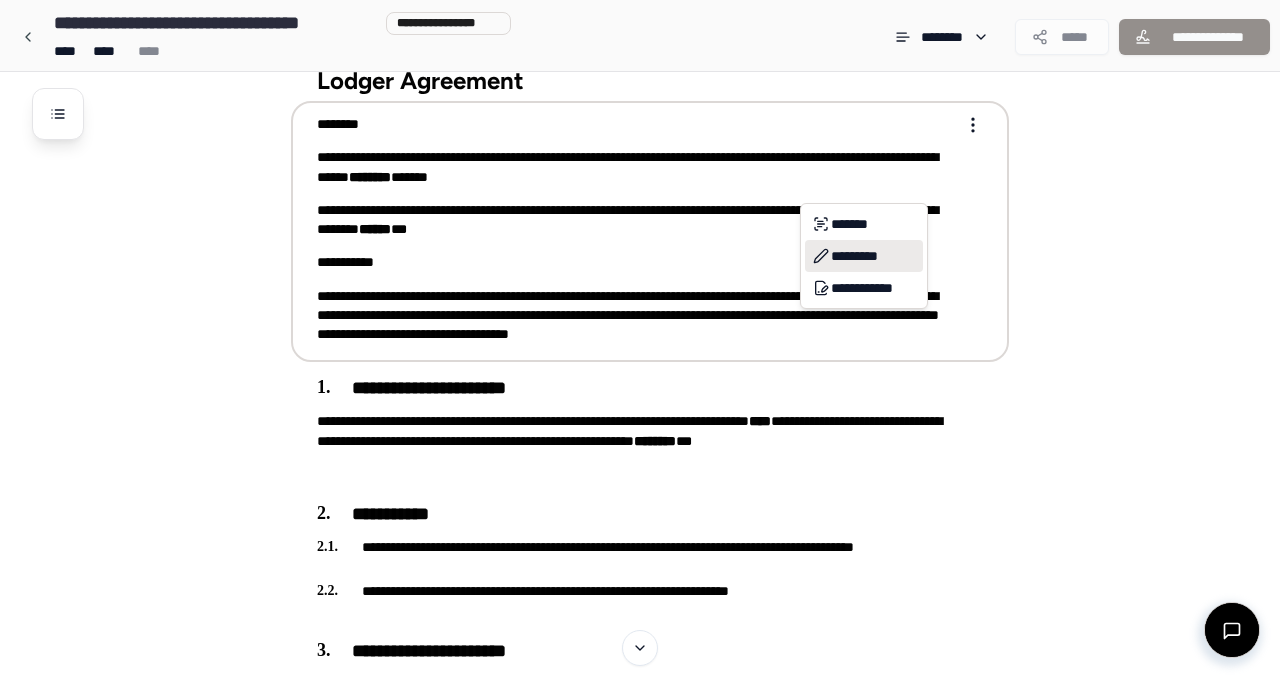 click on "*********" at bounding box center [864, 256] 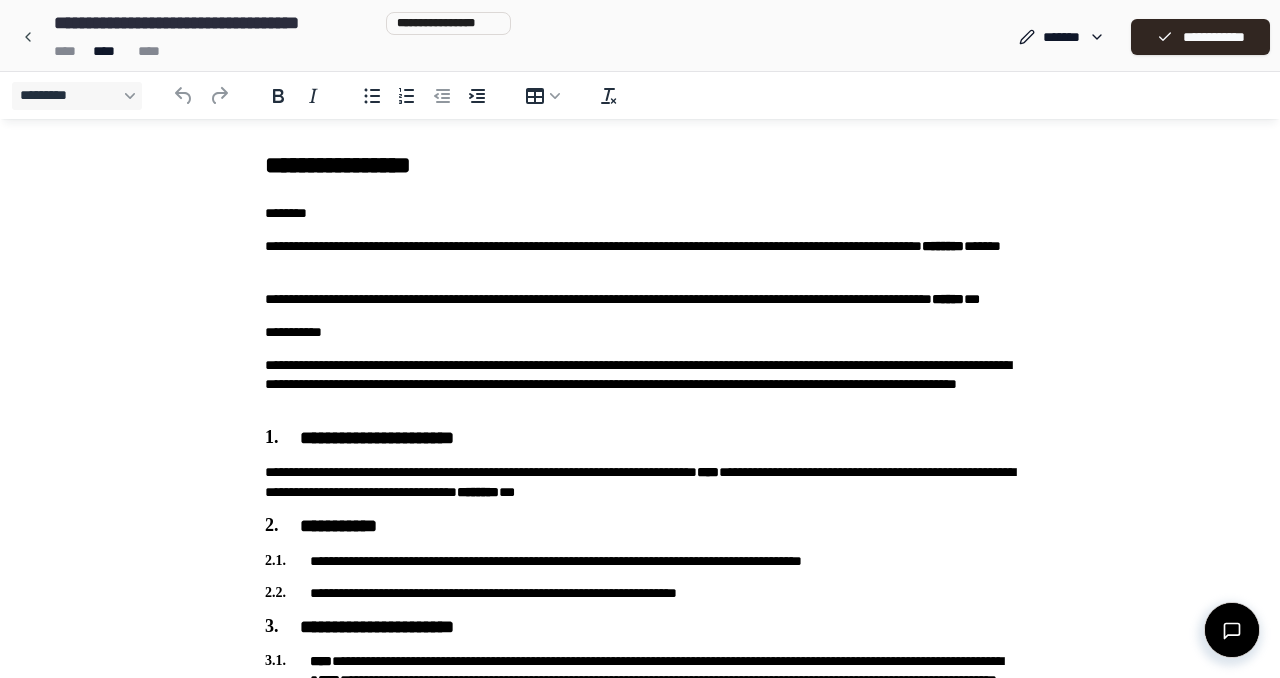 scroll, scrollTop: 0, scrollLeft: 0, axis: both 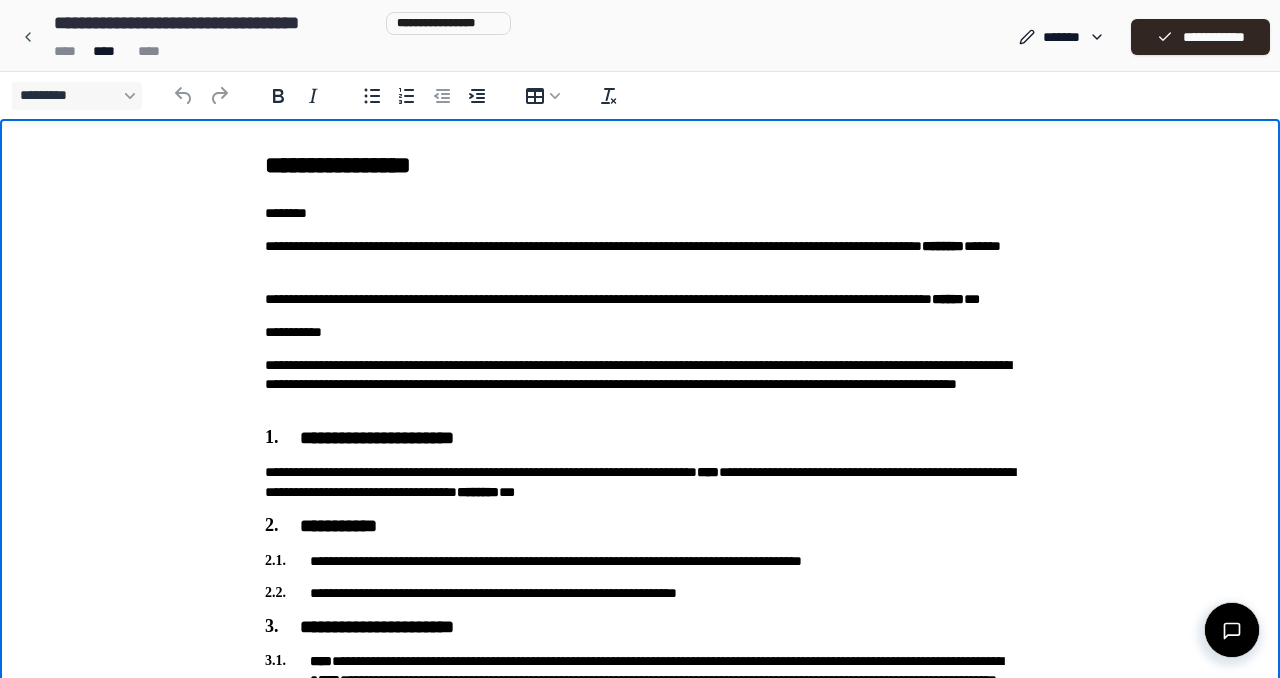 type 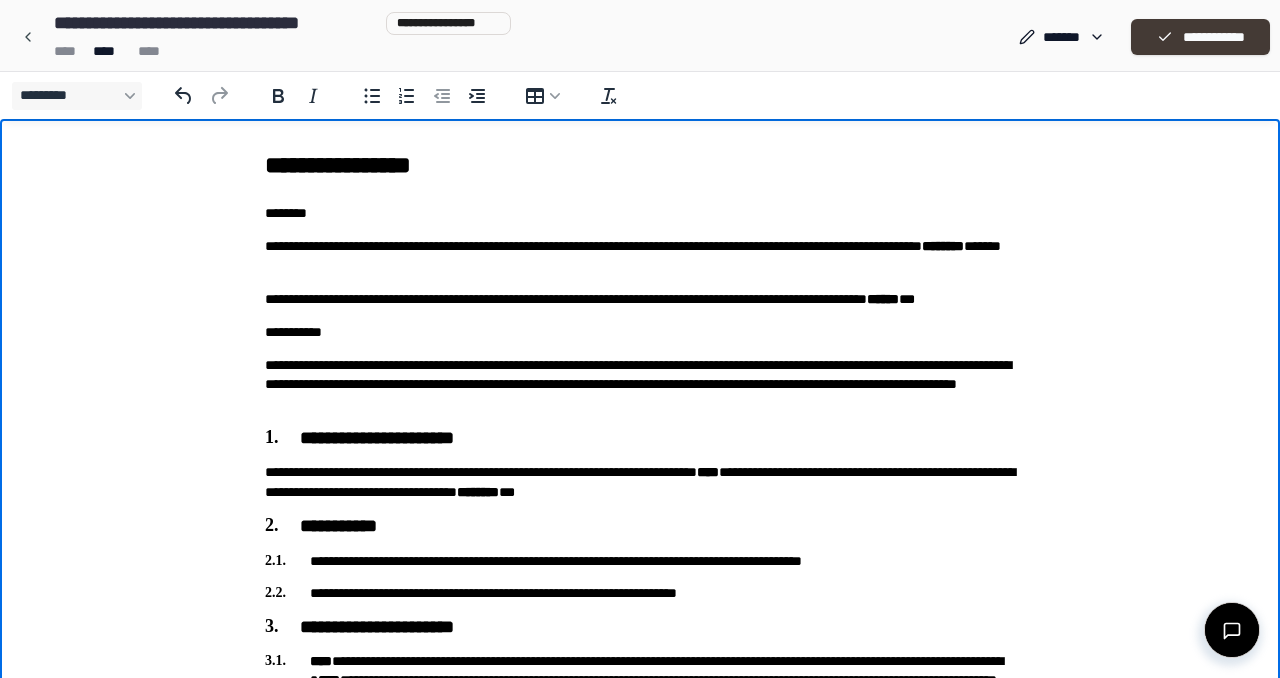 click on "**********" at bounding box center [1200, 37] 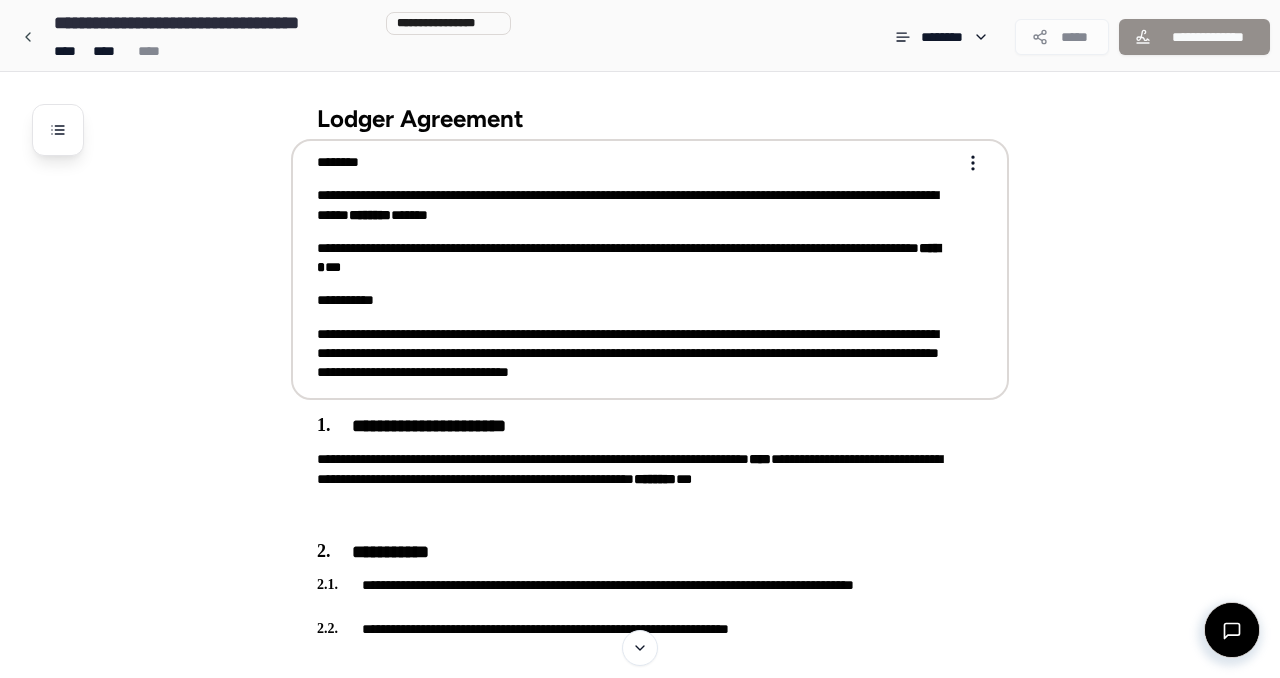 click on "**********" at bounding box center (650, 269) 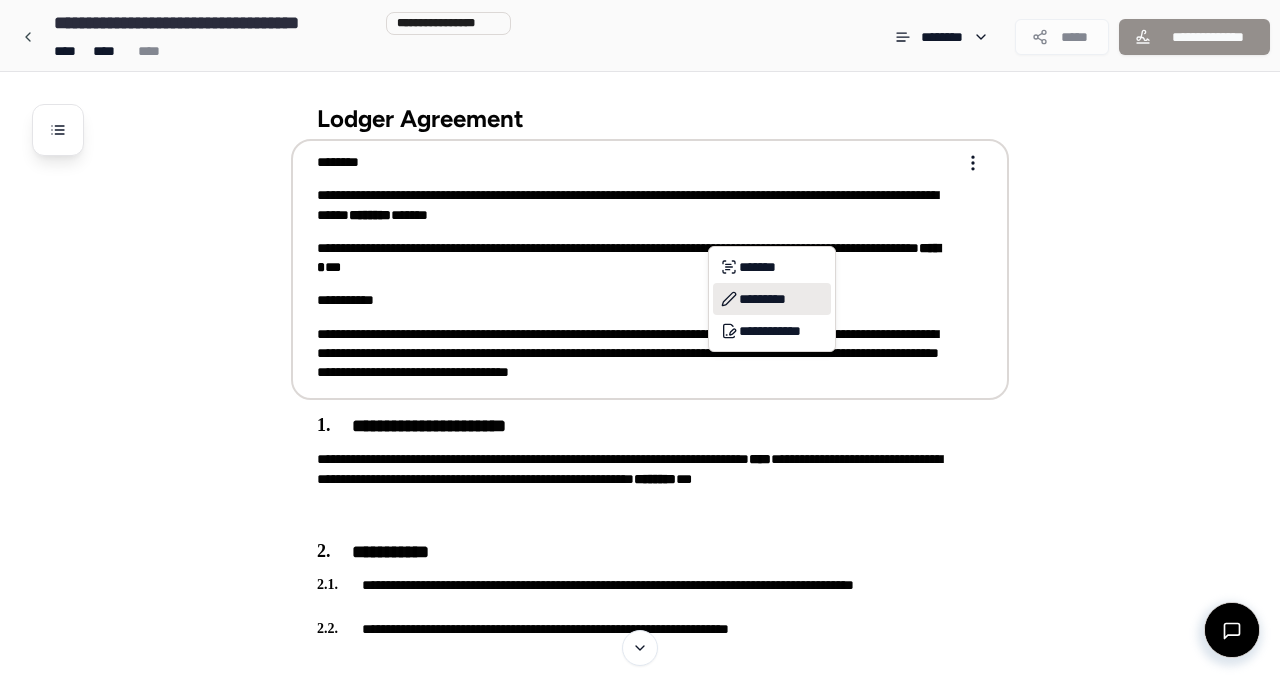 click on "*********" at bounding box center [772, 299] 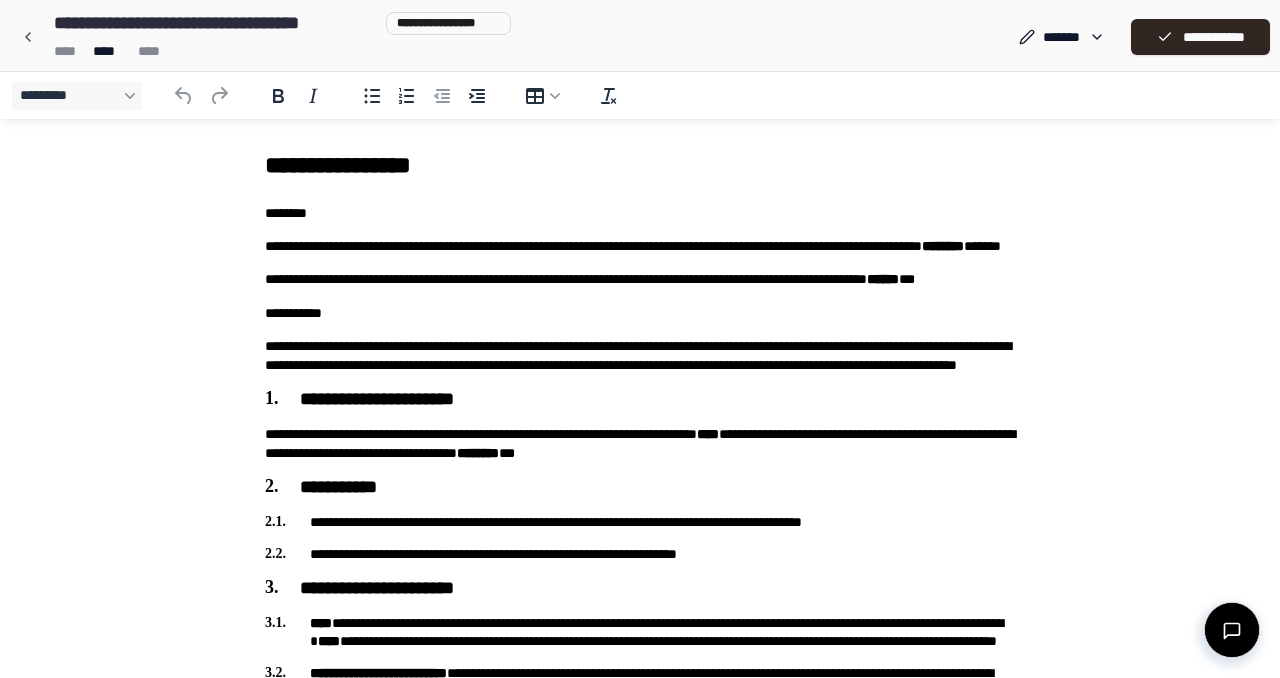scroll, scrollTop: 0, scrollLeft: 0, axis: both 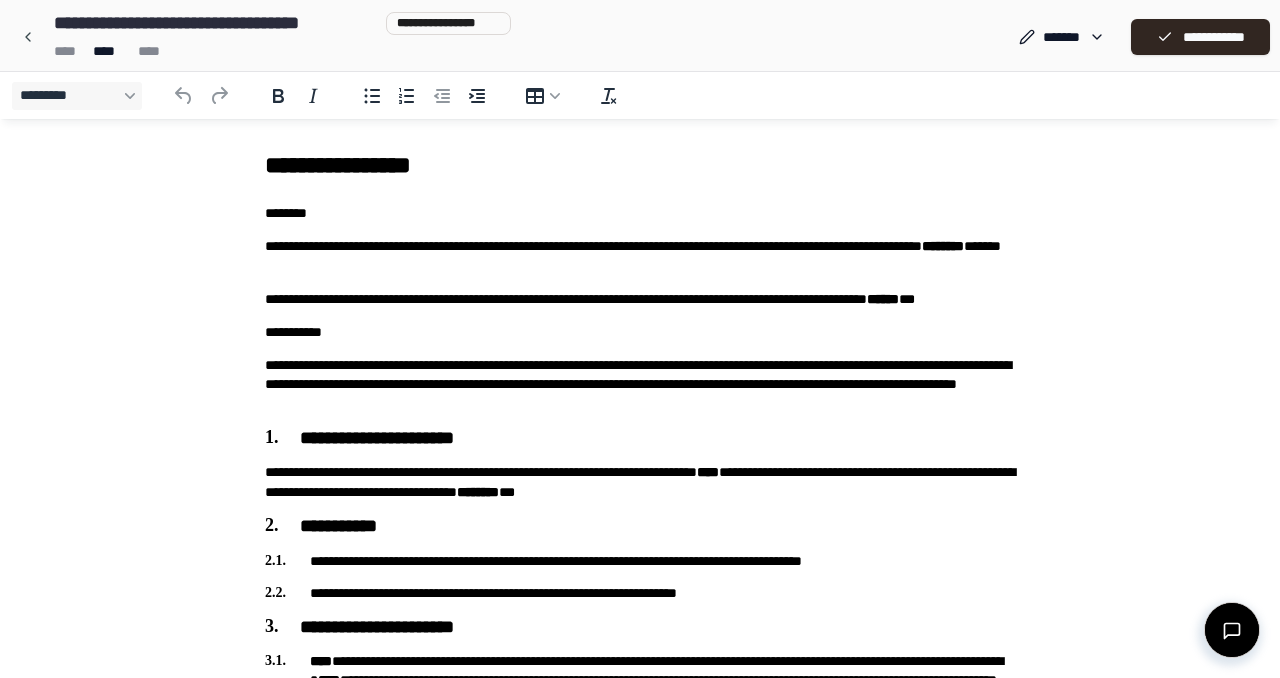 click on "**********" at bounding box center (640, 299) 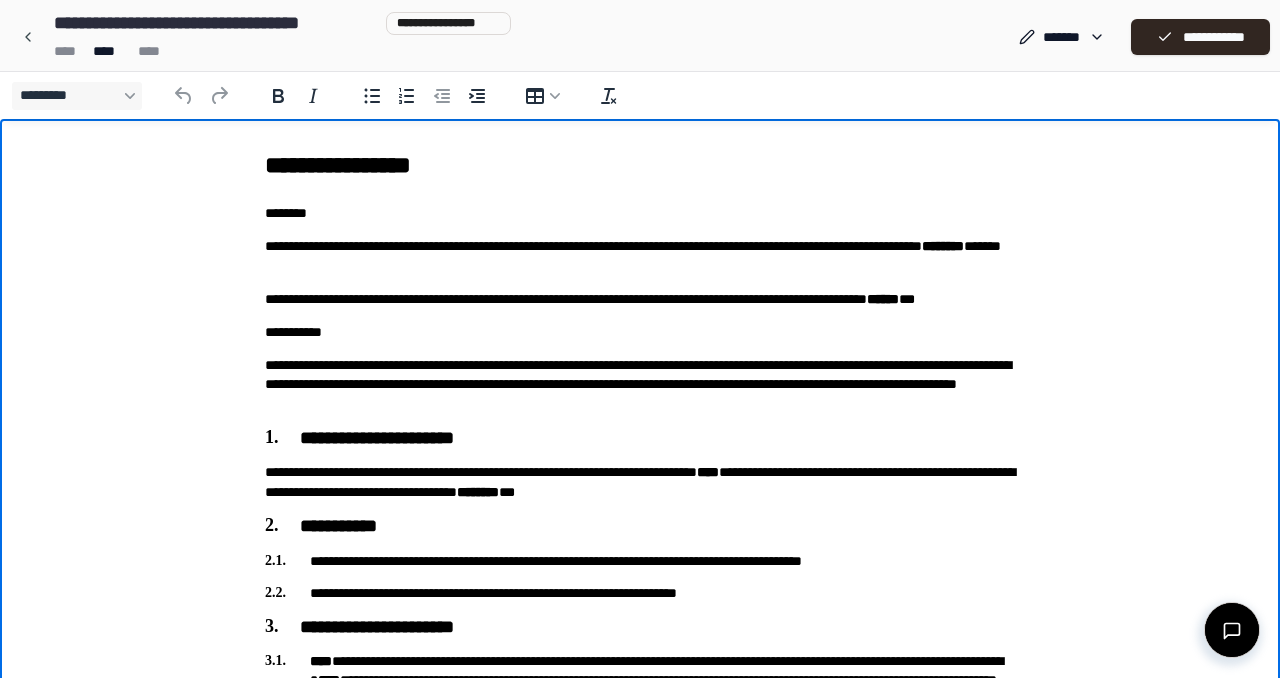click on "**********" at bounding box center [640, 299] 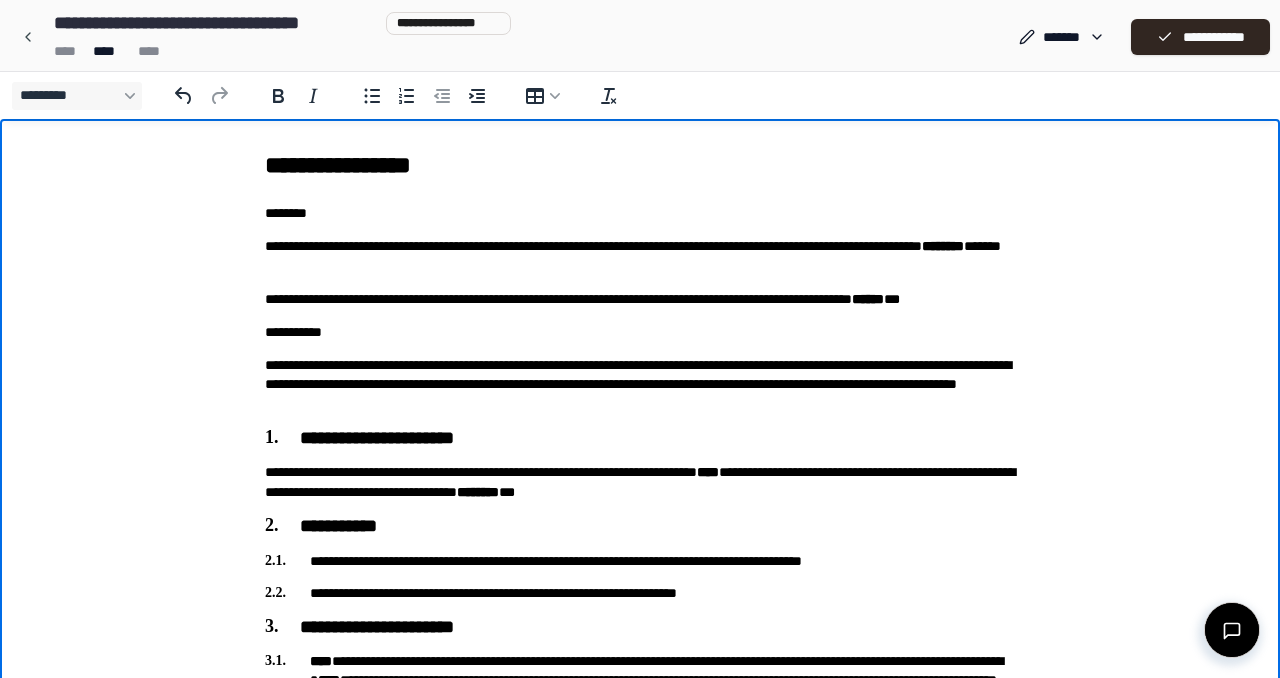 click on "**********" at bounding box center [640, 385] 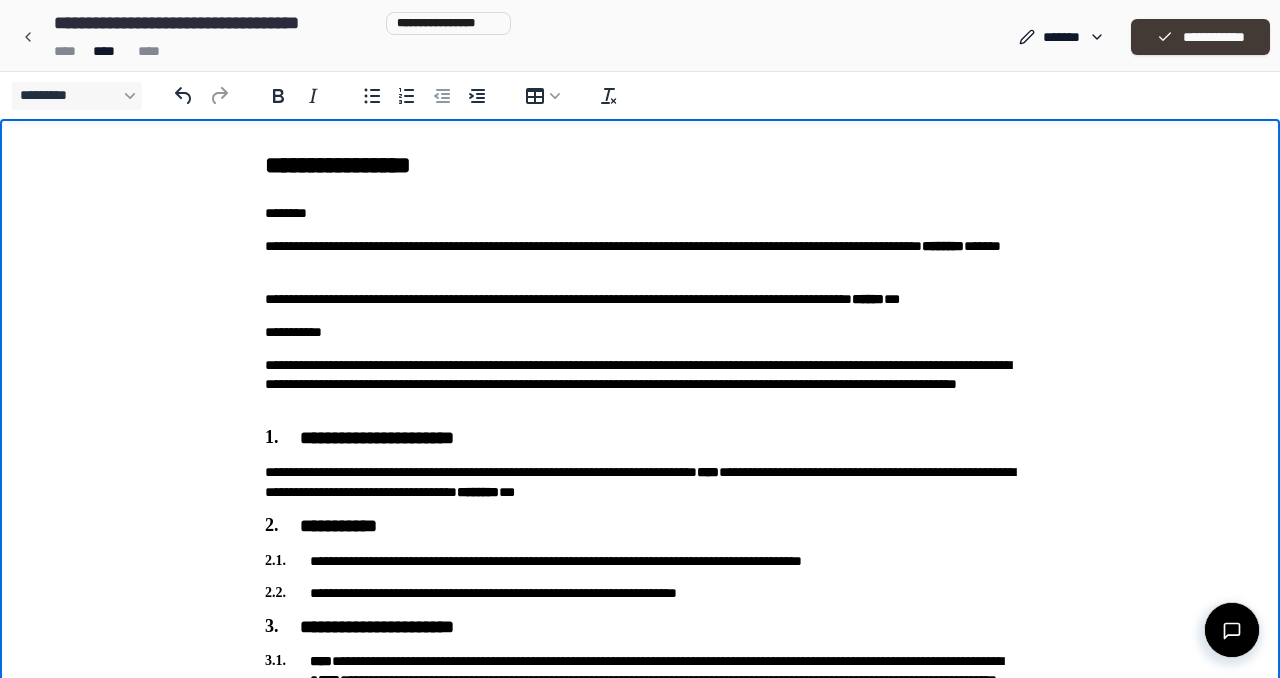 click on "**********" at bounding box center [1200, 37] 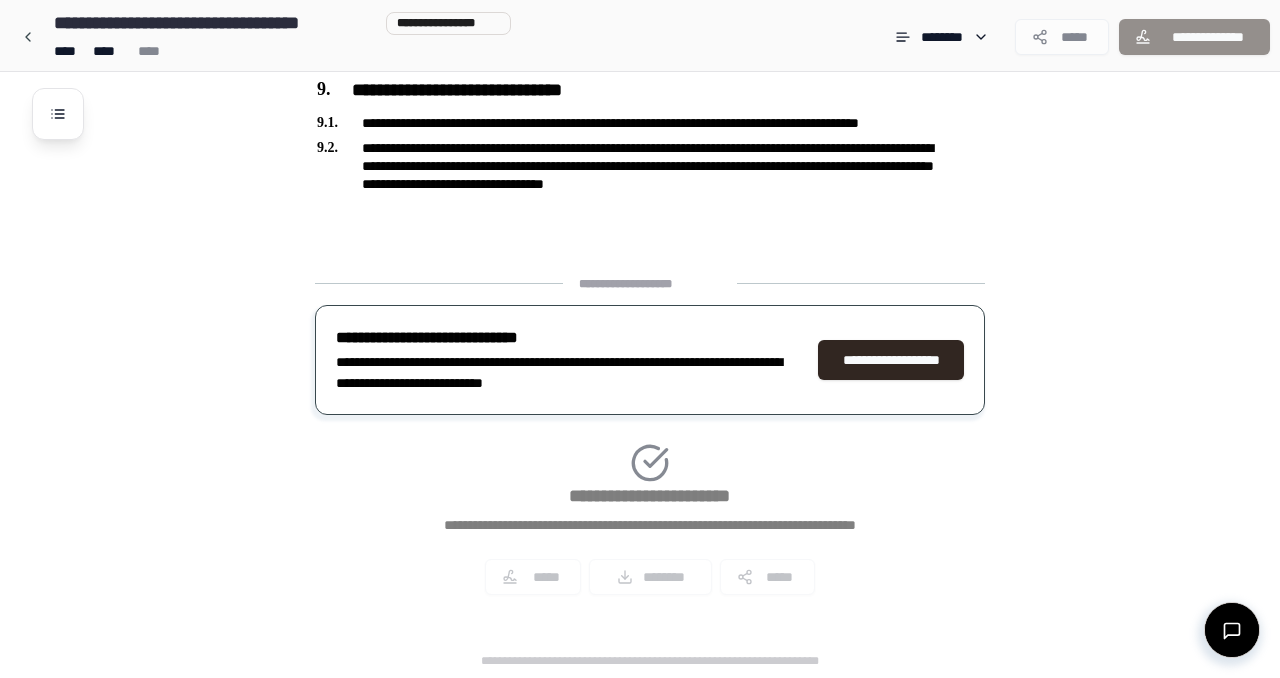 scroll, scrollTop: 3284, scrollLeft: 0, axis: vertical 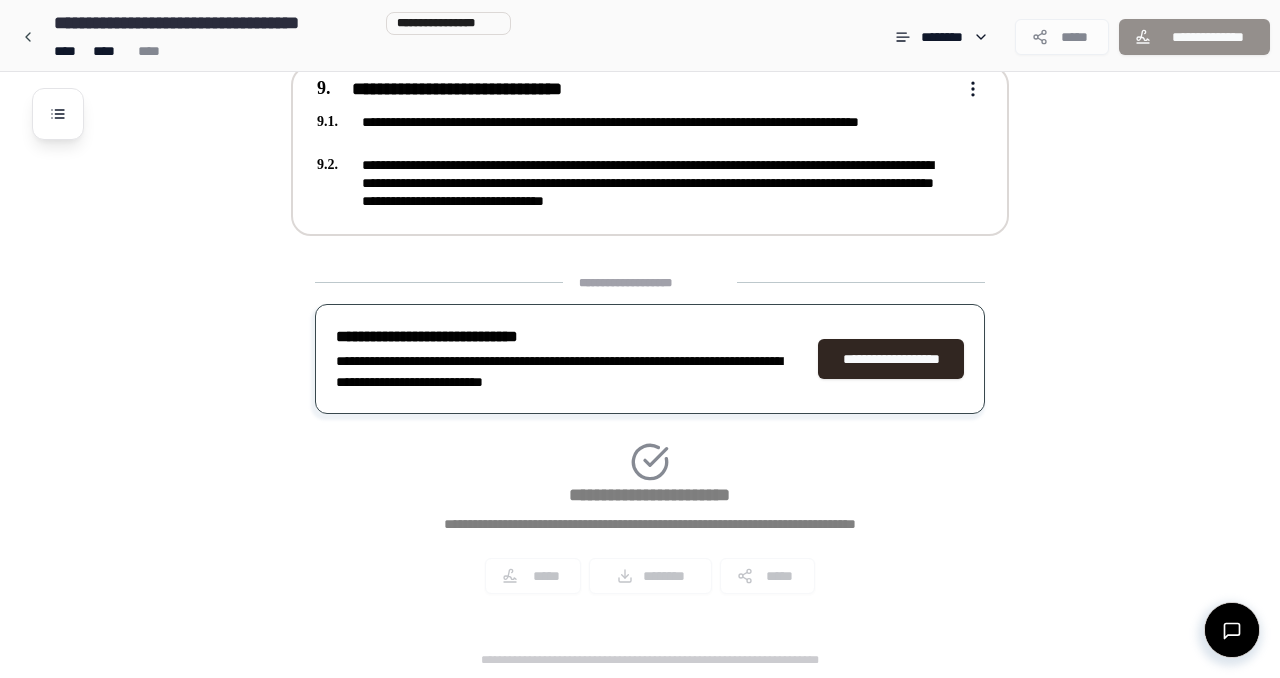 click on "**********" at bounding box center (569, 372) 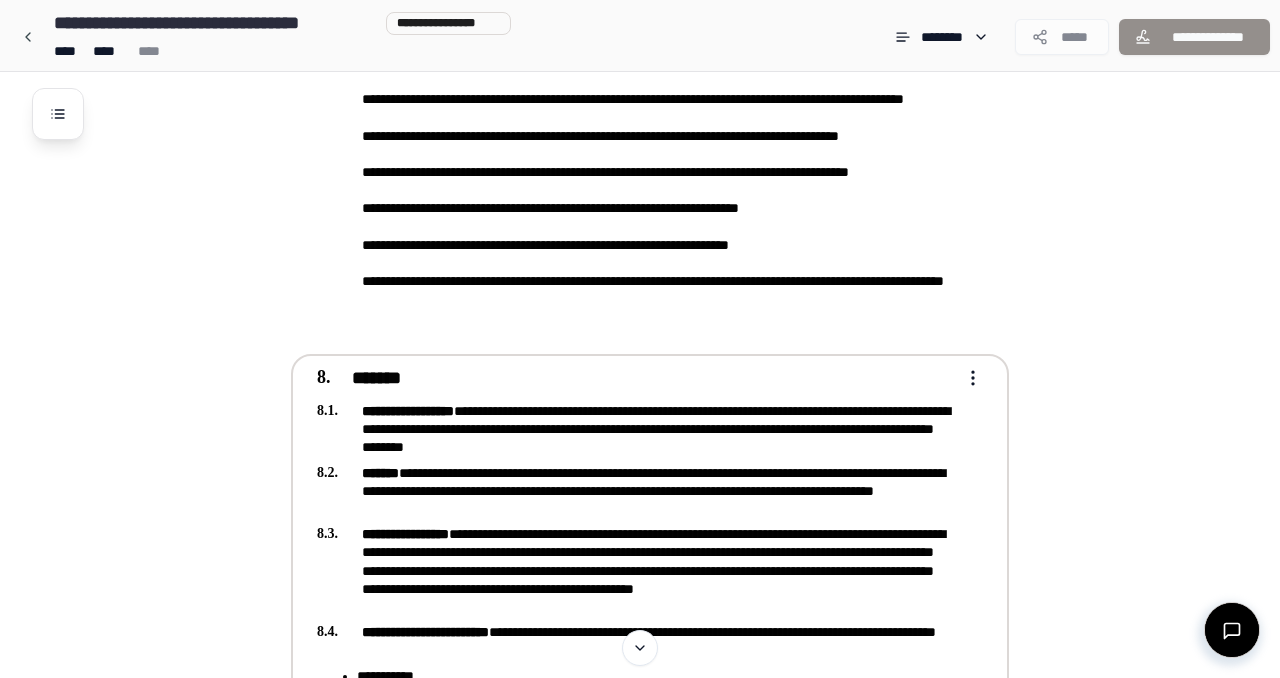 scroll, scrollTop: 2540, scrollLeft: 0, axis: vertical 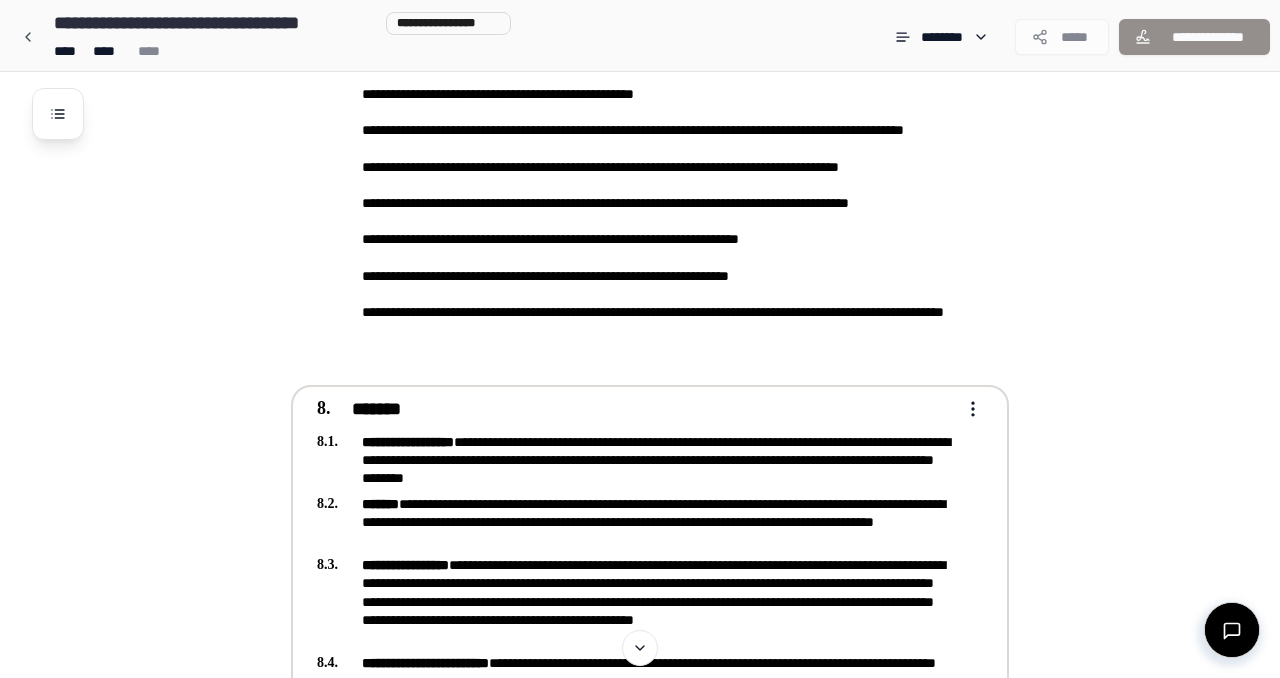 click on "**********" at bounding box center [640, -559] 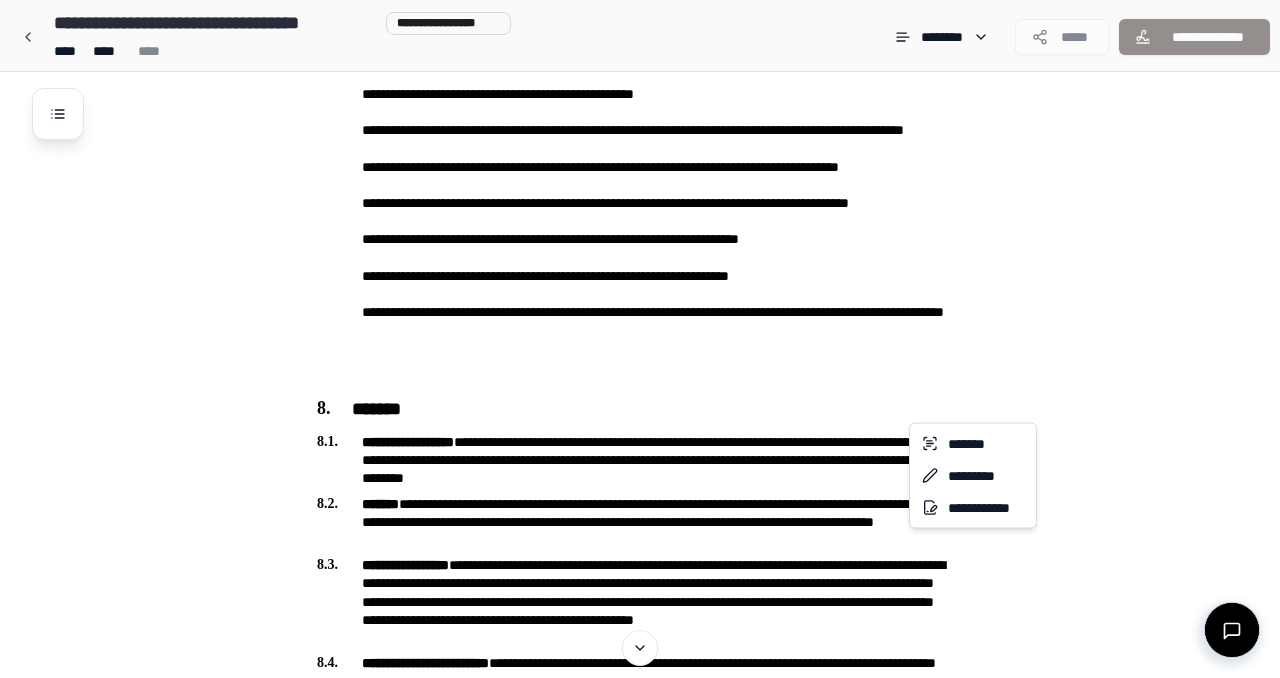click on "**********" at bounding box center [640, -559] 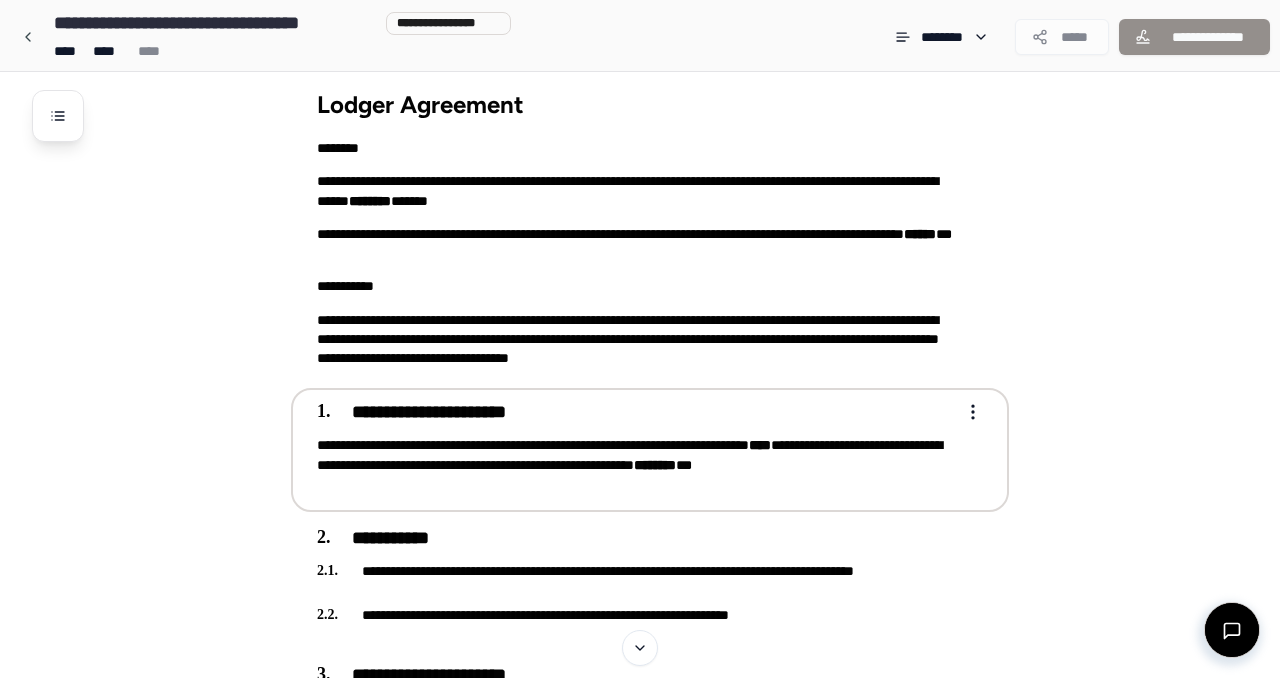 scroll, scrollTop: 0, scrollLeft: 0, axis: both 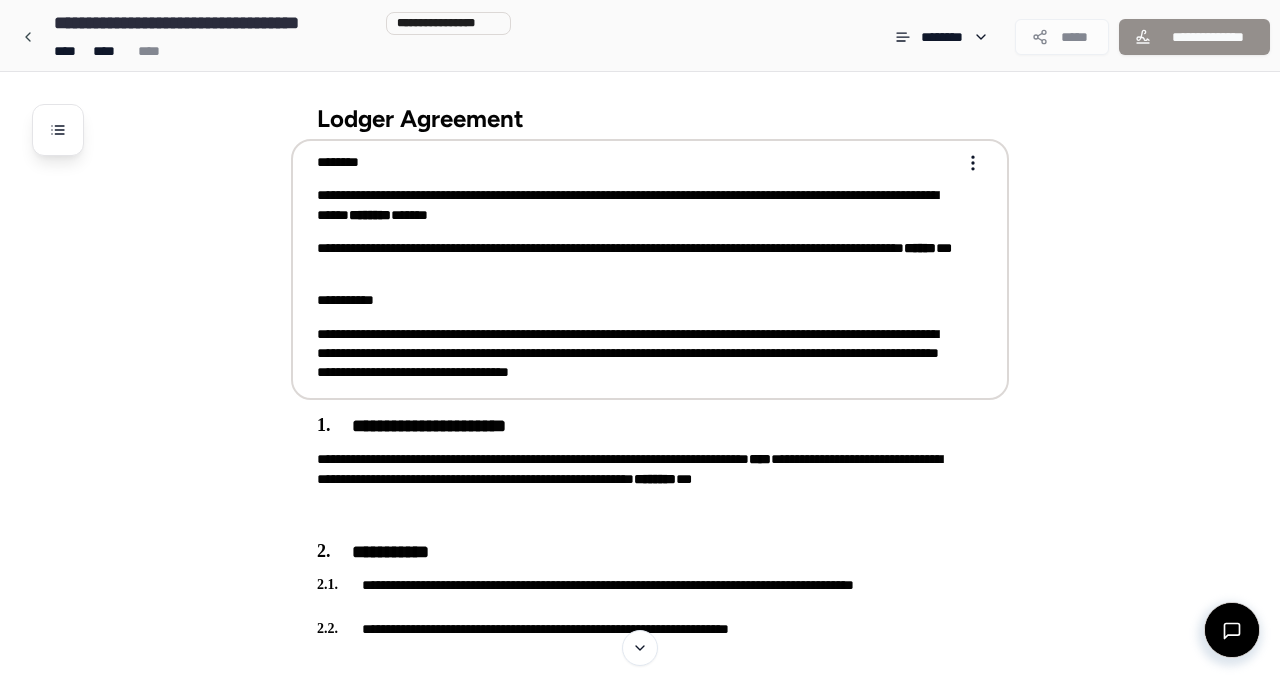 click on "**********" at bounding box center [650, 269] 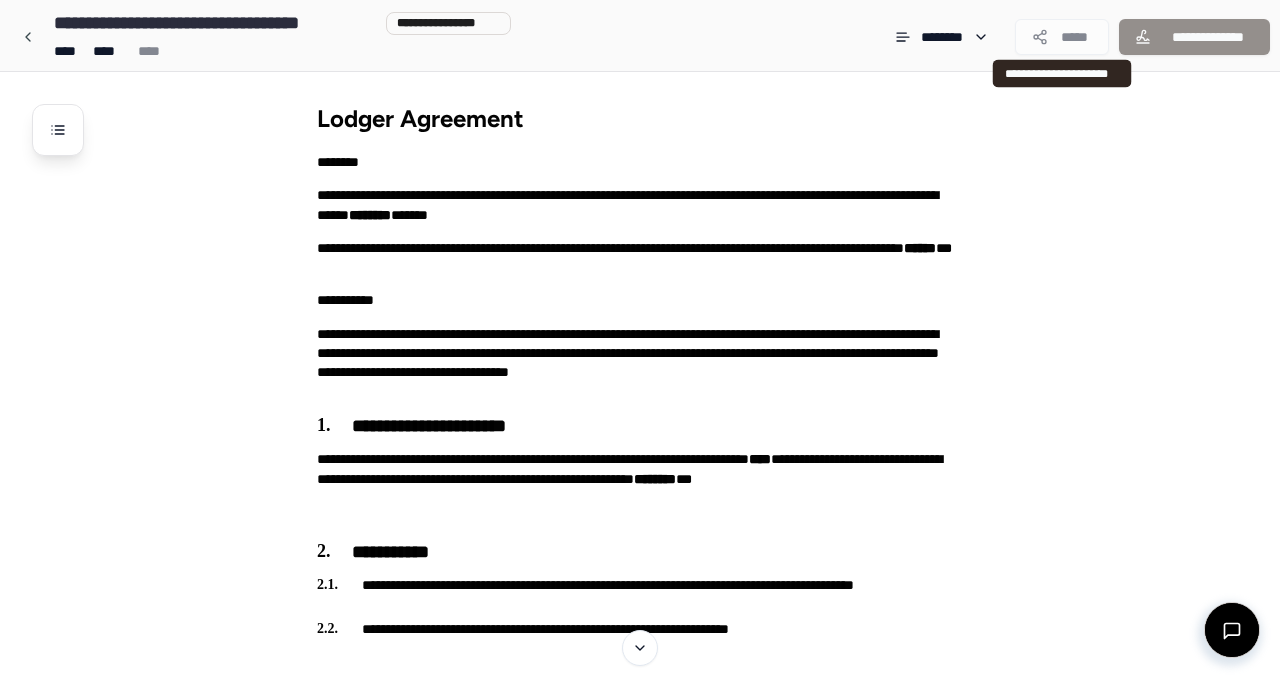 click on "*****" at bounding box center [1062, 37] 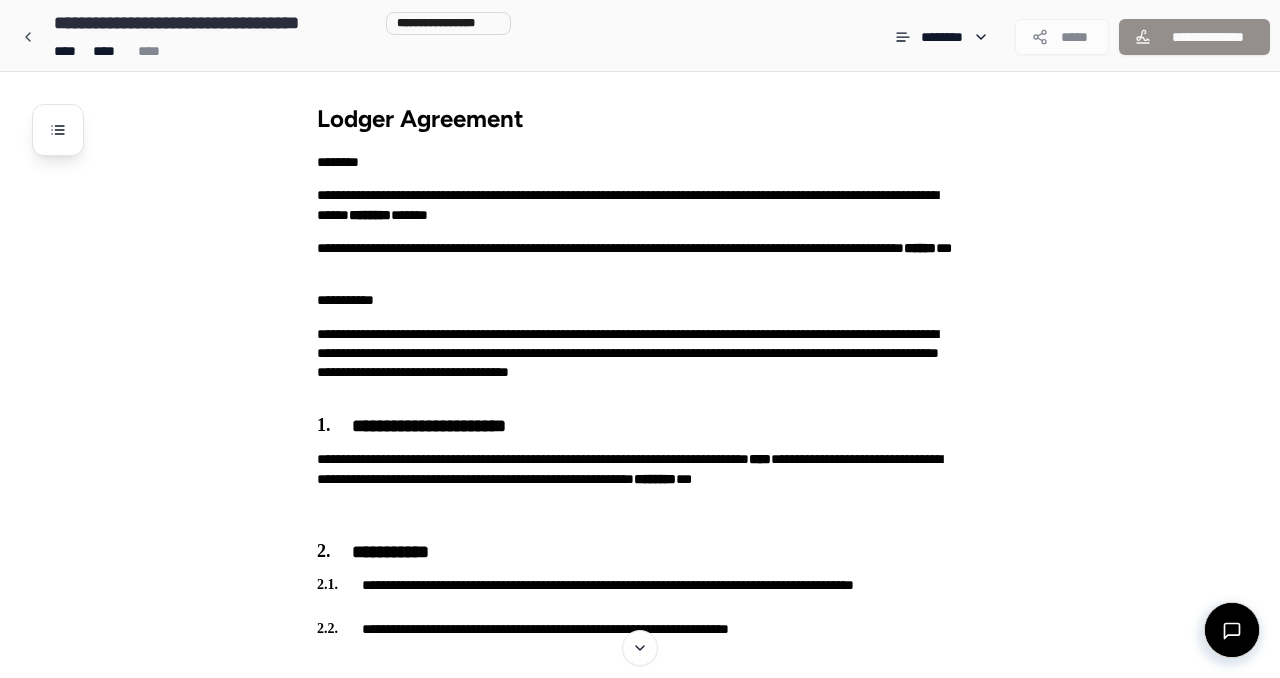 click on "*****" at bounding box center [1062, 37] 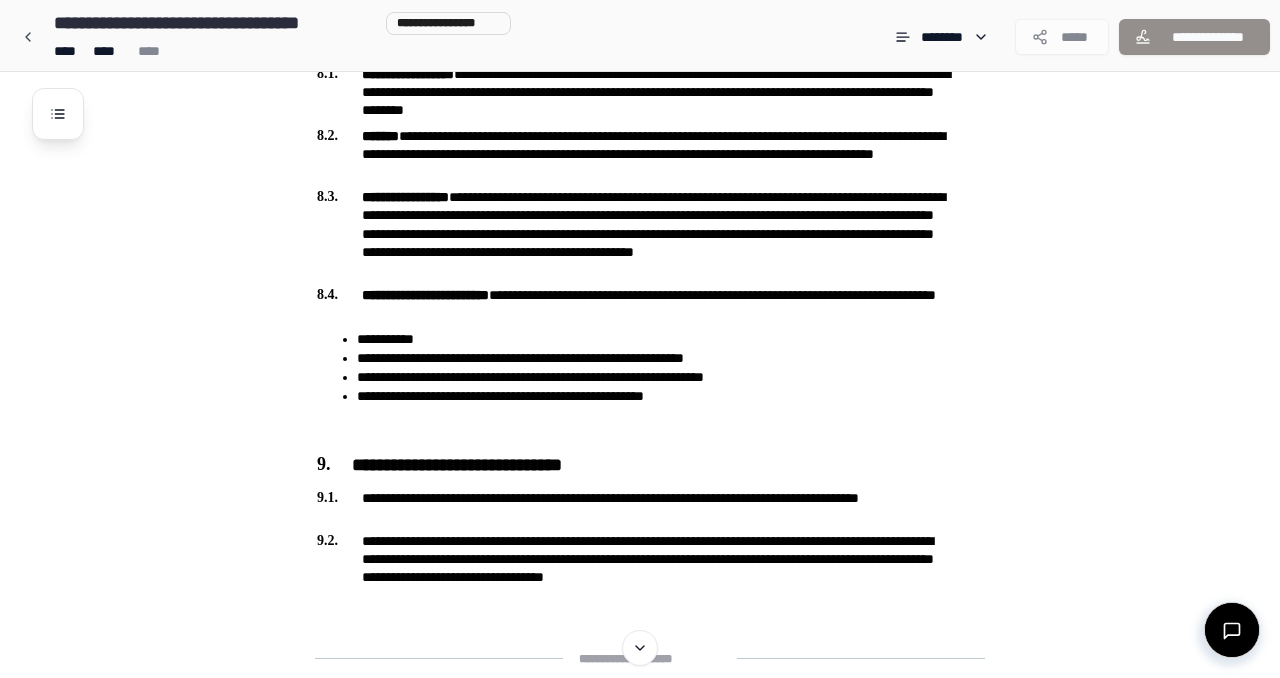 scroll, scrollTop: 3284, scrollLeft: 0, axis: vertical 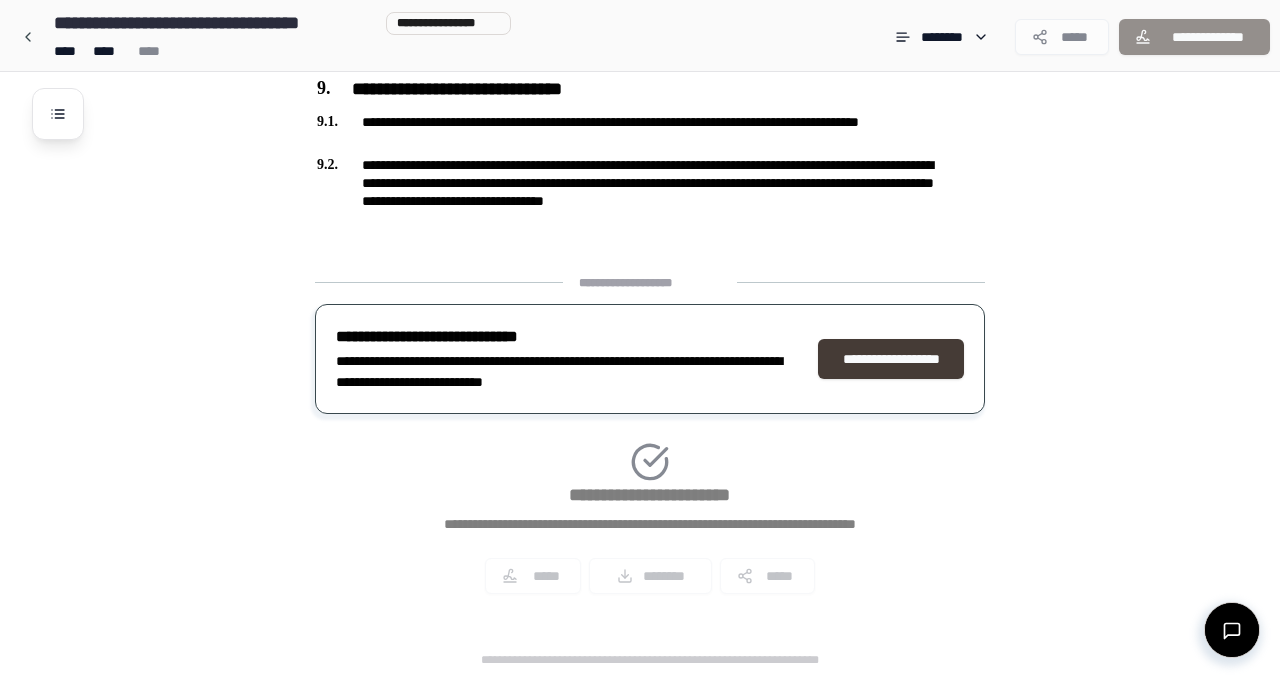 click on "**********" at bounding box center (891, 359) 